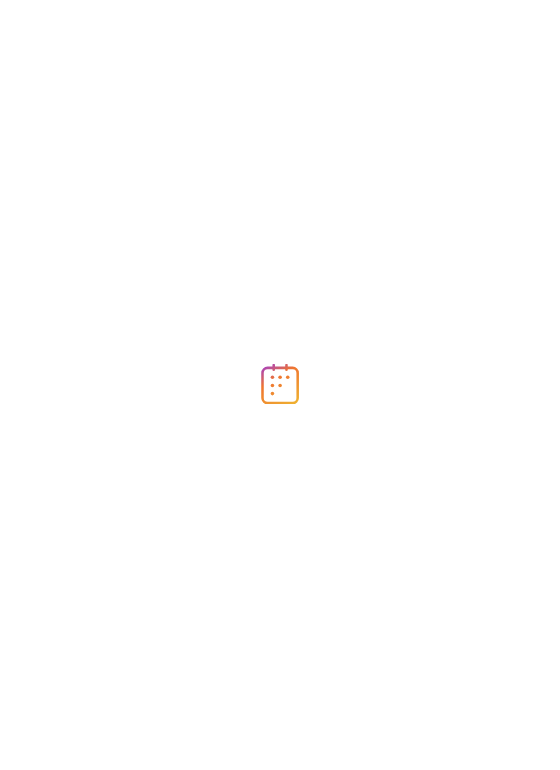 scroll, scrollTop: 0, scrollLeft: 0, axis: both 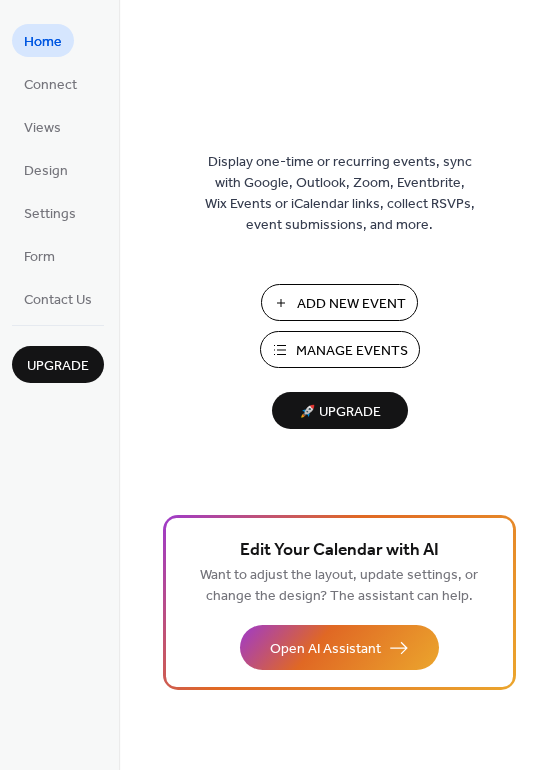 click on "Add New Event" at bounding box center (351, 304) 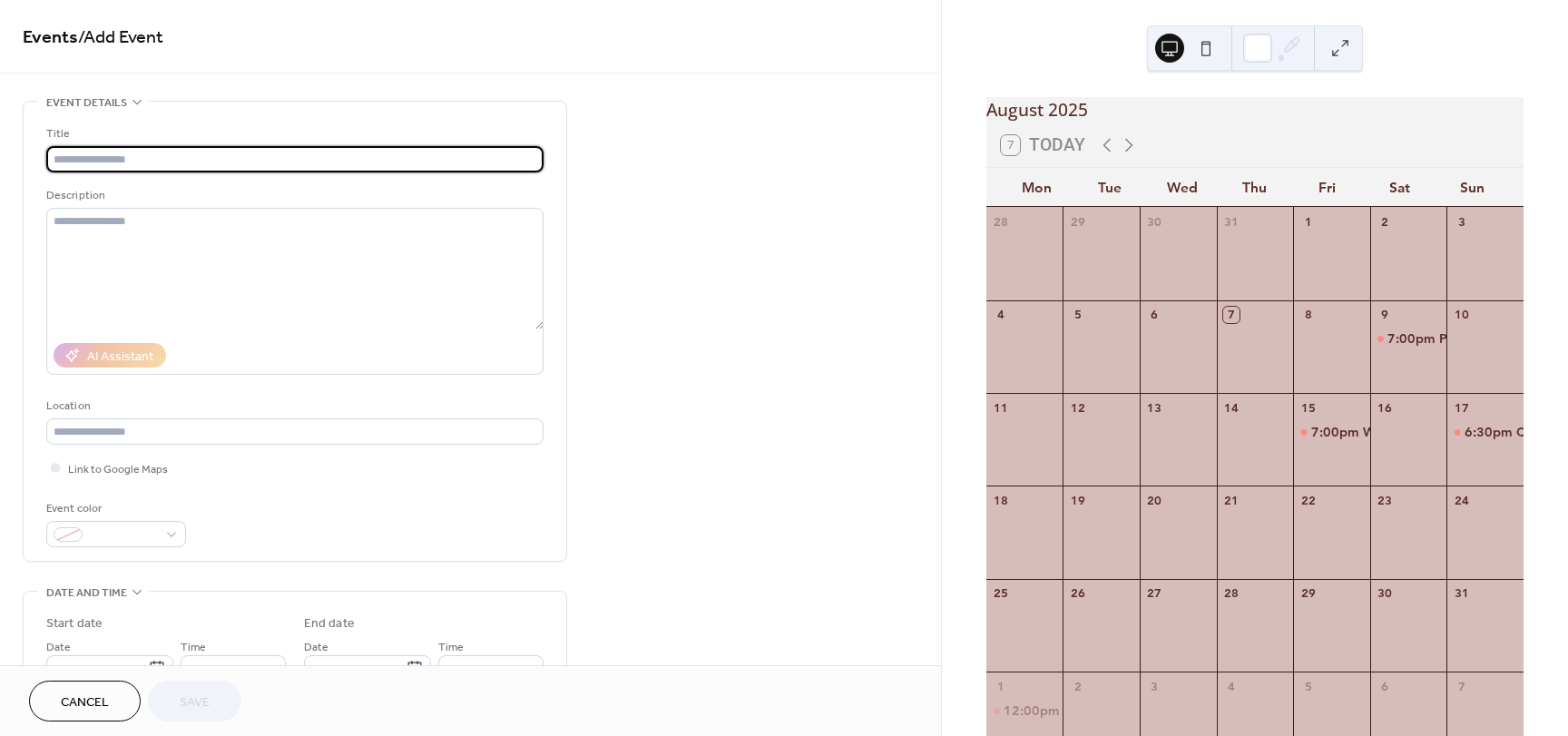 scroll, scrollTop: 0, scrollLeft: 0, axis: both 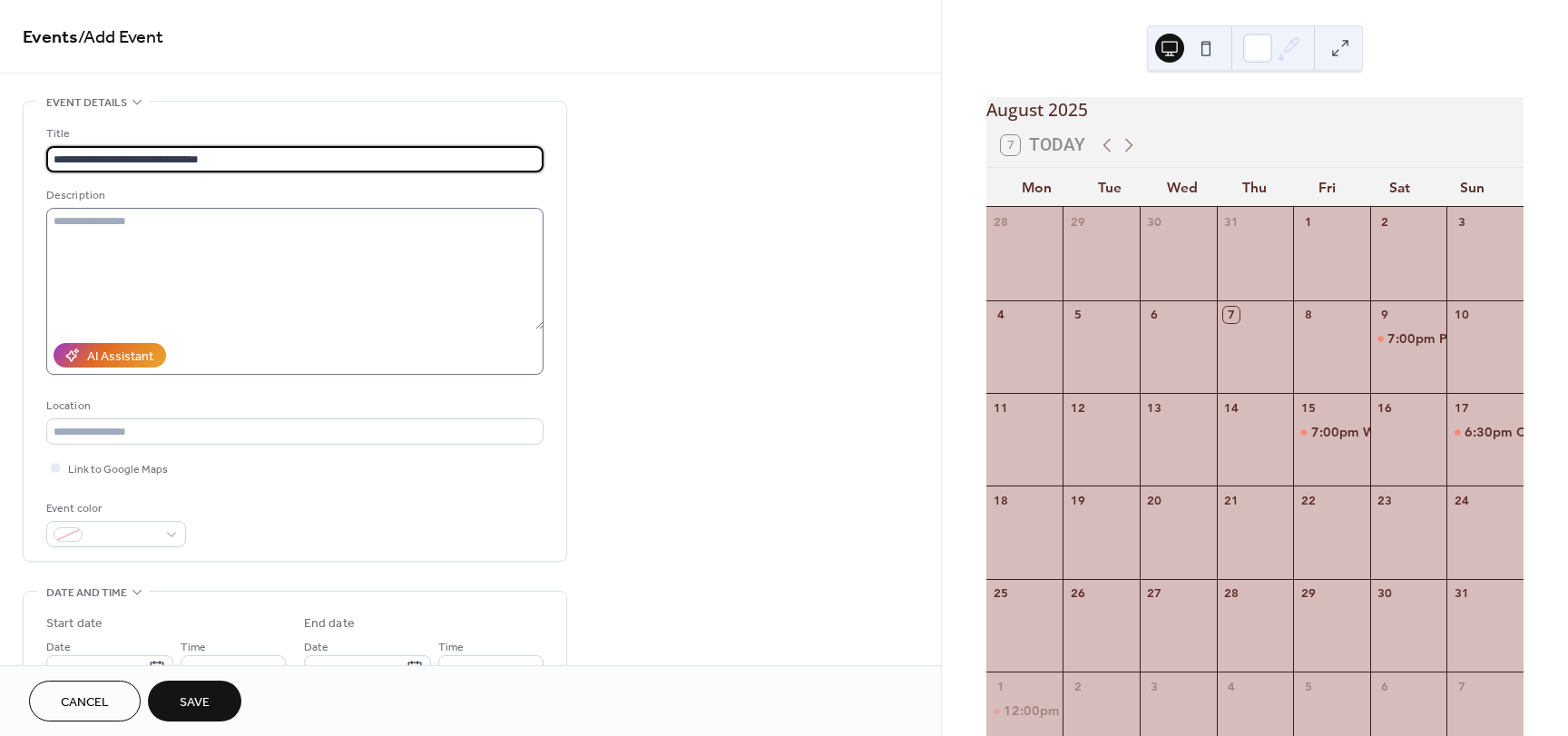 type on "**********" 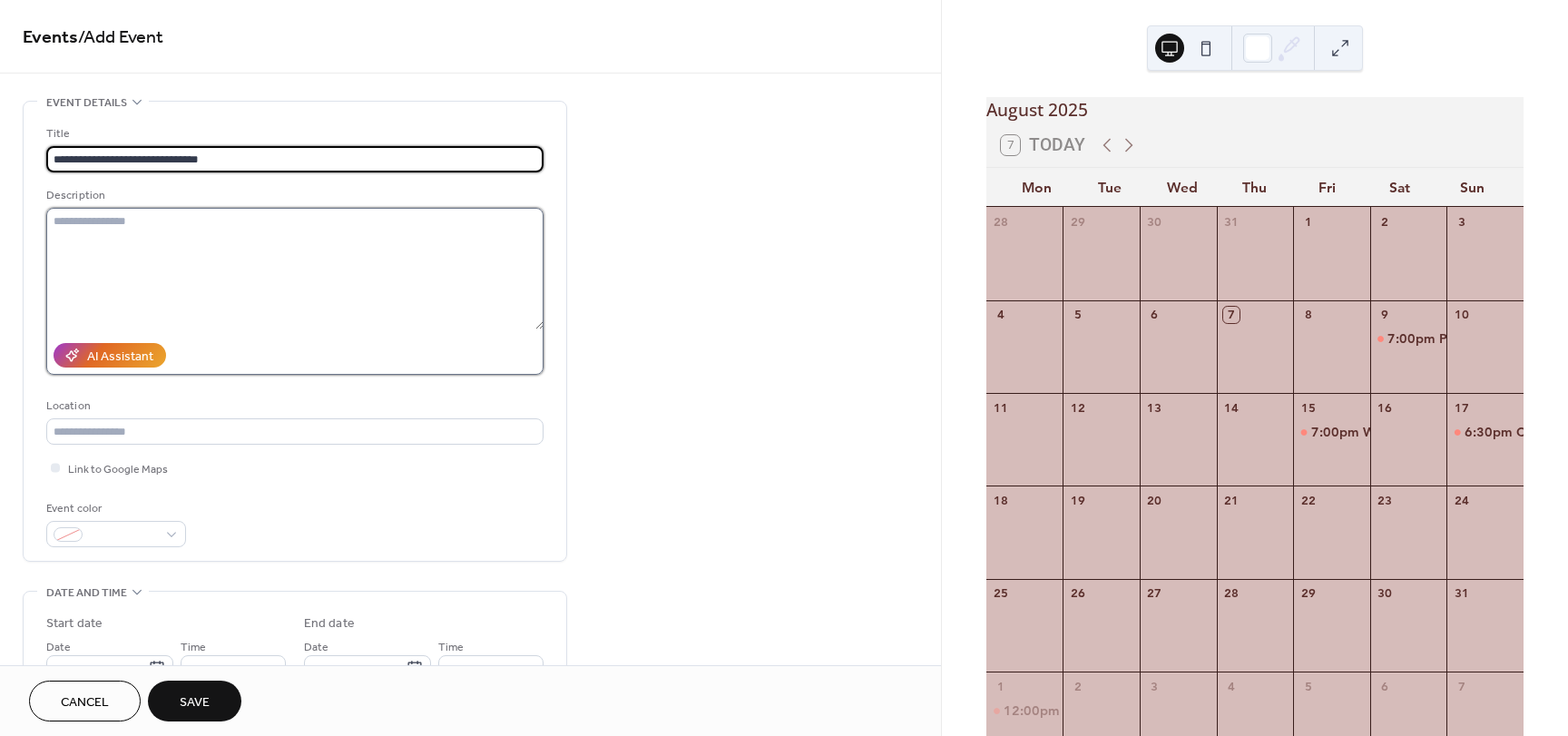 click at bounding box center [295, 269] 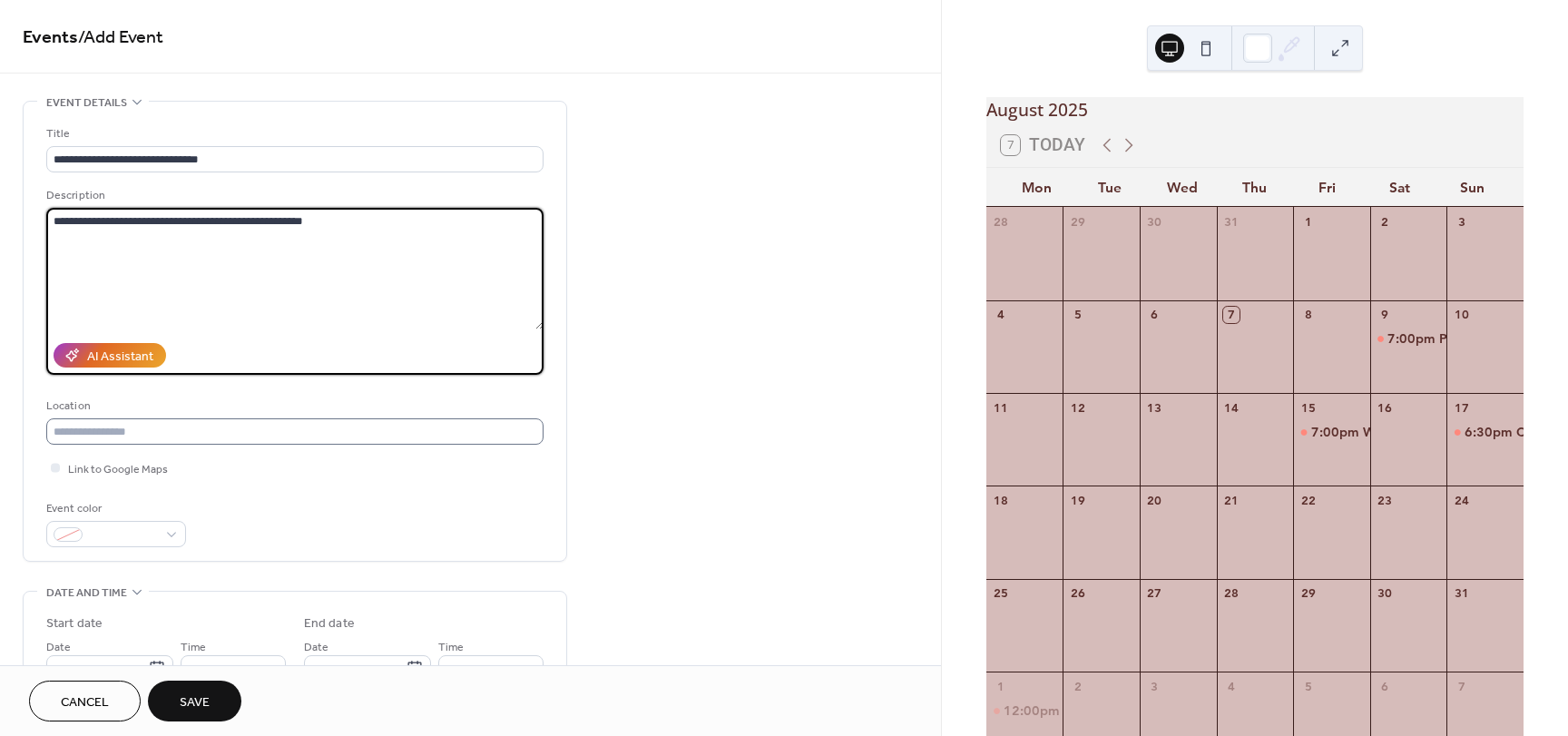 type on "**********" 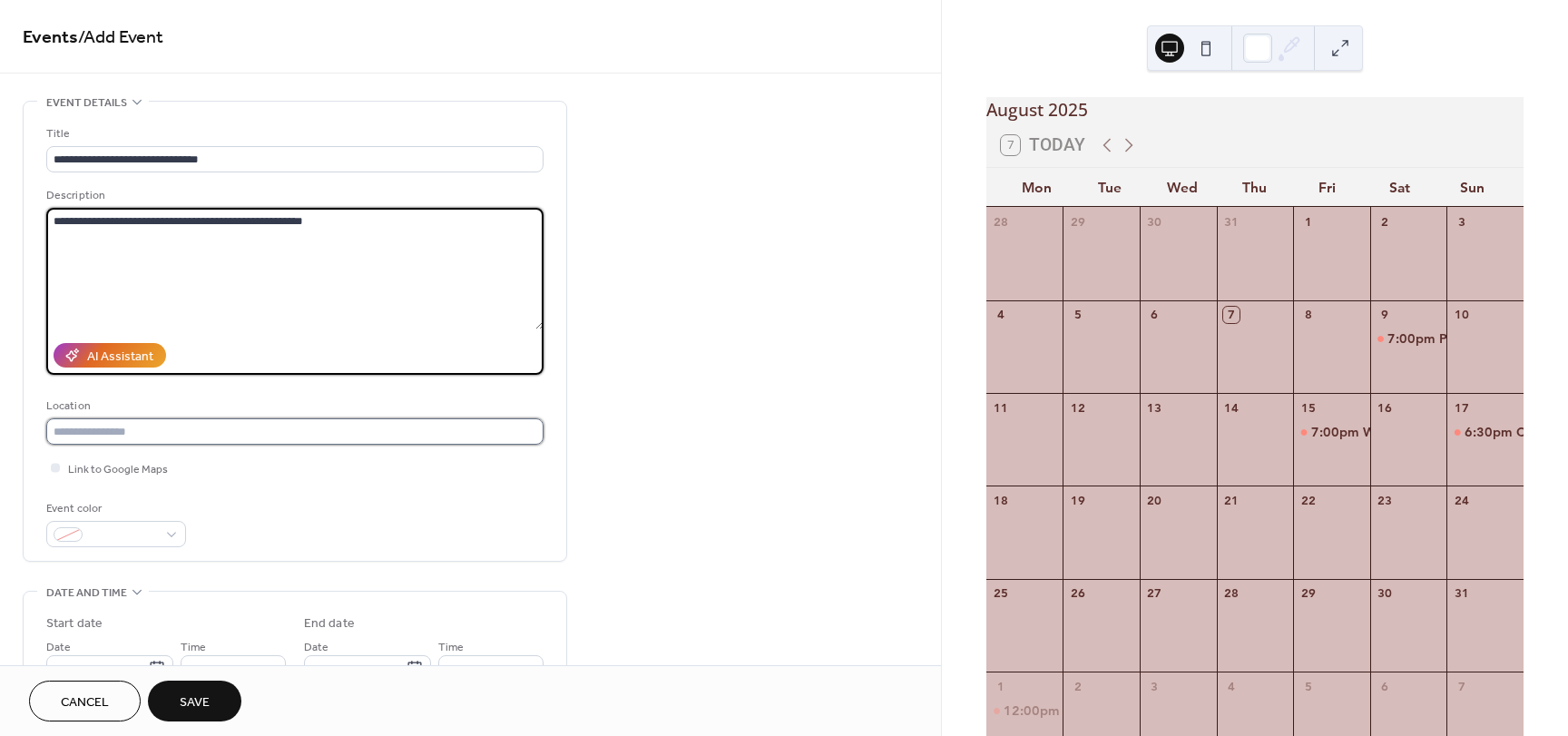 click at bounding box center (295, 431) 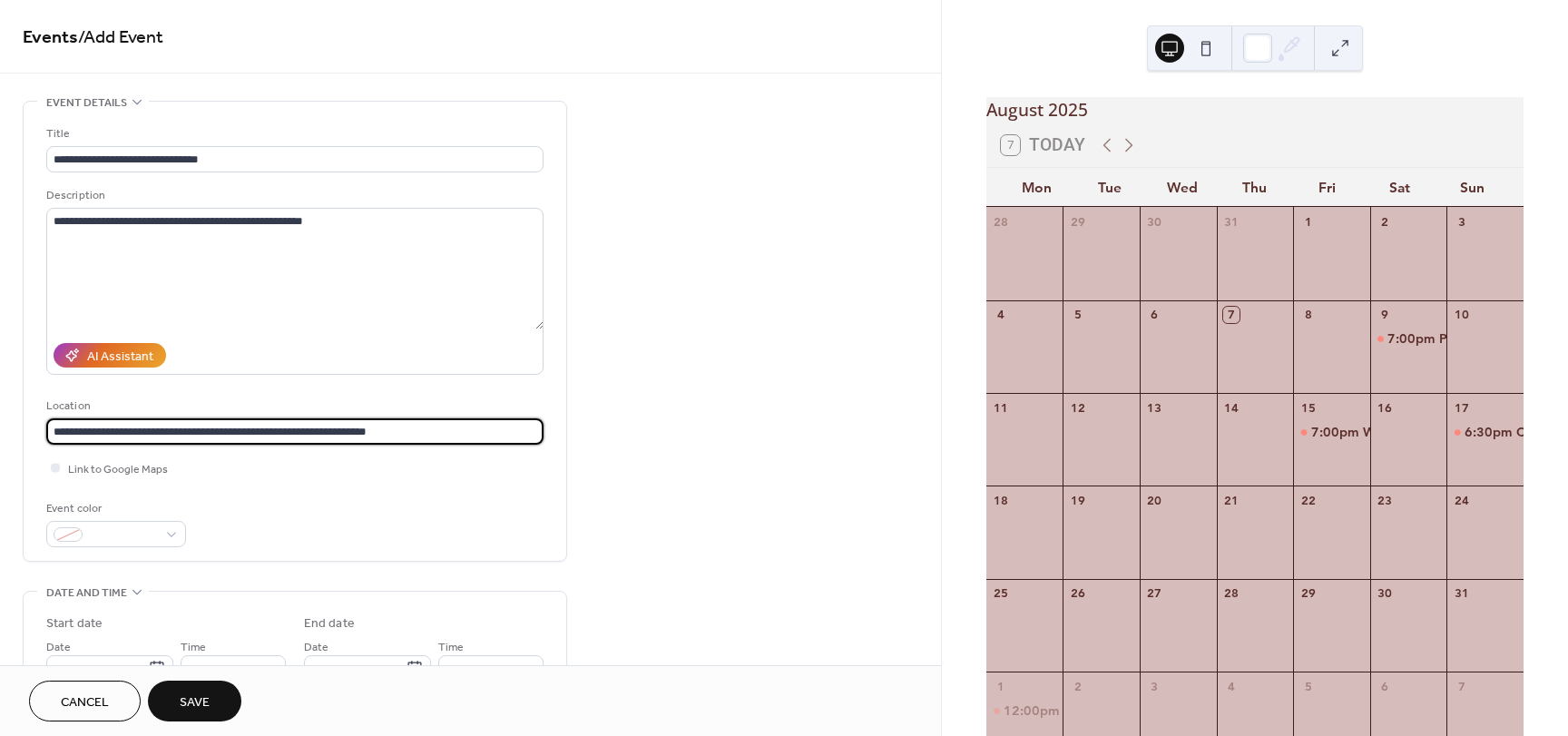scroll, scrollTop: 1, scrollLeft: 0, axis: vertical 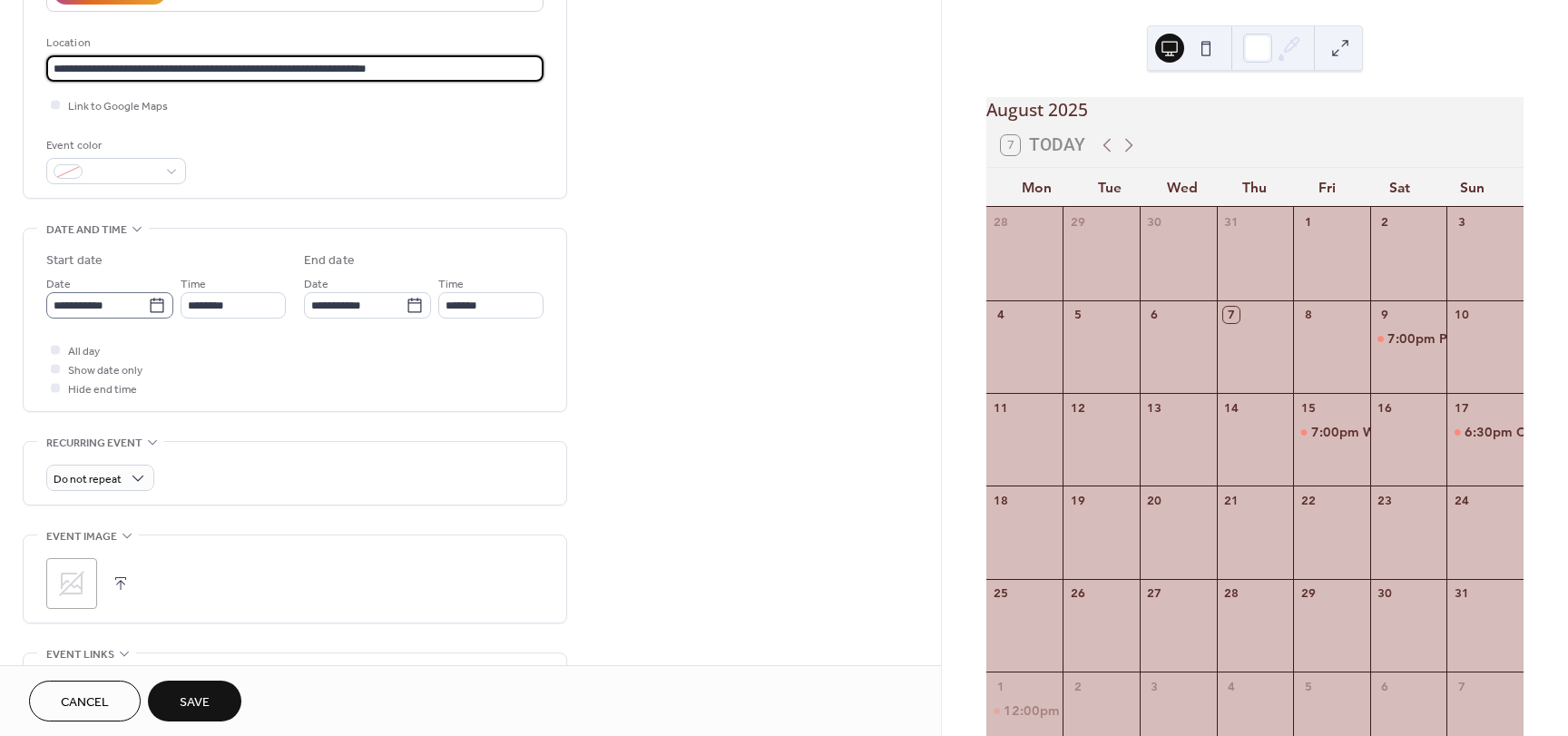 type on "**********" 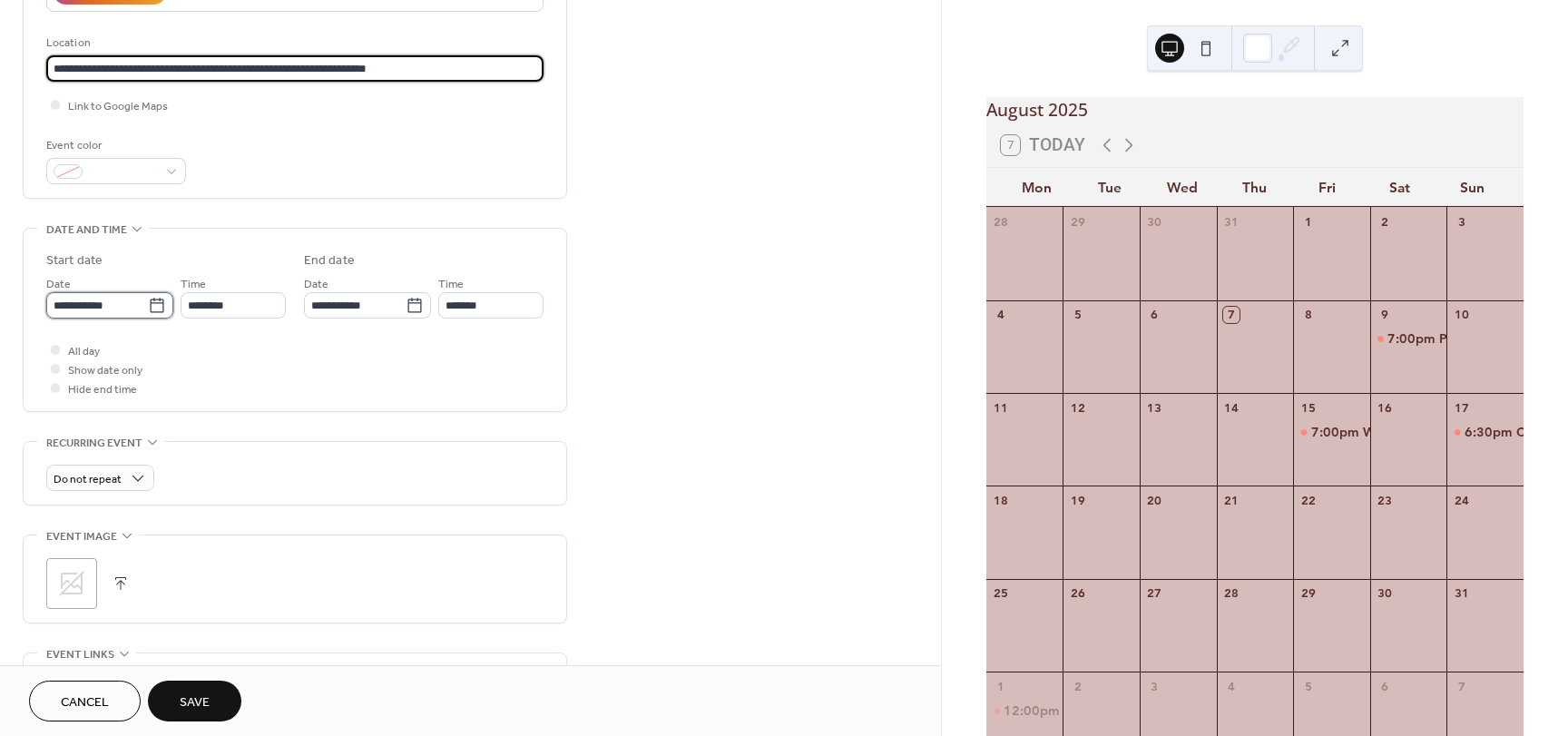 click on "**********" at bounding box center [97, 305] 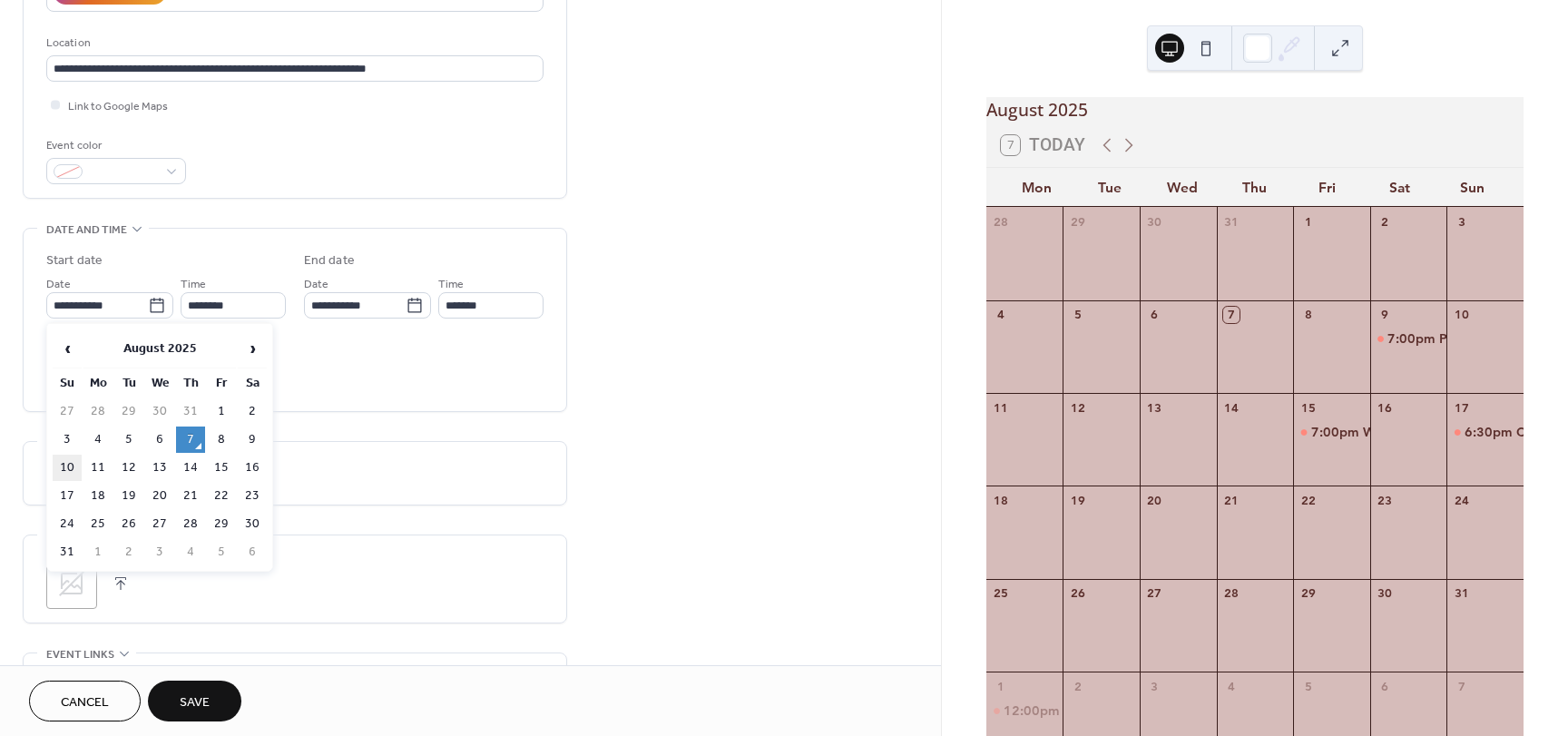 click on "10" at bounding box center (67, 467) 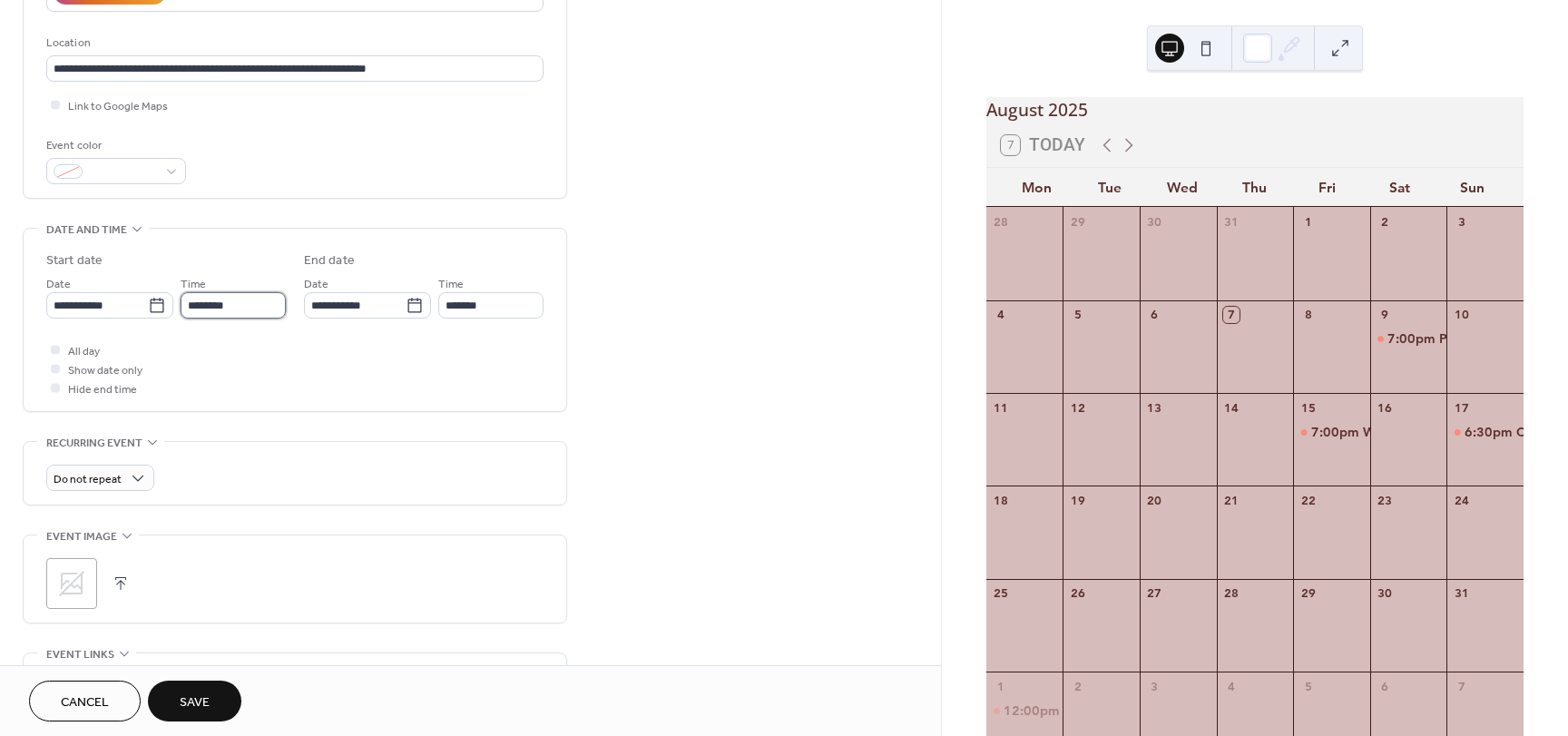 click on "********" at bounding box center (233, 305) 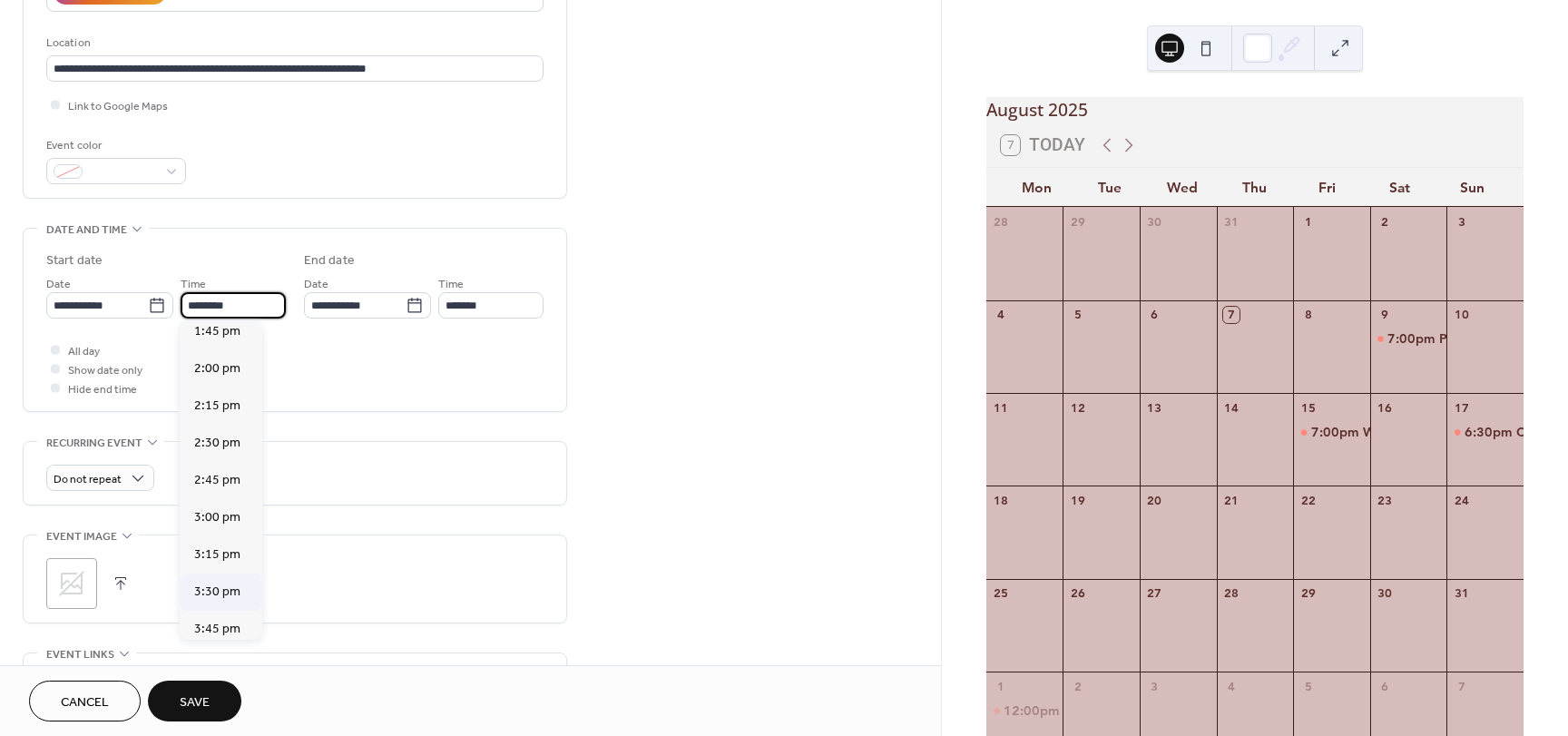 scroll, scrollTop: 2058, scrollLeft: 0, axis: vertical 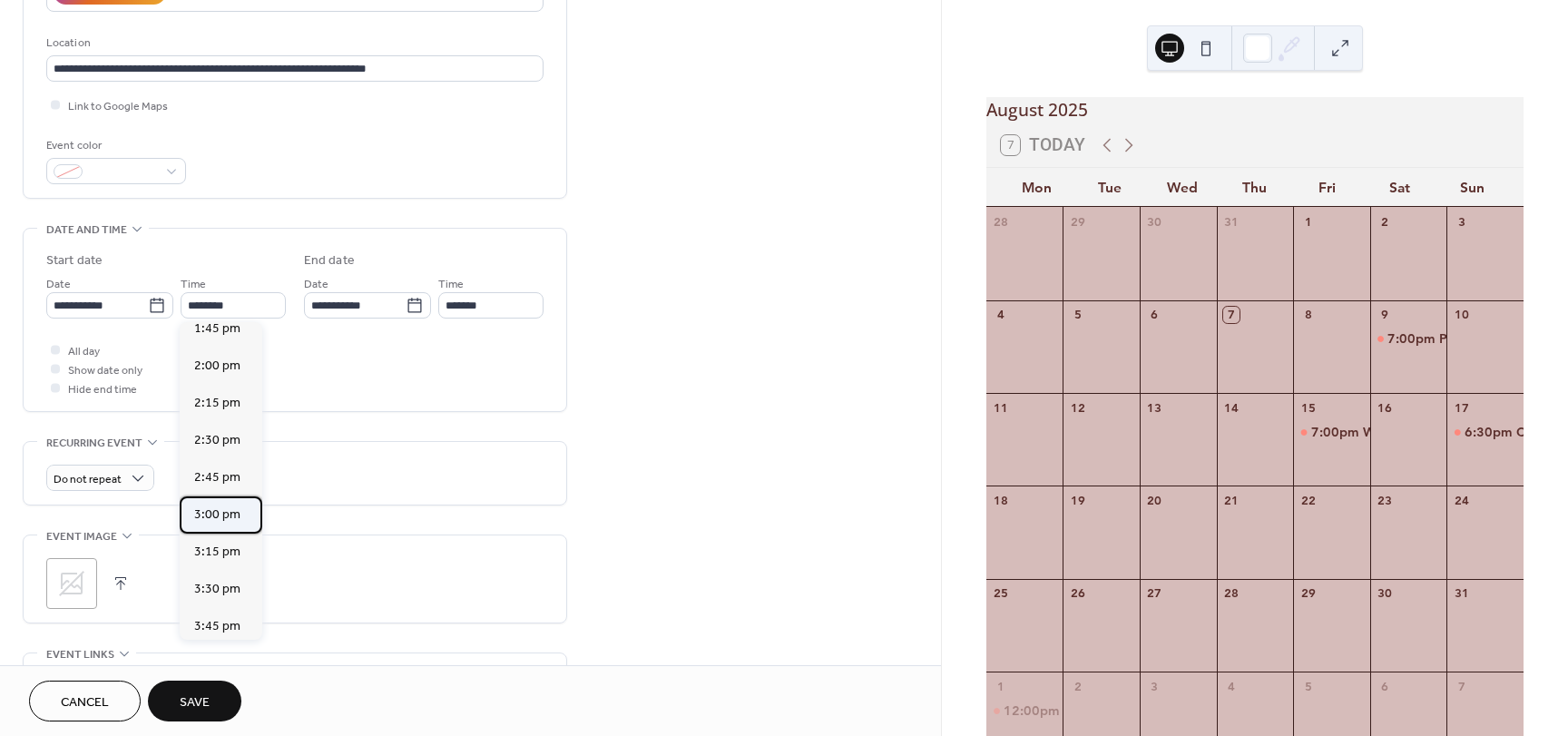 click on "3:00 pm" at bounding box center (217, 515) 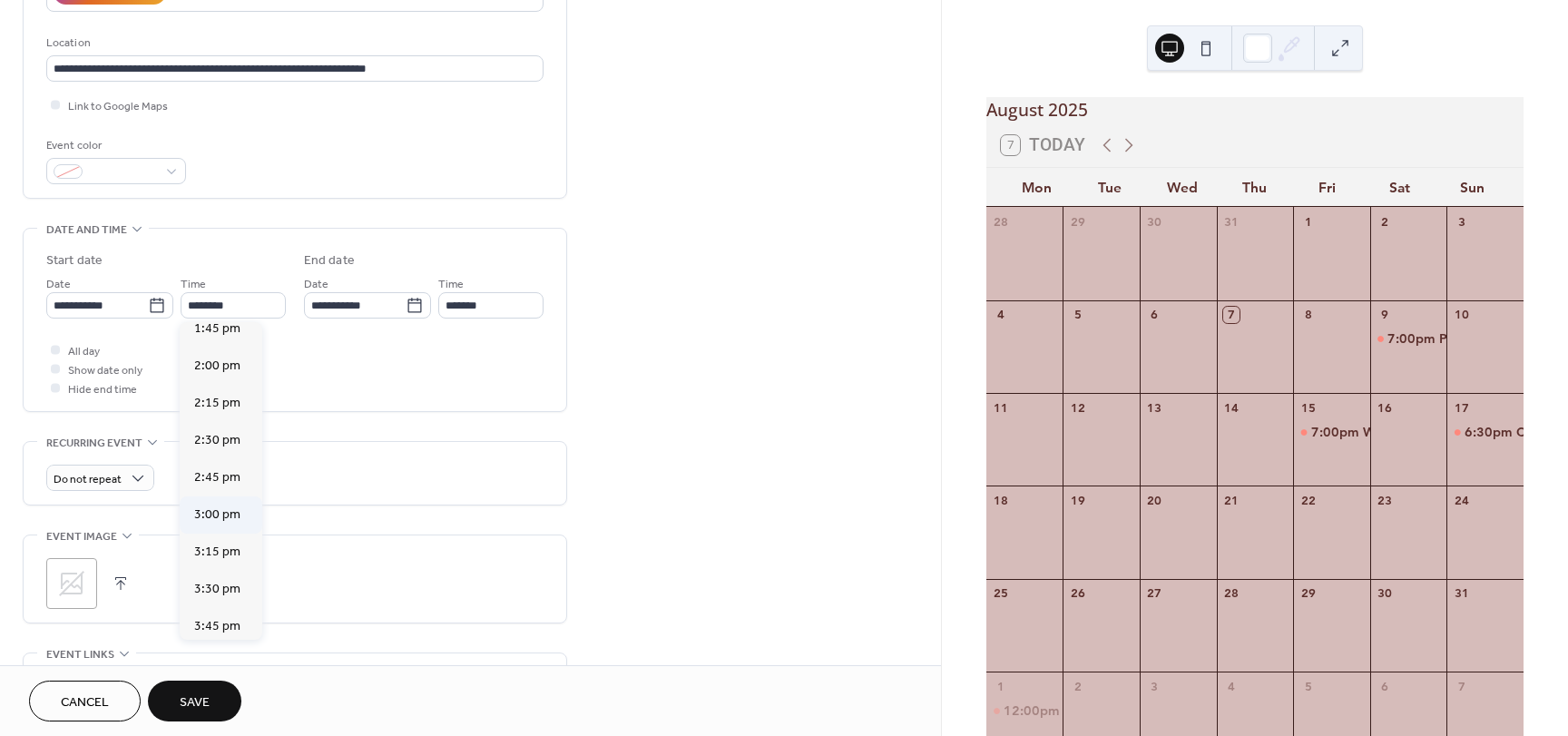 type on "*******" 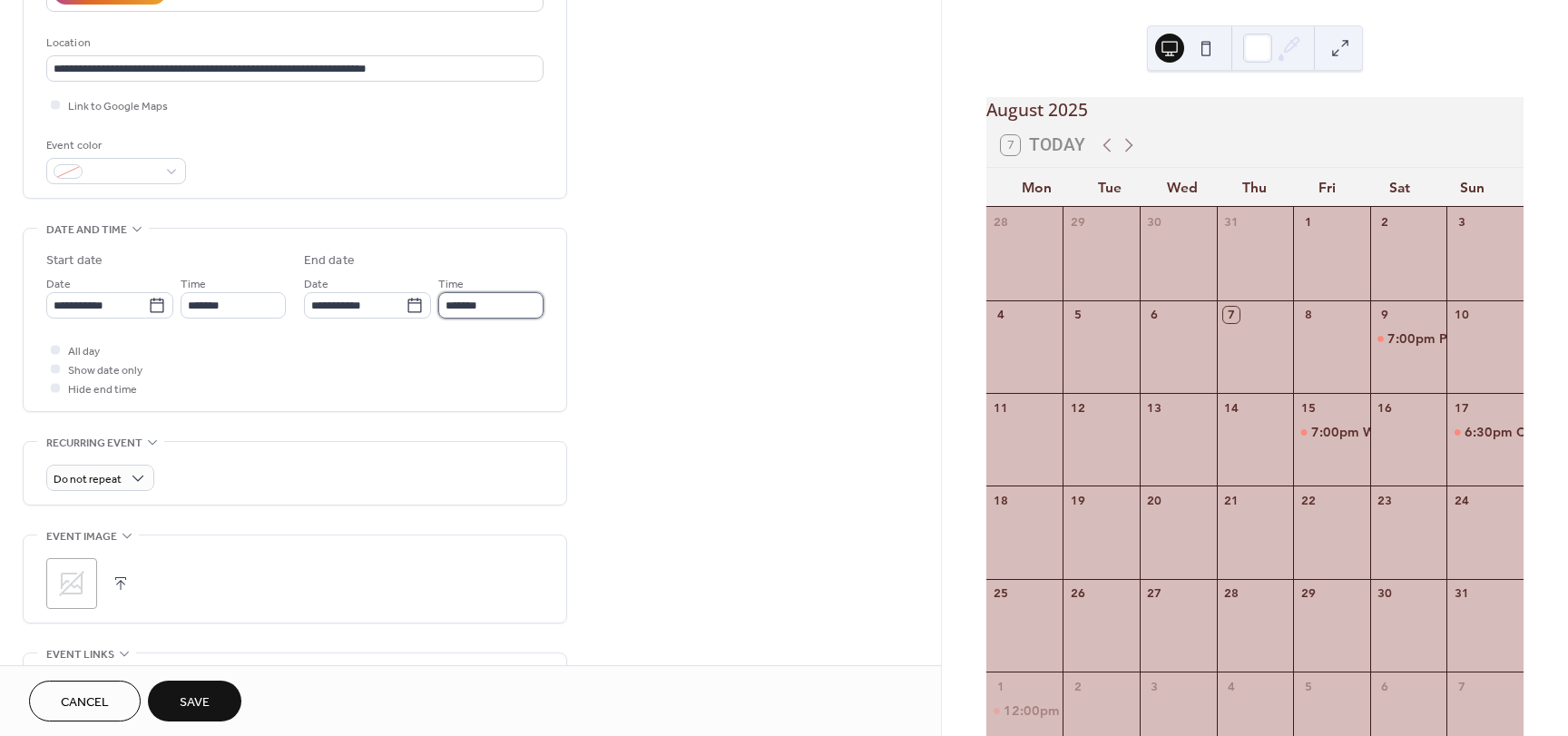 click on "*******" at bounding box center (491, 305) 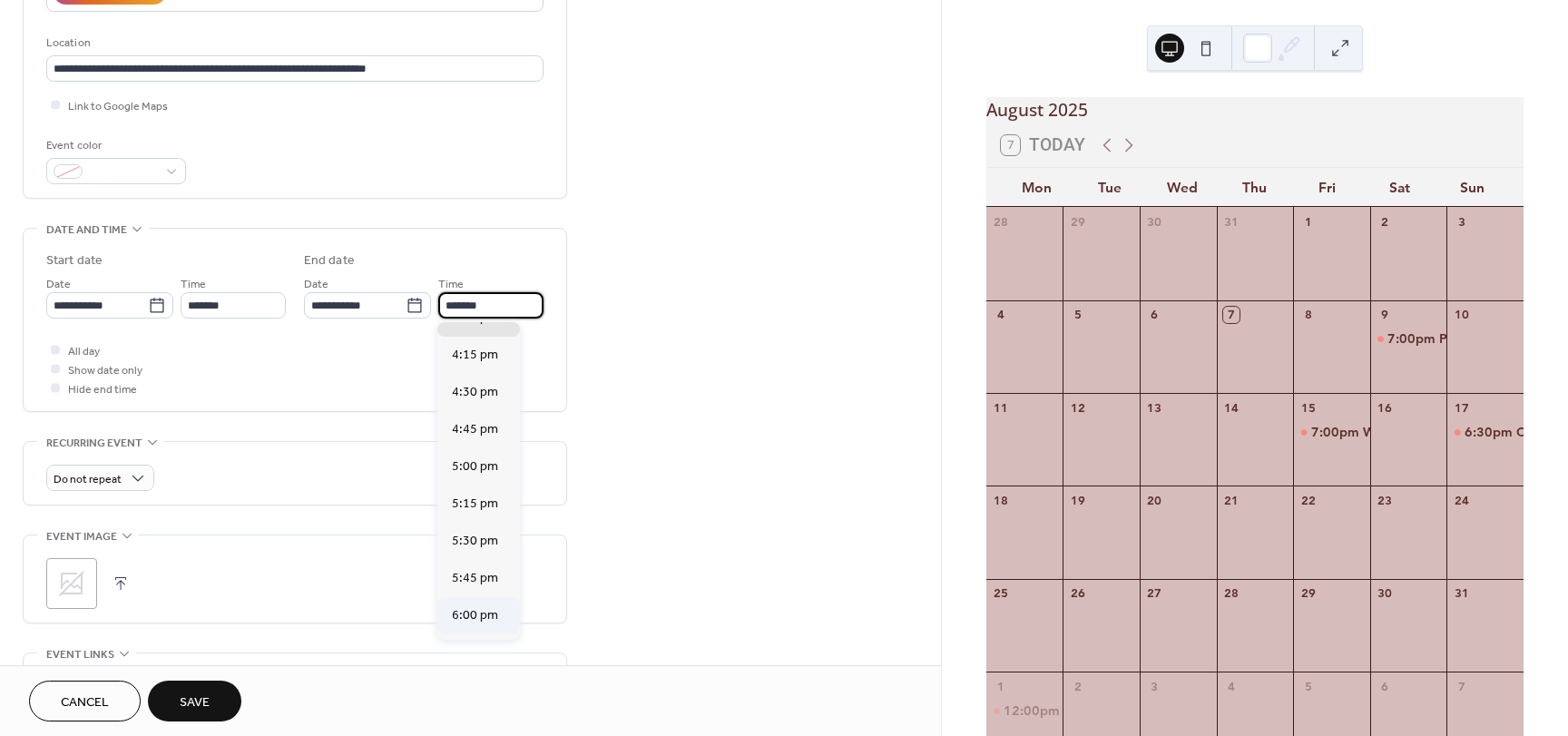 scroll, scrollTop: 182, scrollLeft: 0, axis: vertical 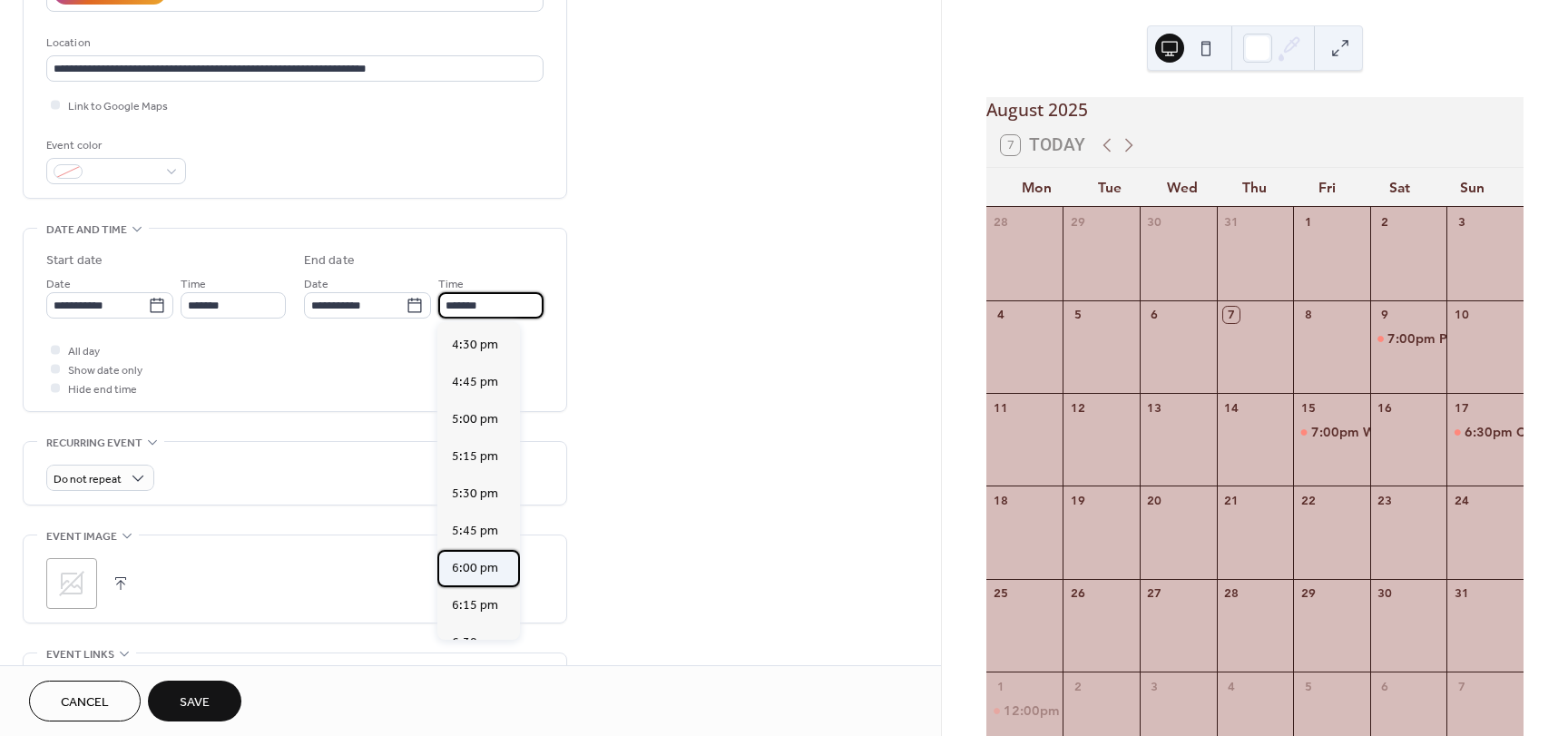 click on "6:00 pm" at bounding box center (475, 568) 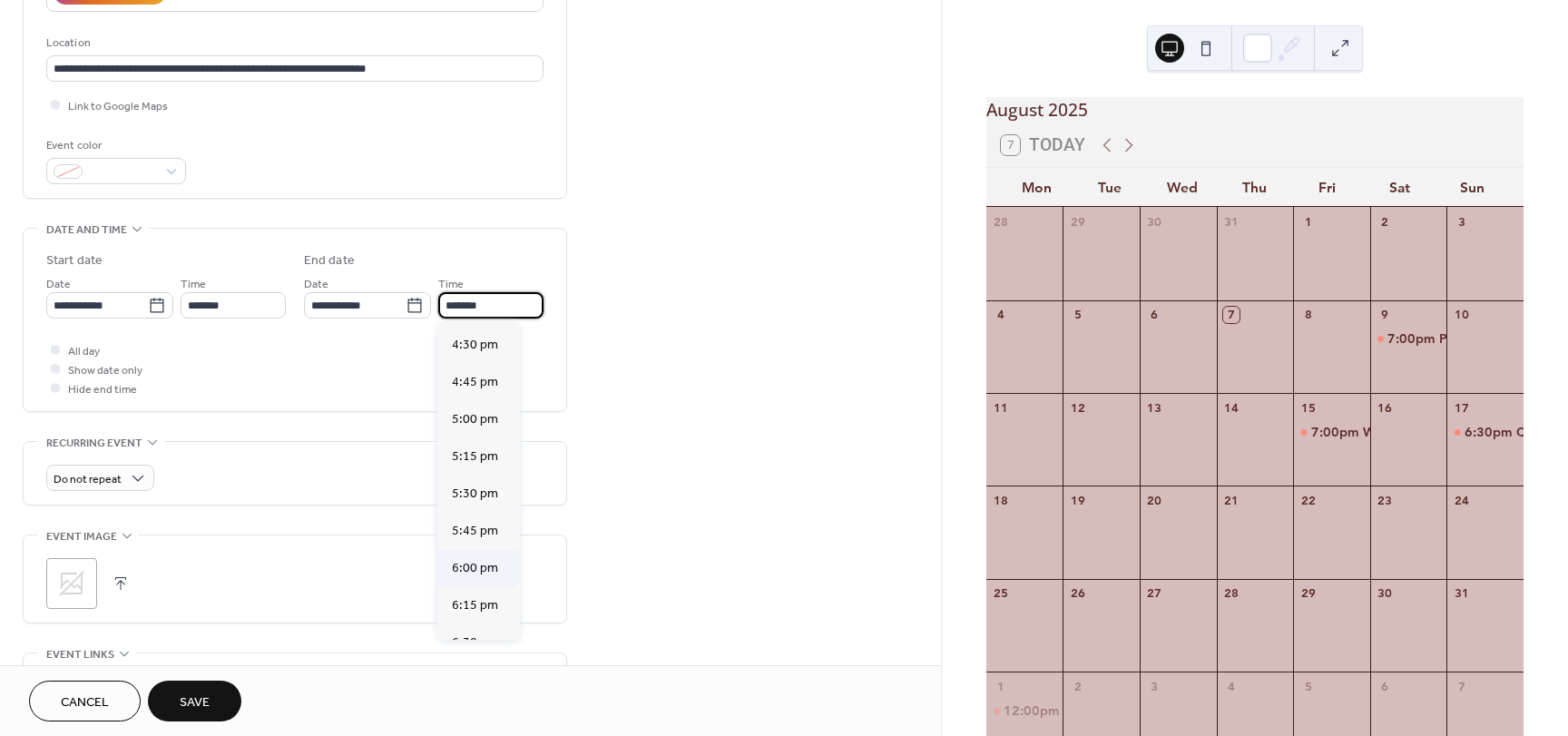 type on "*******" 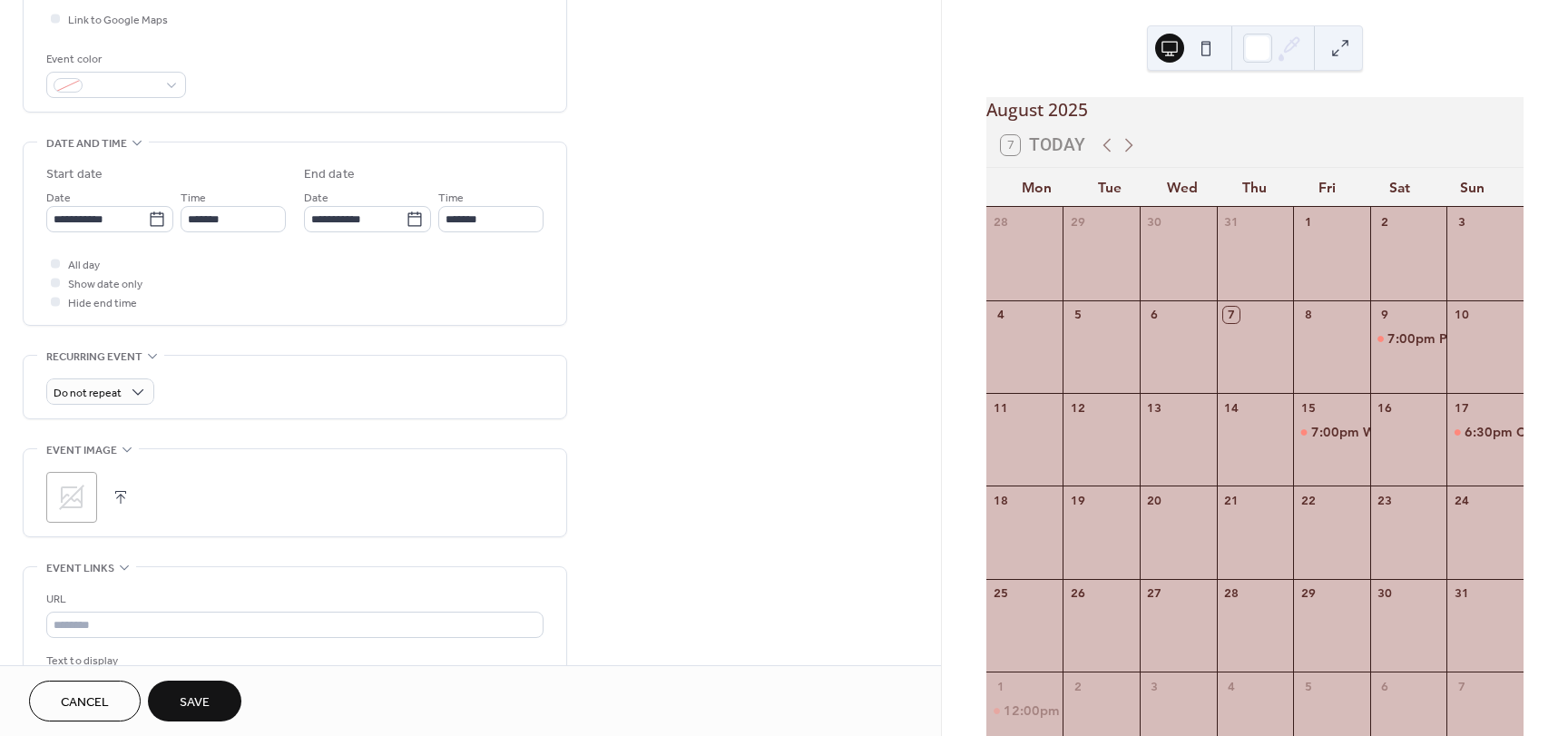 scroll, scrollTop: 454, scrollLeft: 0, axis: vertical 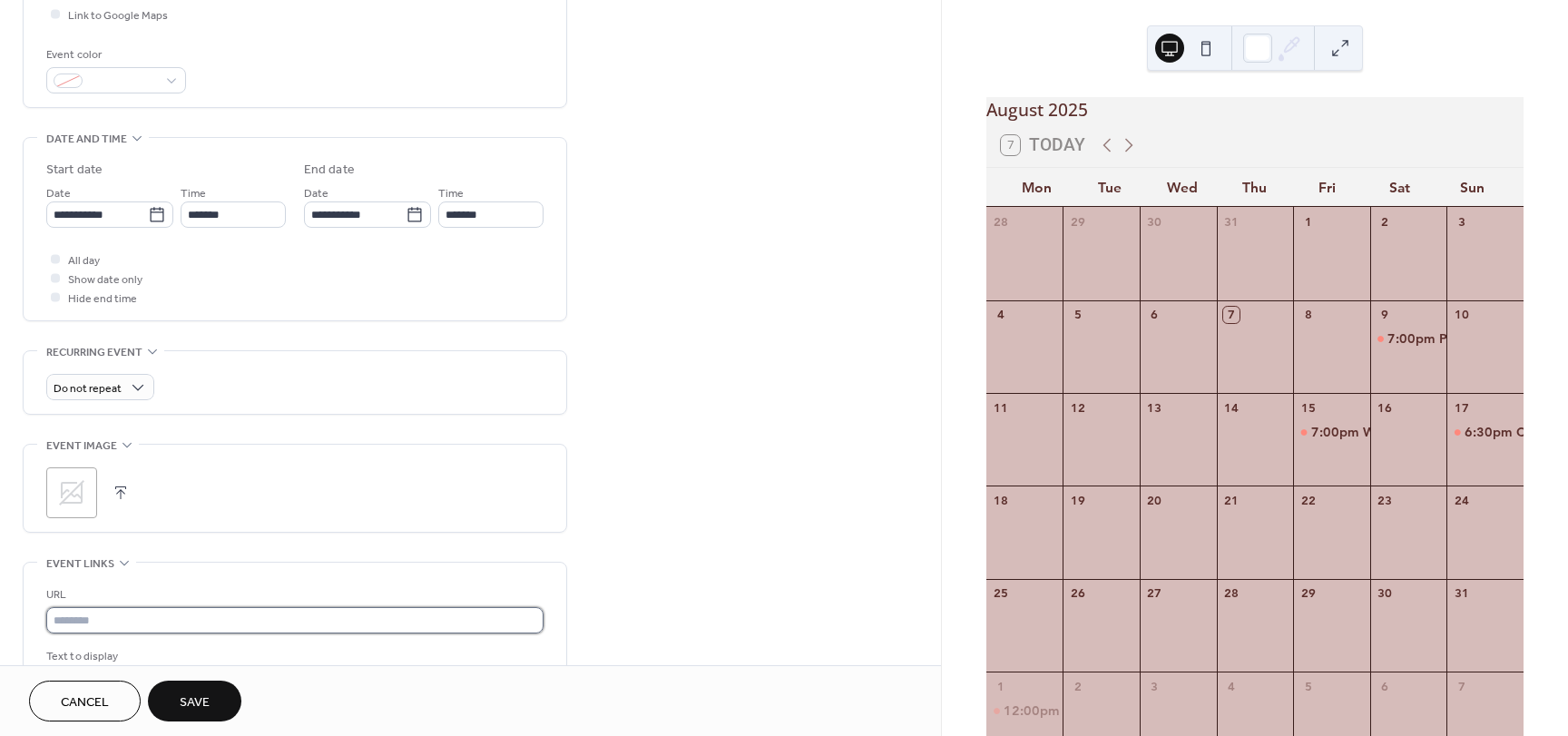 click at bounding box center (295, 620) 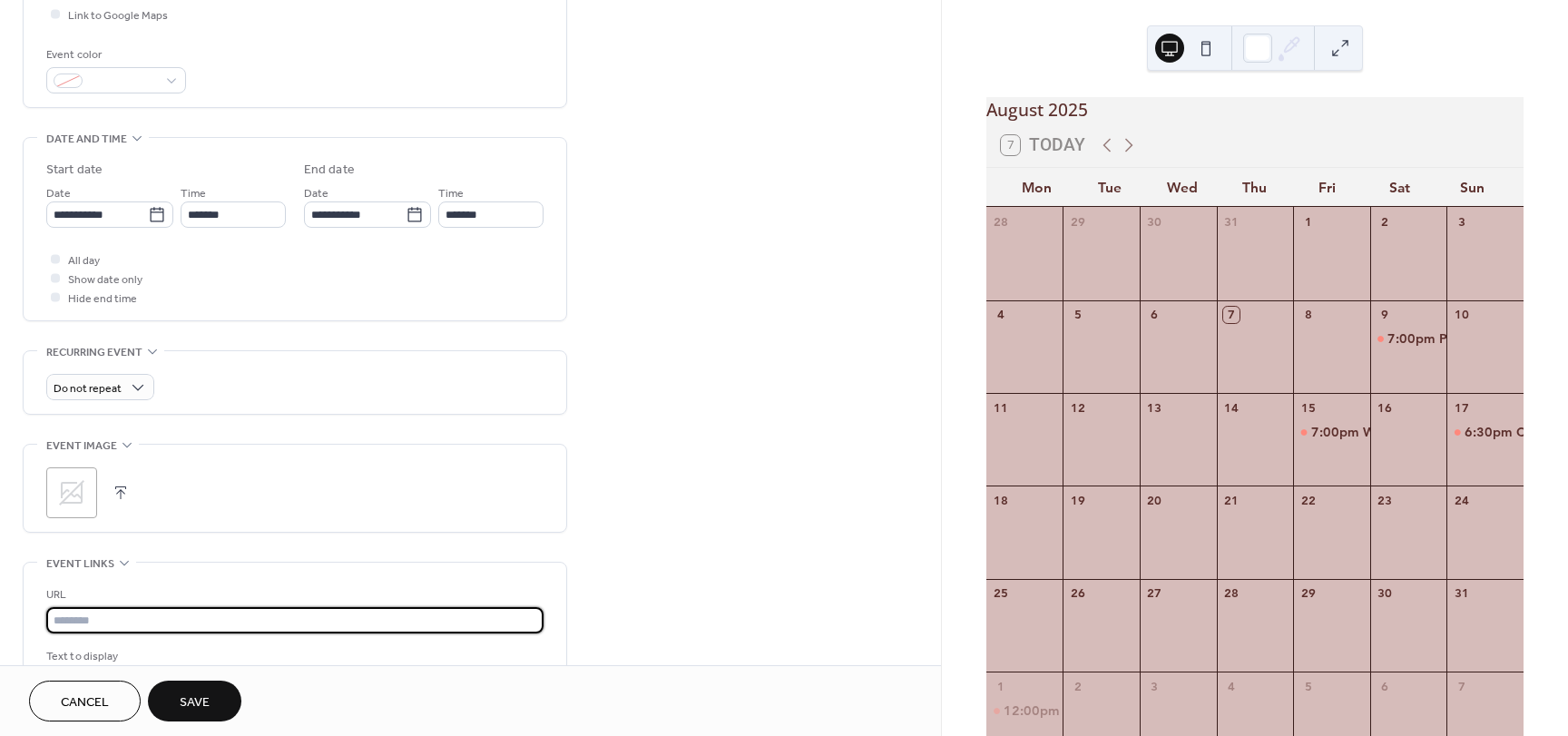 paste on "**********" 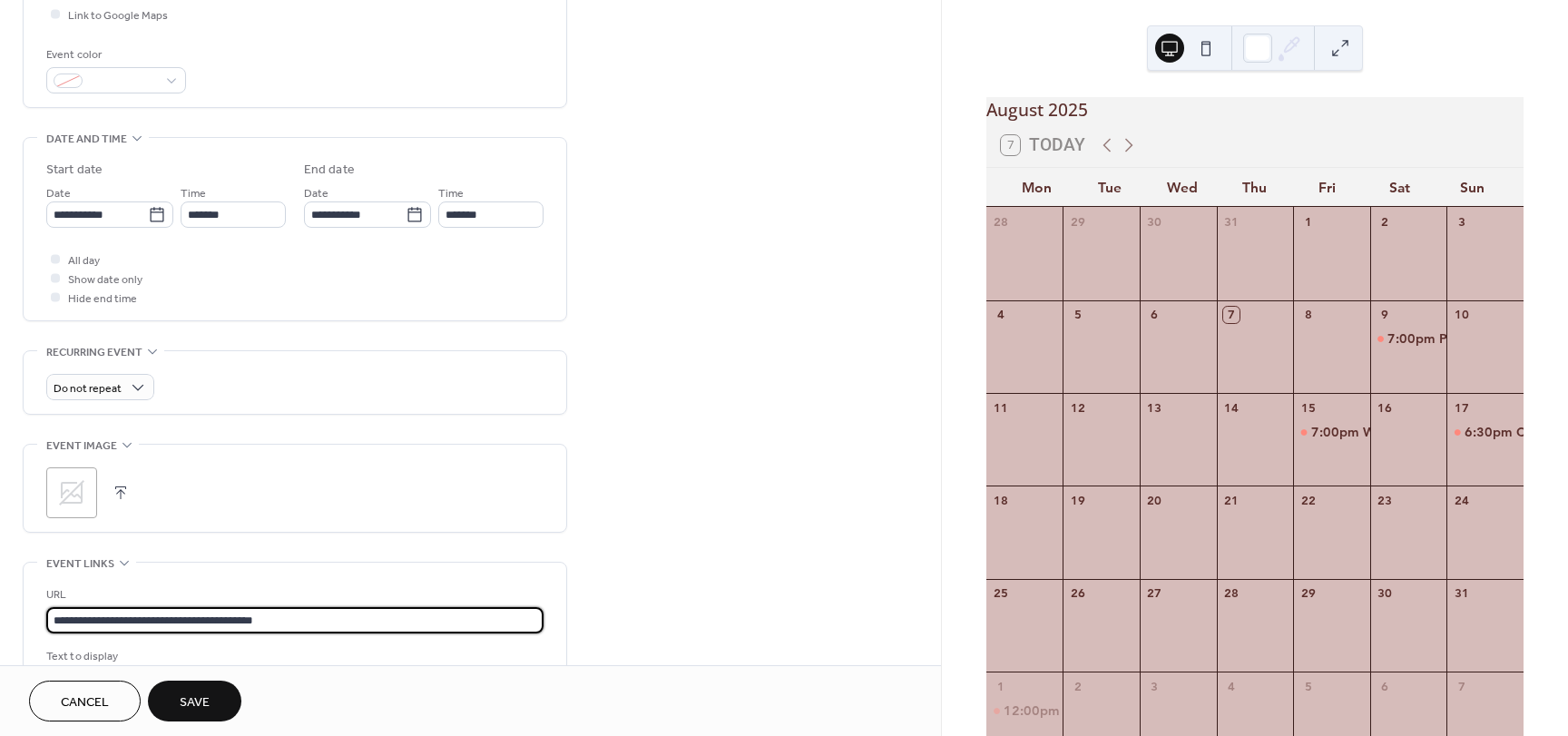 scroll, scrollTop: 1, scrollLeft: 0, axis: vertical 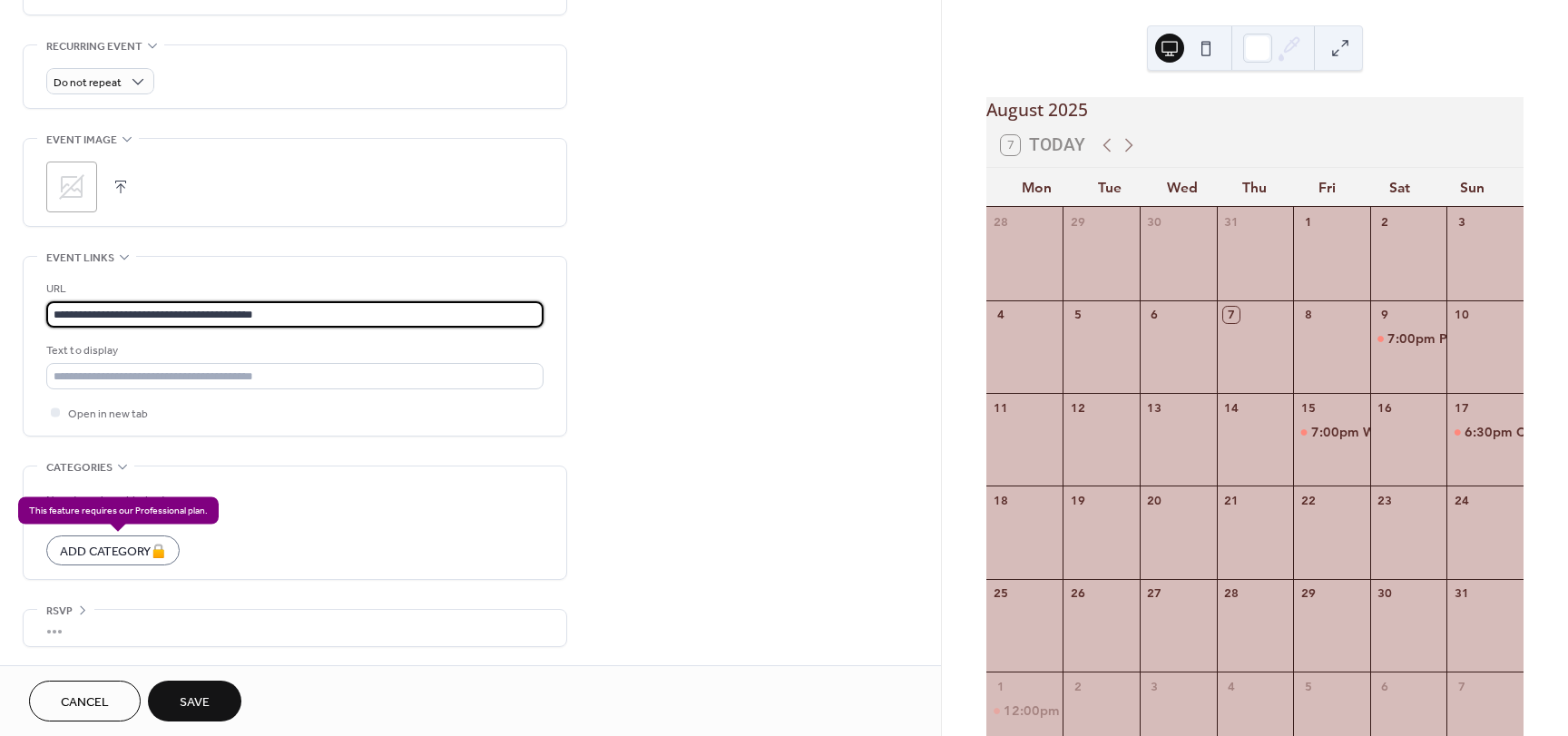 type on "**********" 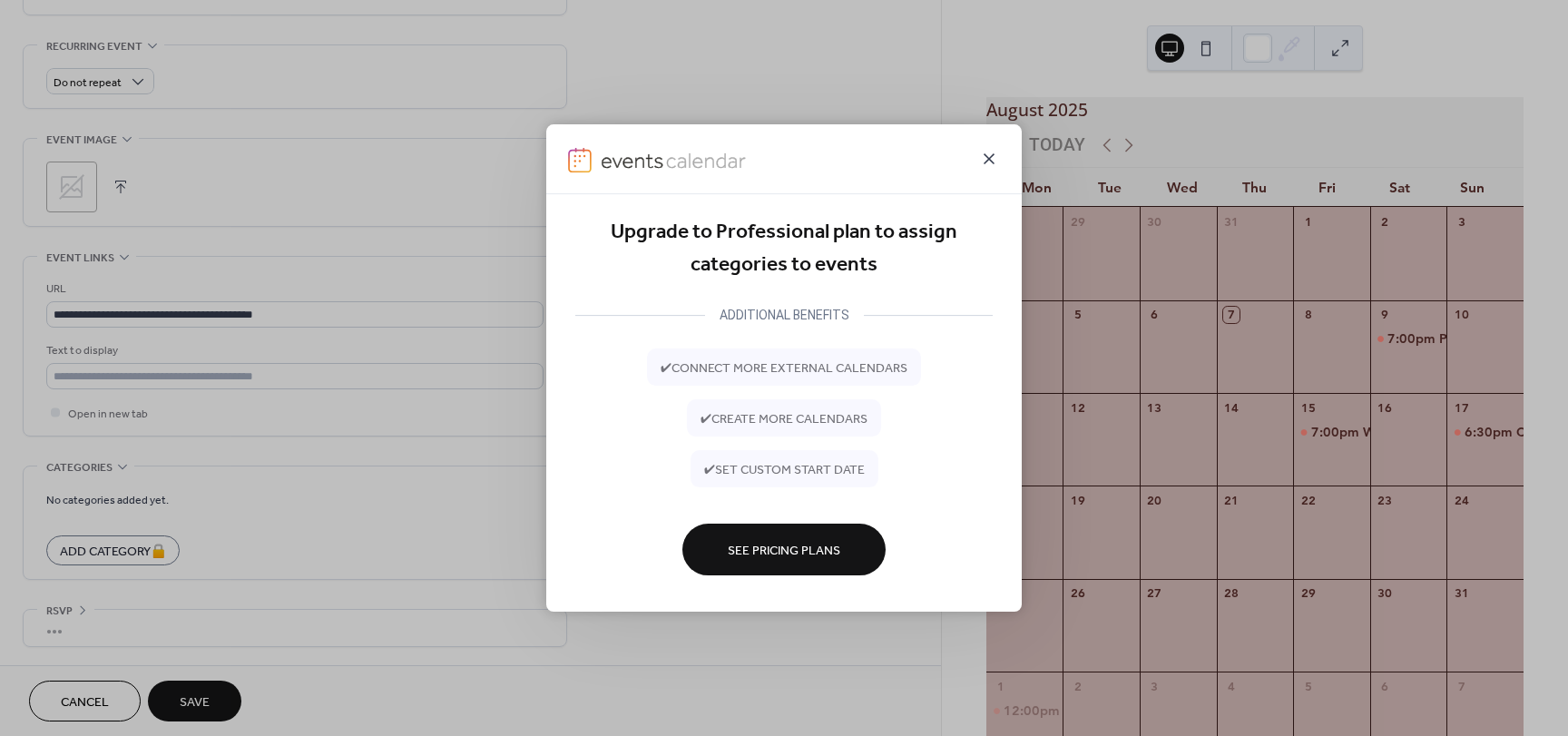 click 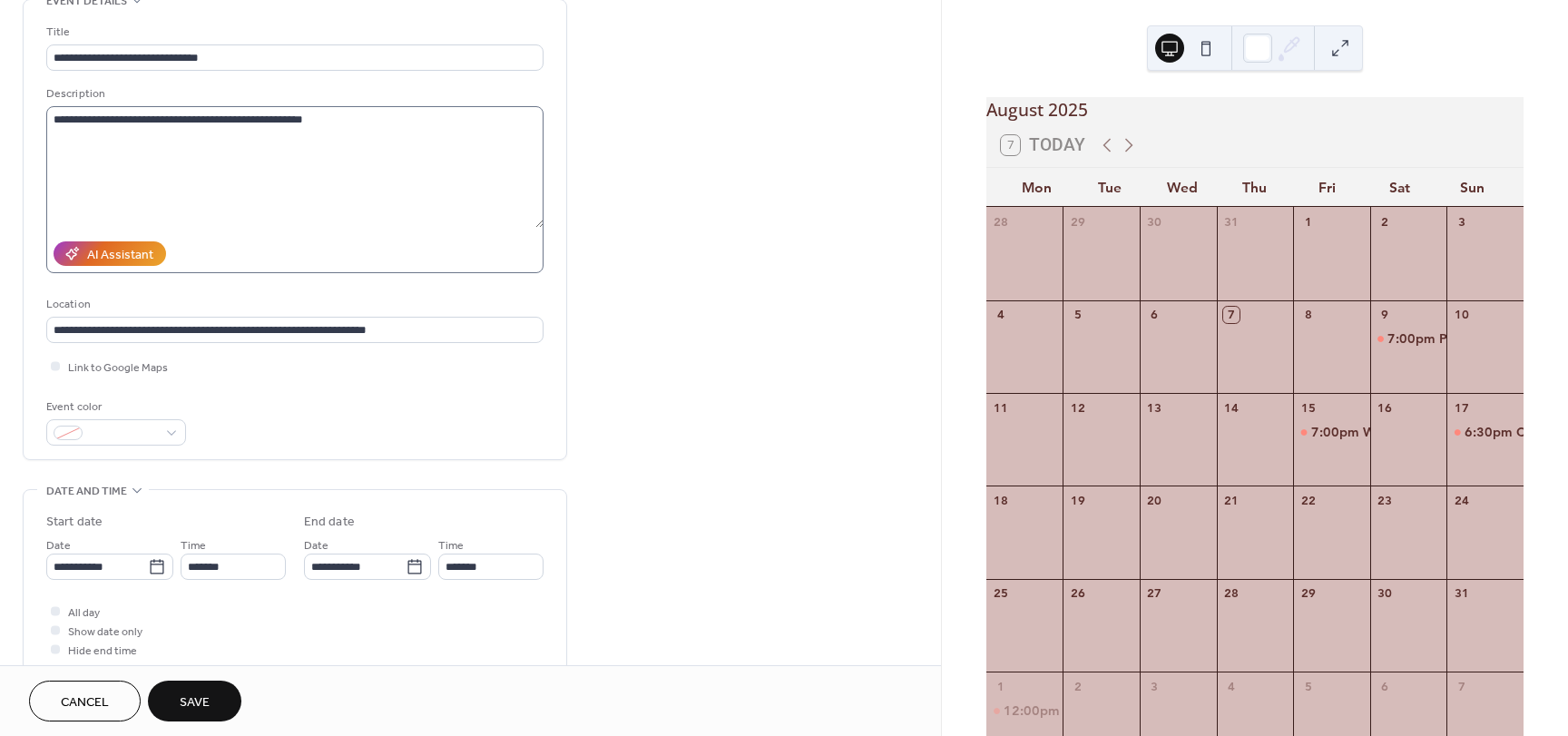 scroll, scrollTop: 0, scrollLeft: 0, axis: both 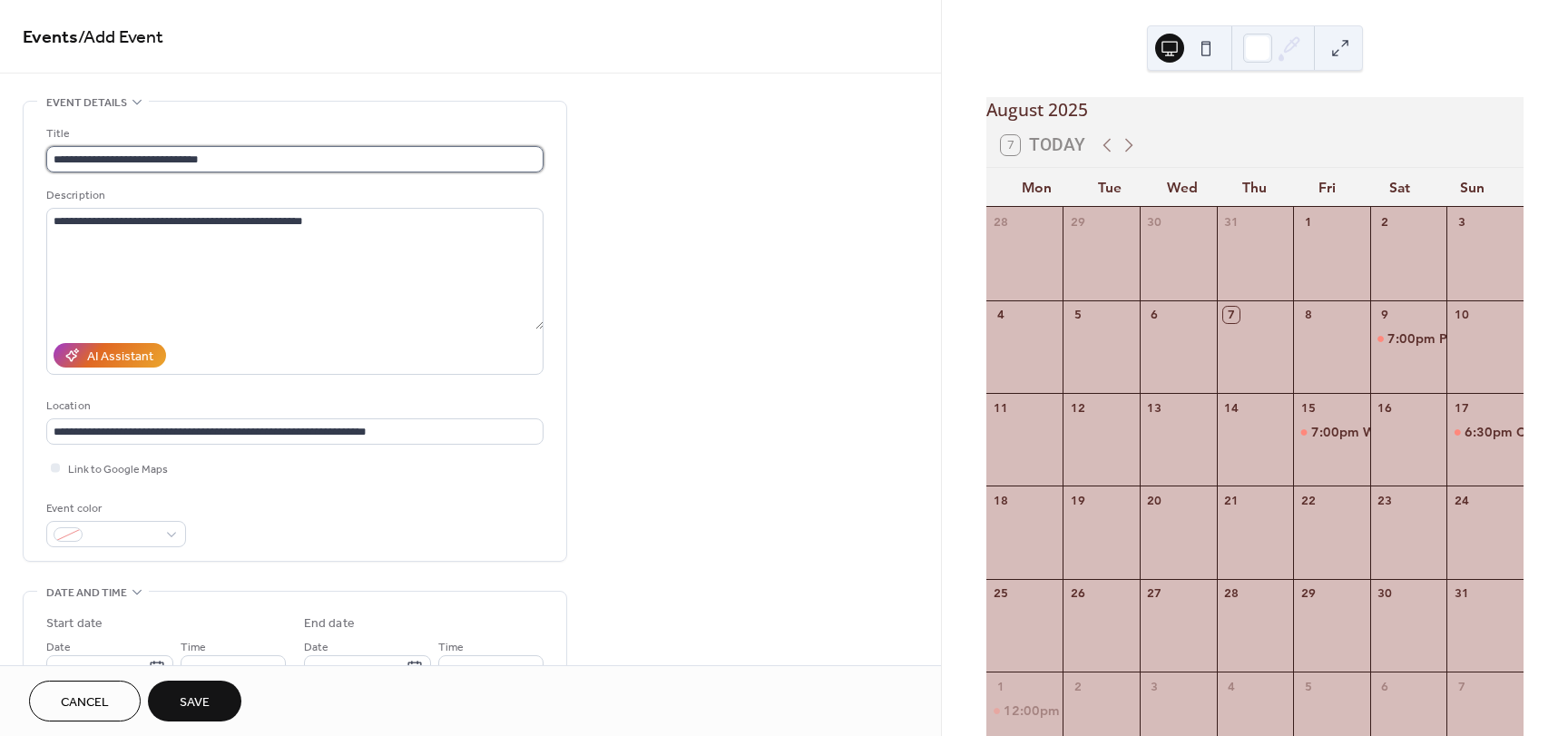 click on "**********" at bounding box center (295, 159) 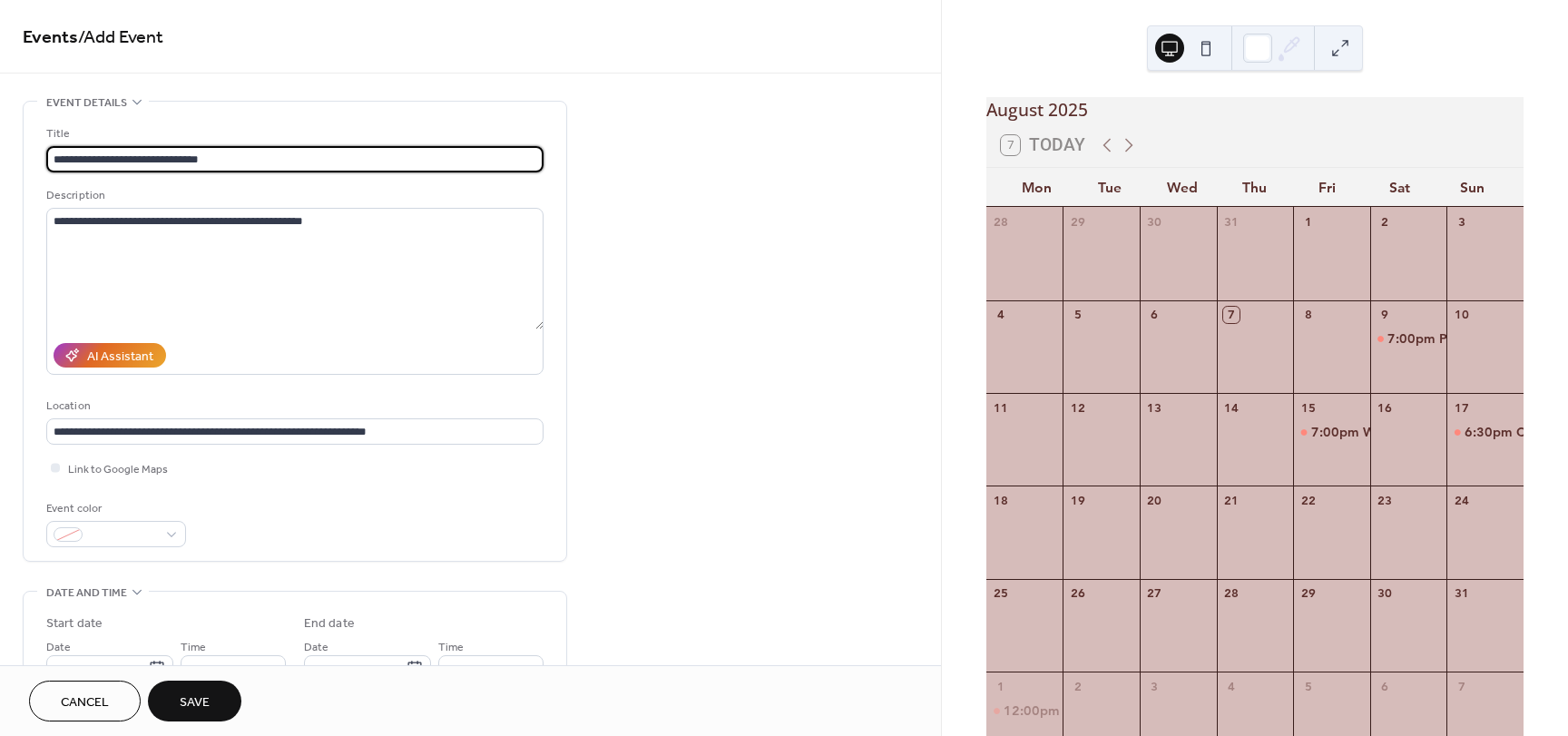type on "**********" 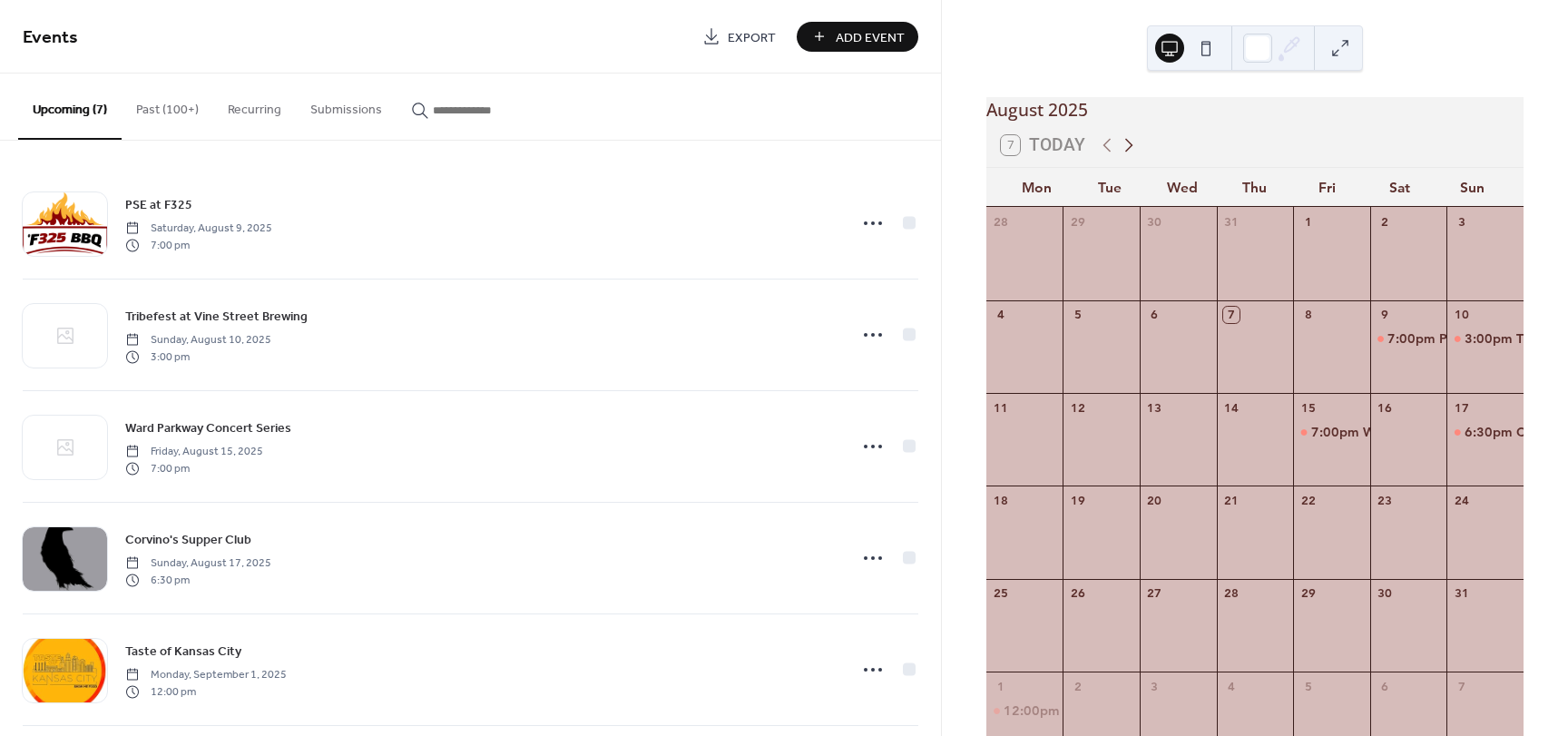 click 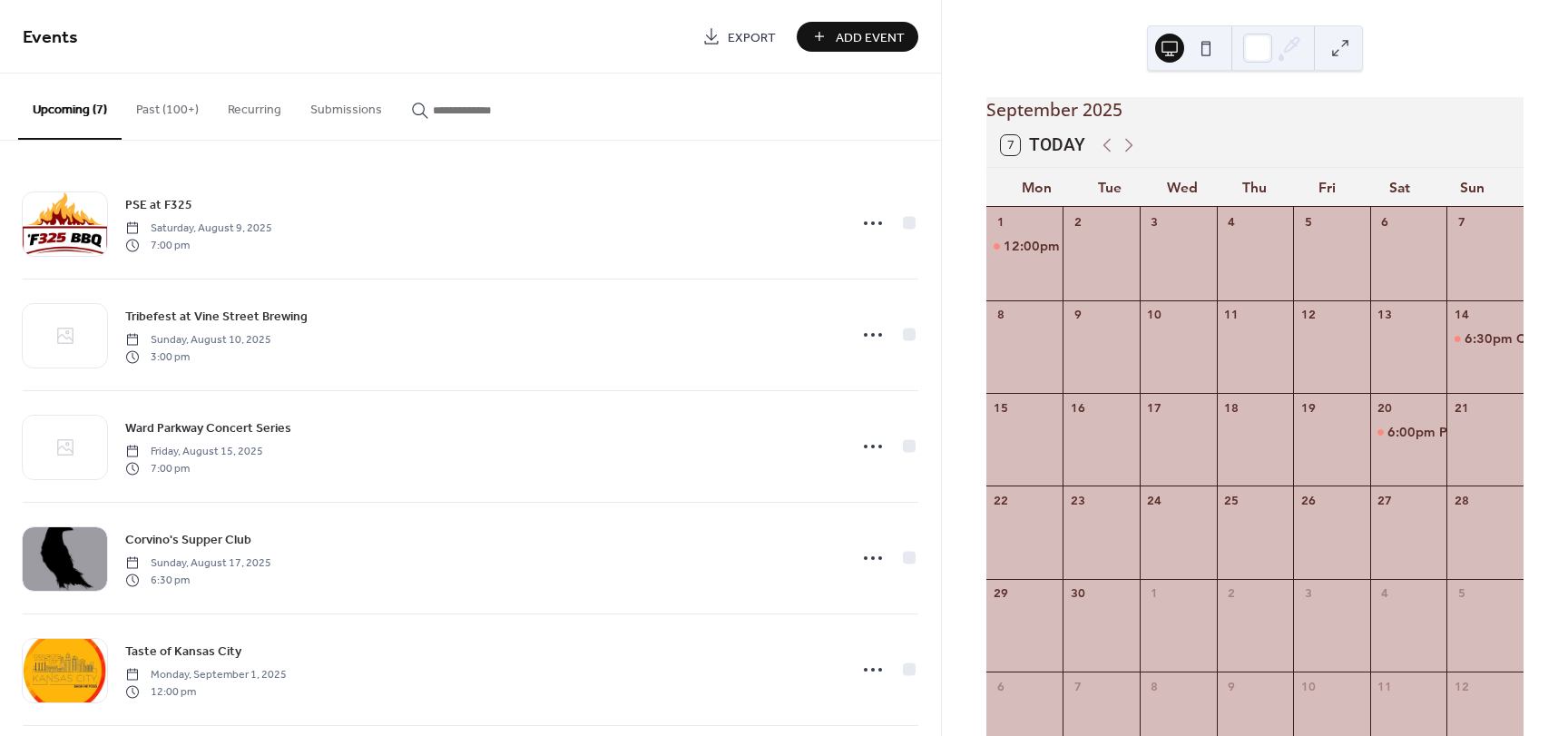 click on "15" at bounding box center [1024, 407] 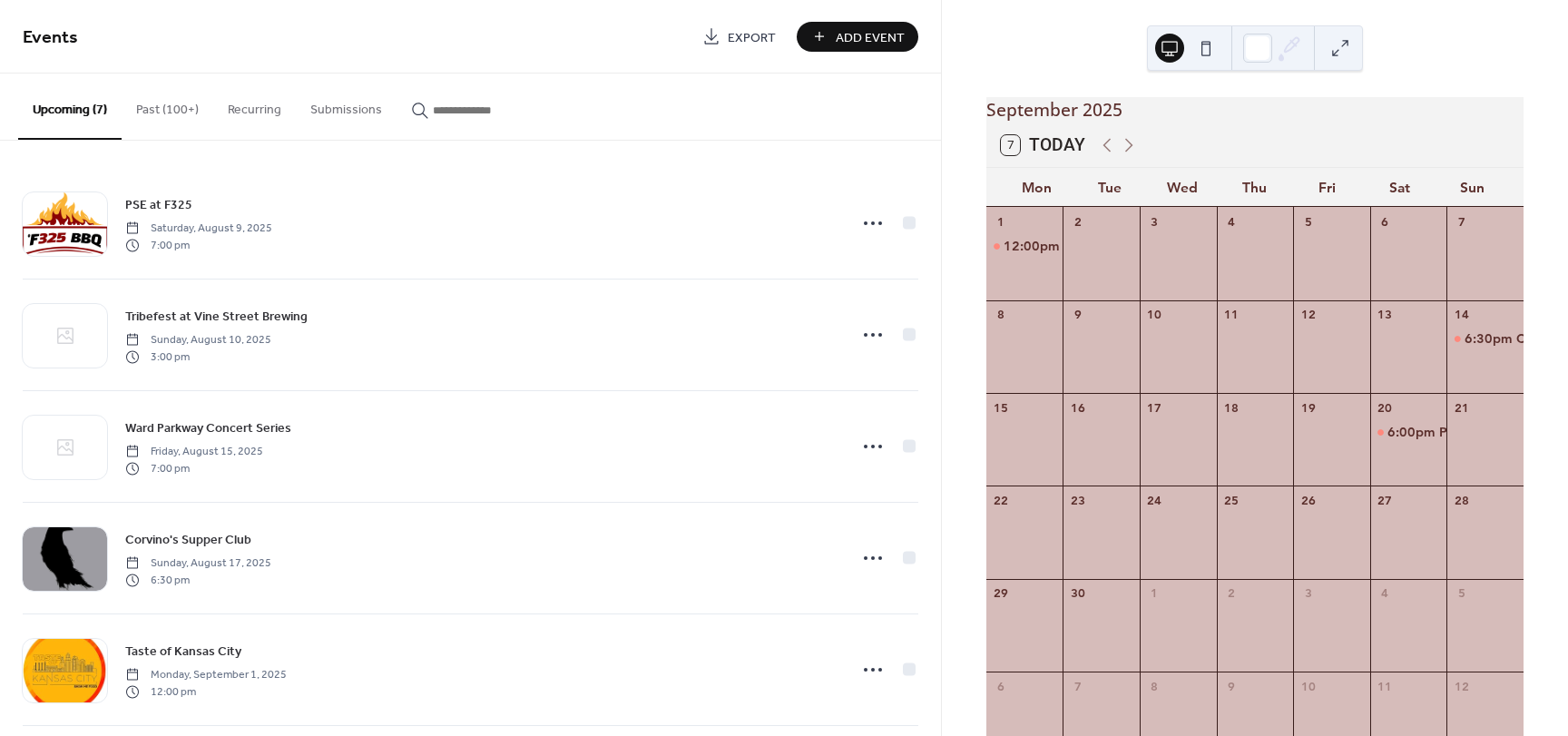 click on "15" at bounding box center (1024, 407) 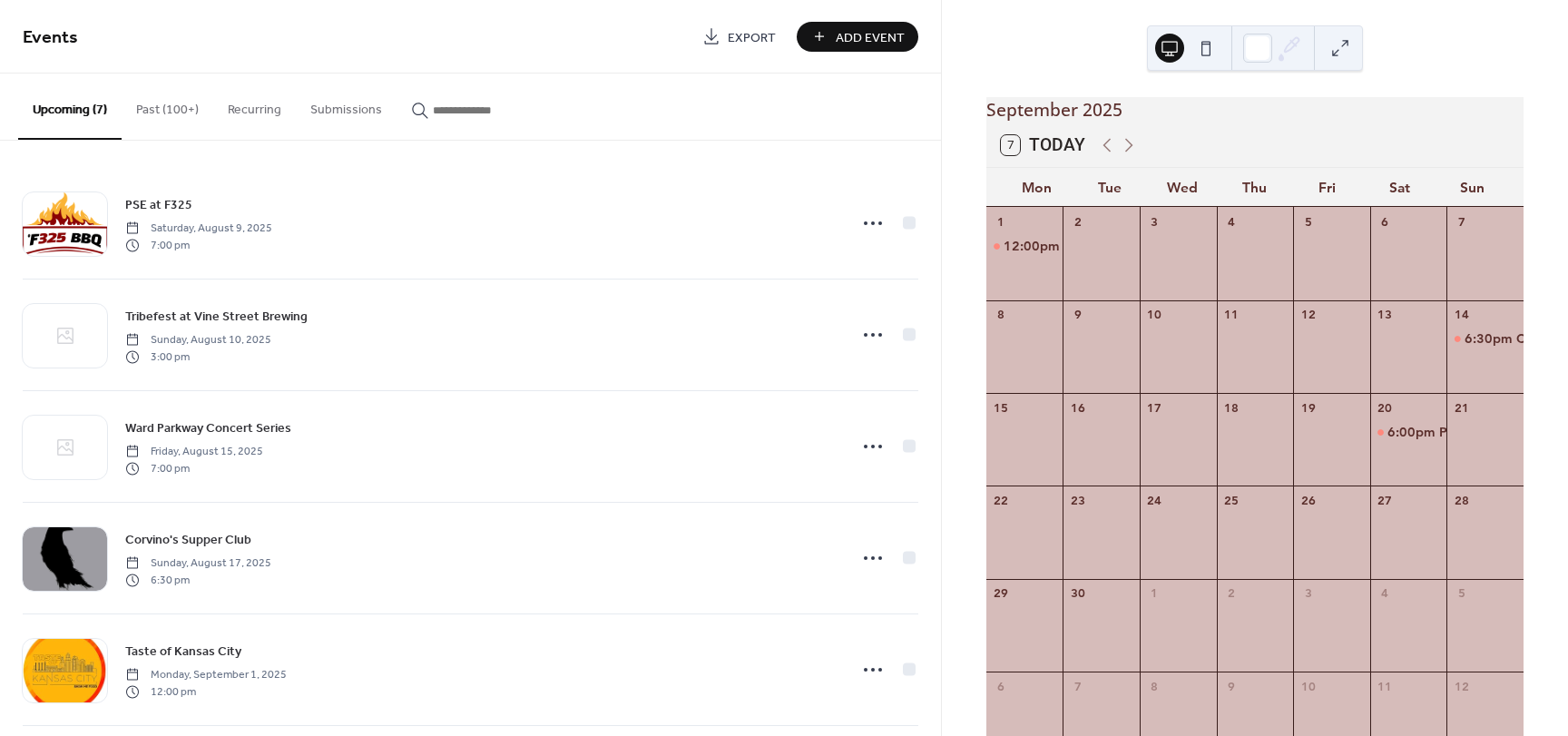 click on "Add Event" at bounding box center (870, 37) 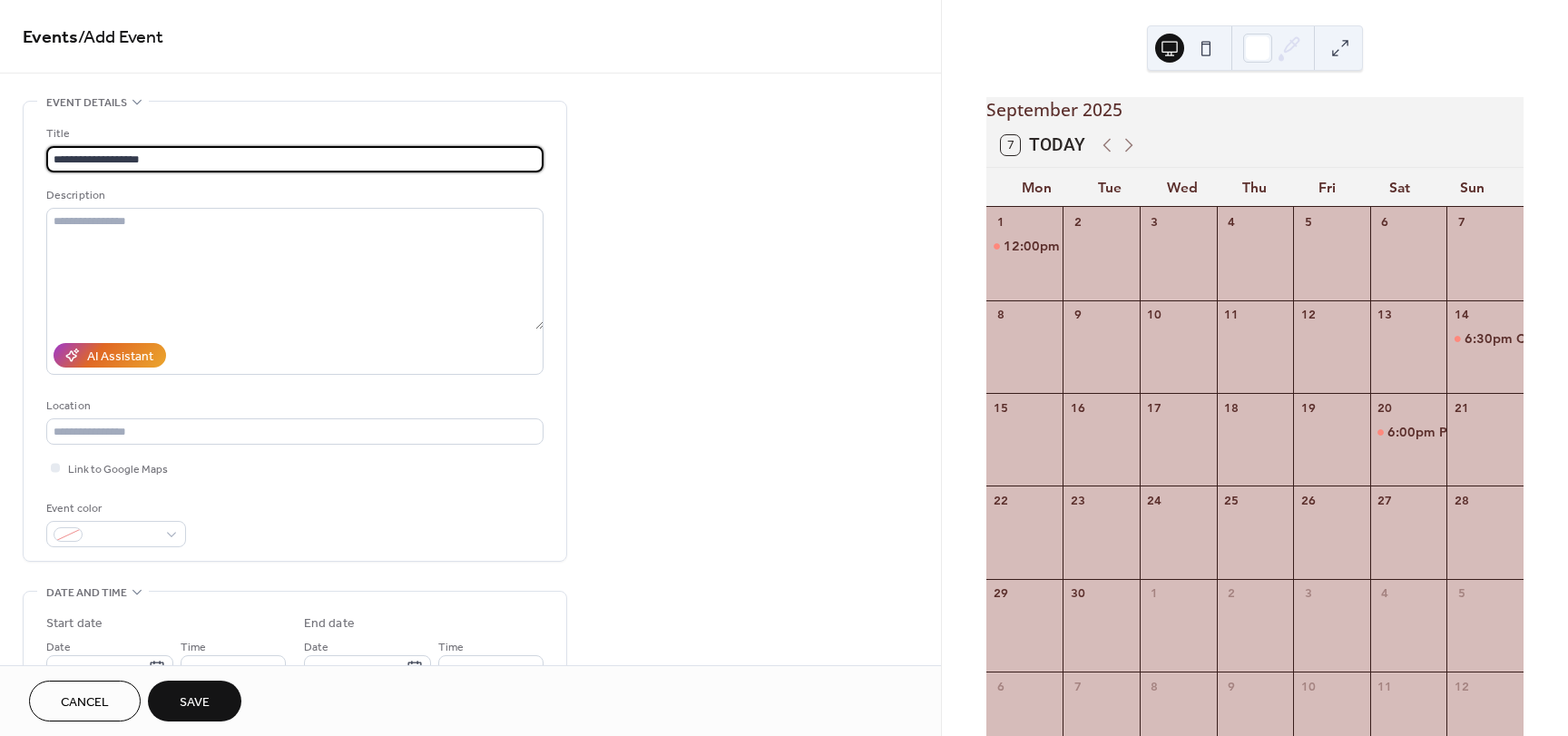 type on "**********" 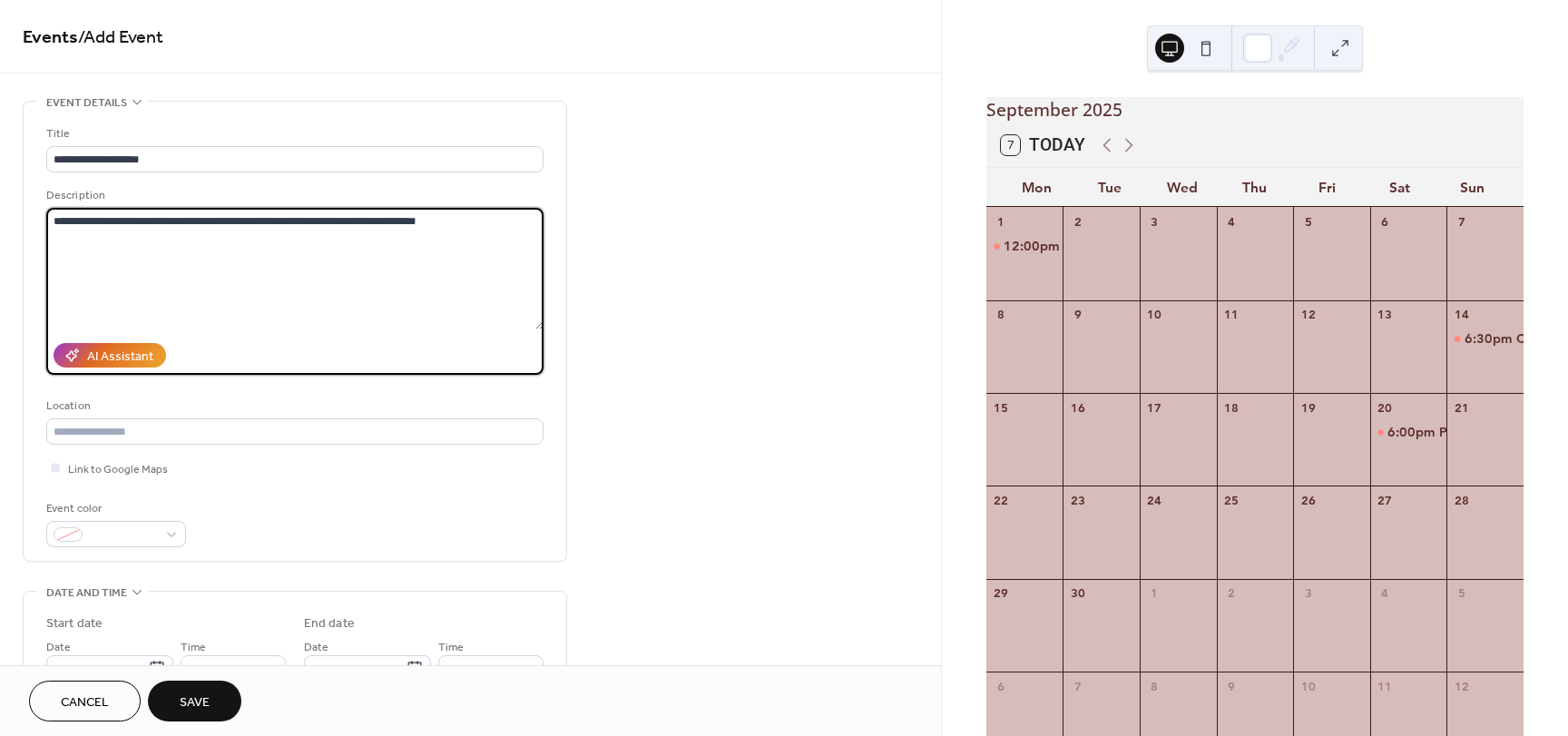 type on "**********" 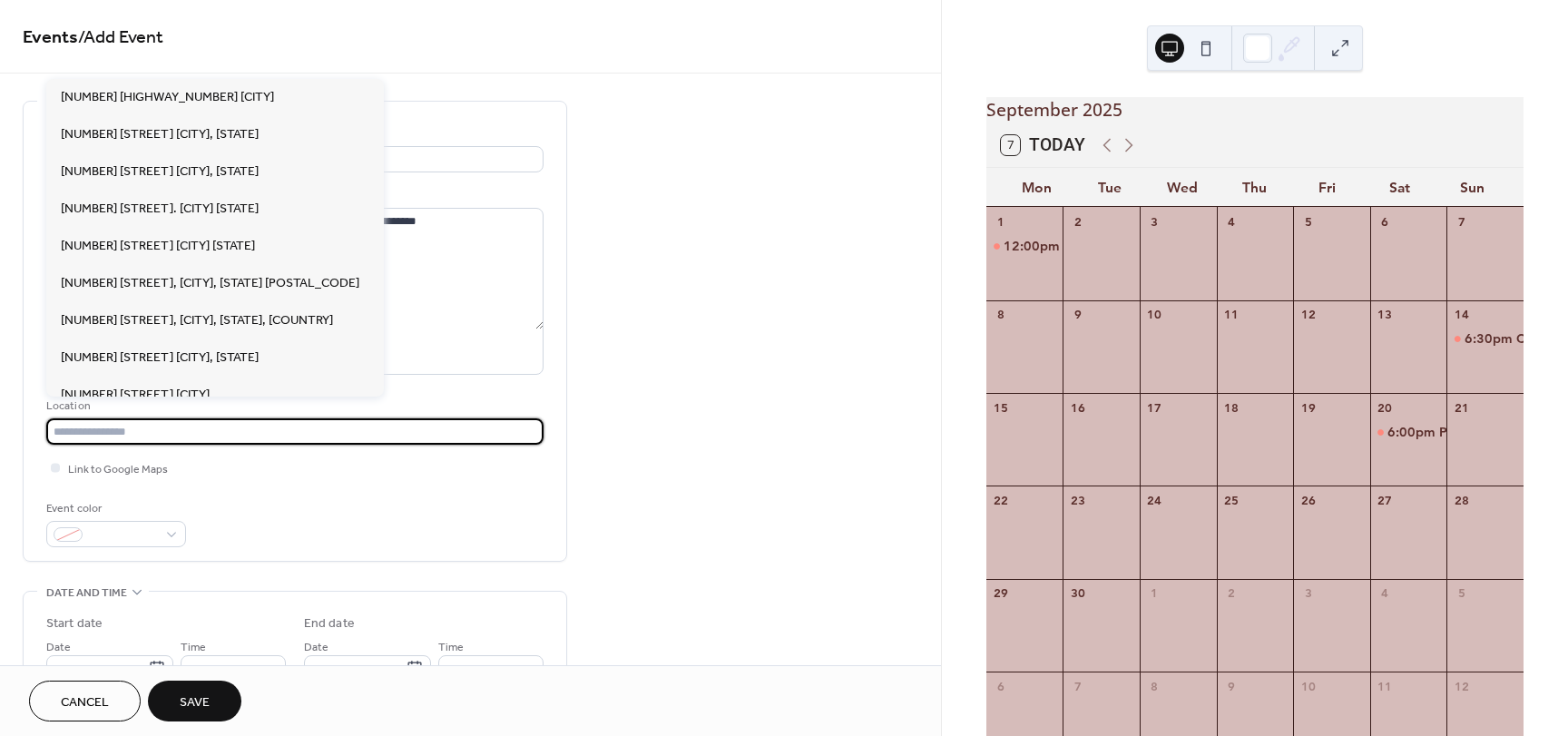 click at bounding box center (295, 431) 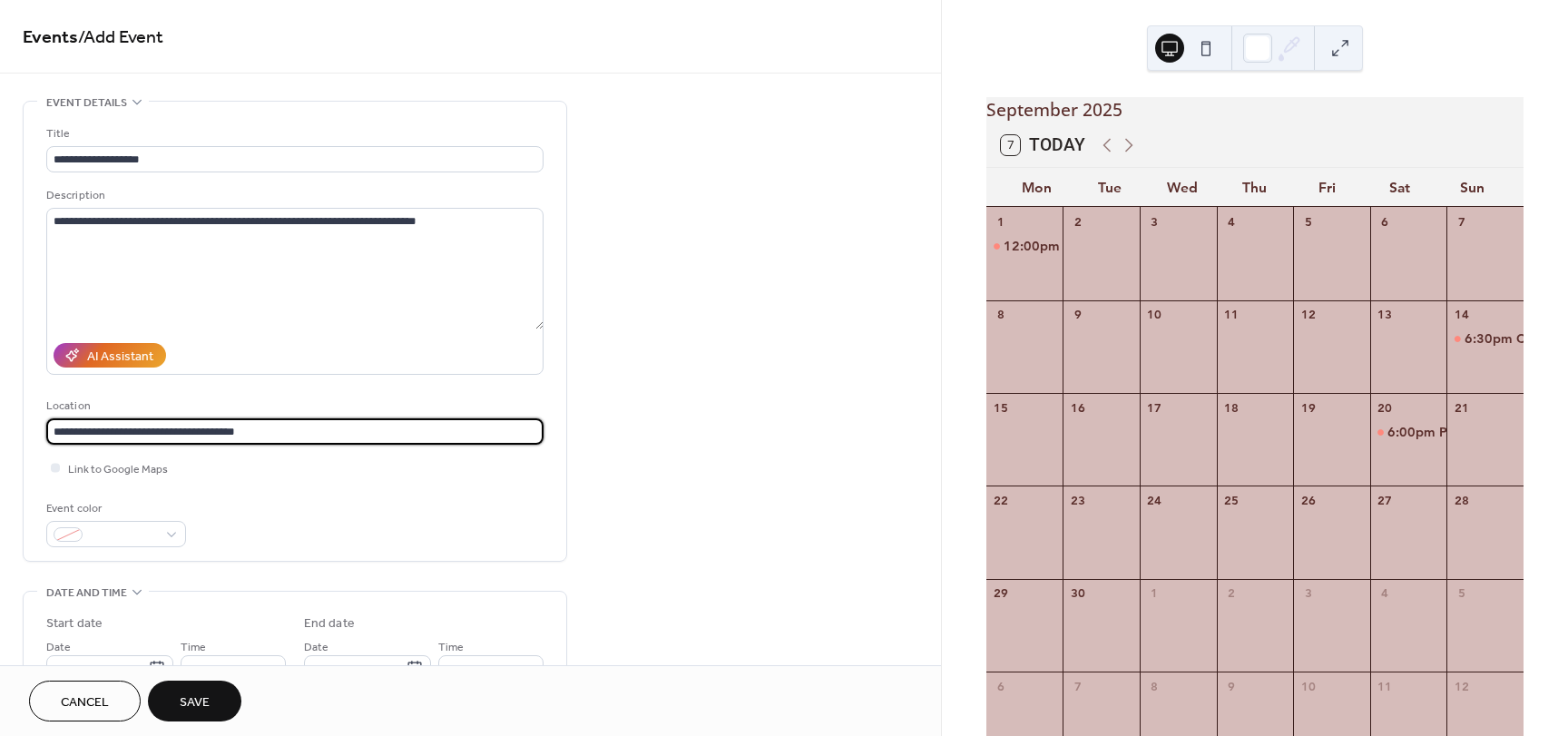 type on "**********" 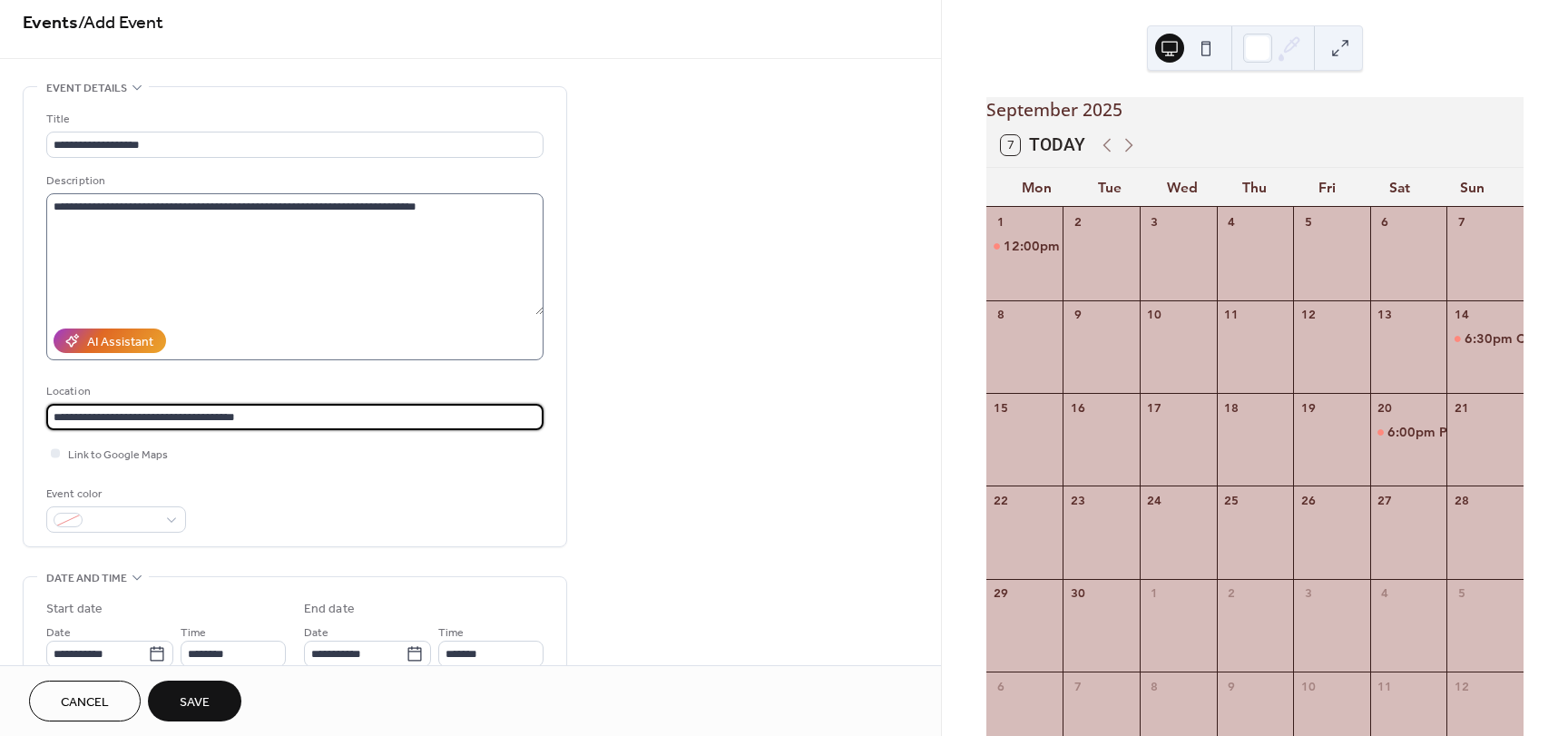 scroll, scrollTop: 0, scrollLeft: 0, axis: both 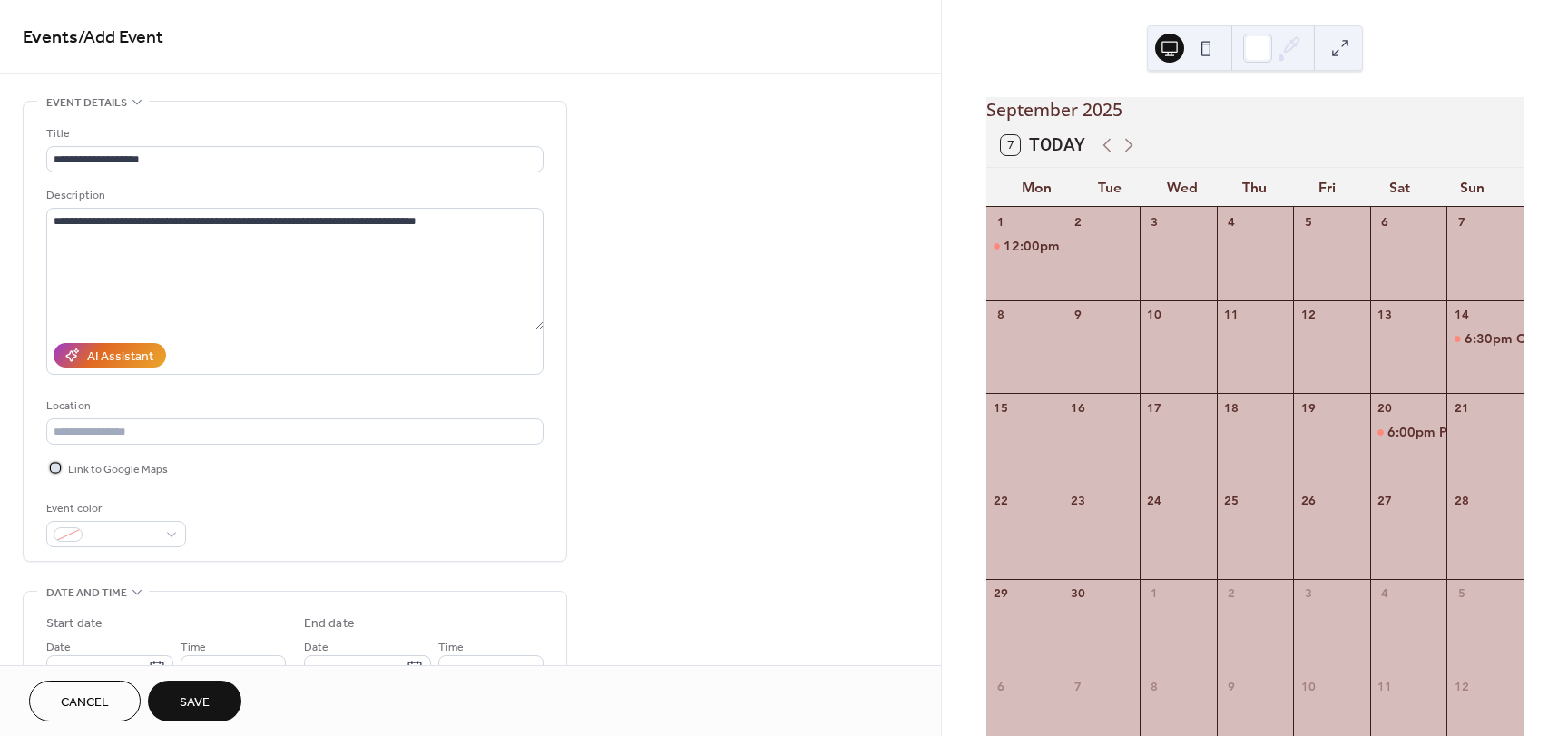 click at bounding box center (55, 467) 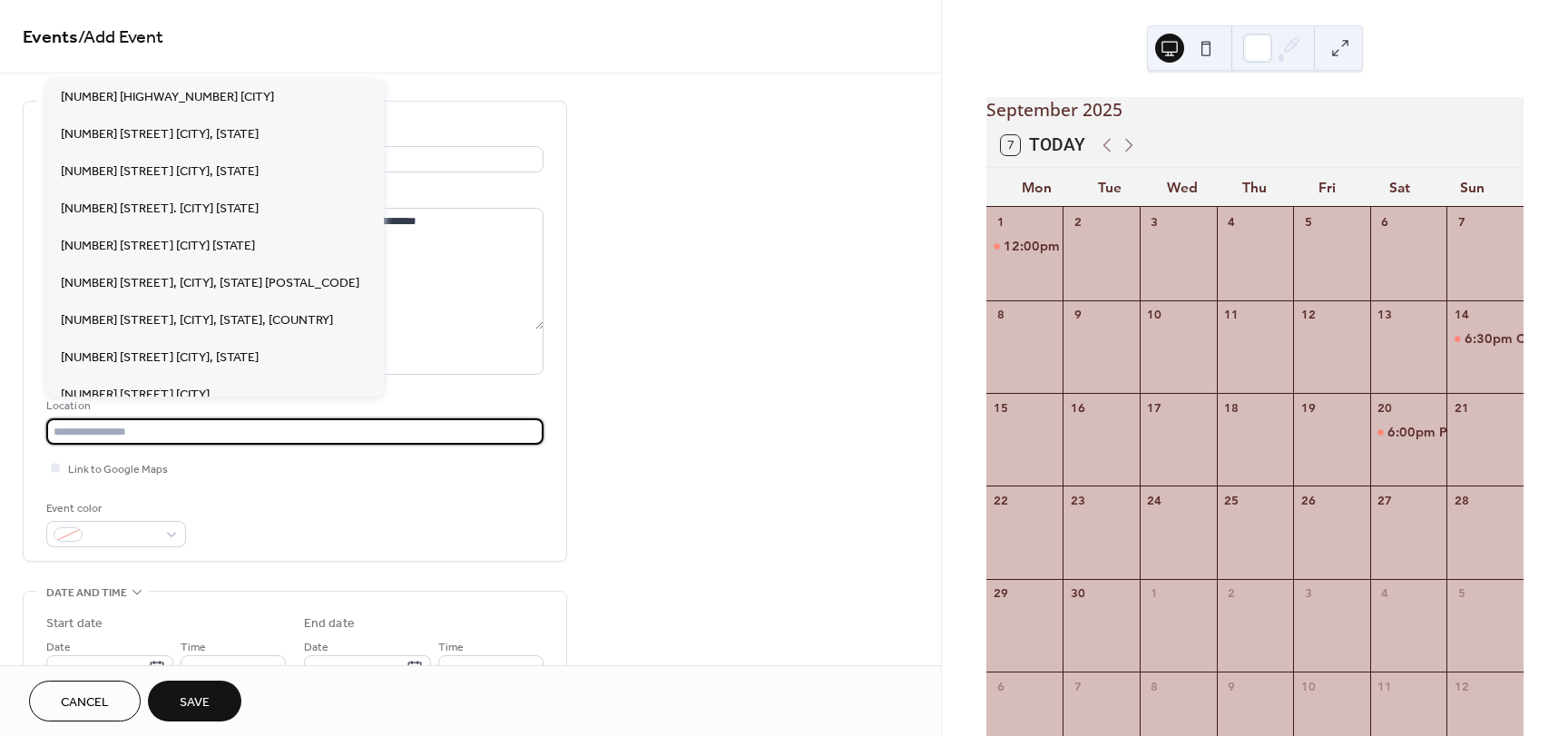 click at bounding box center [295, 431] 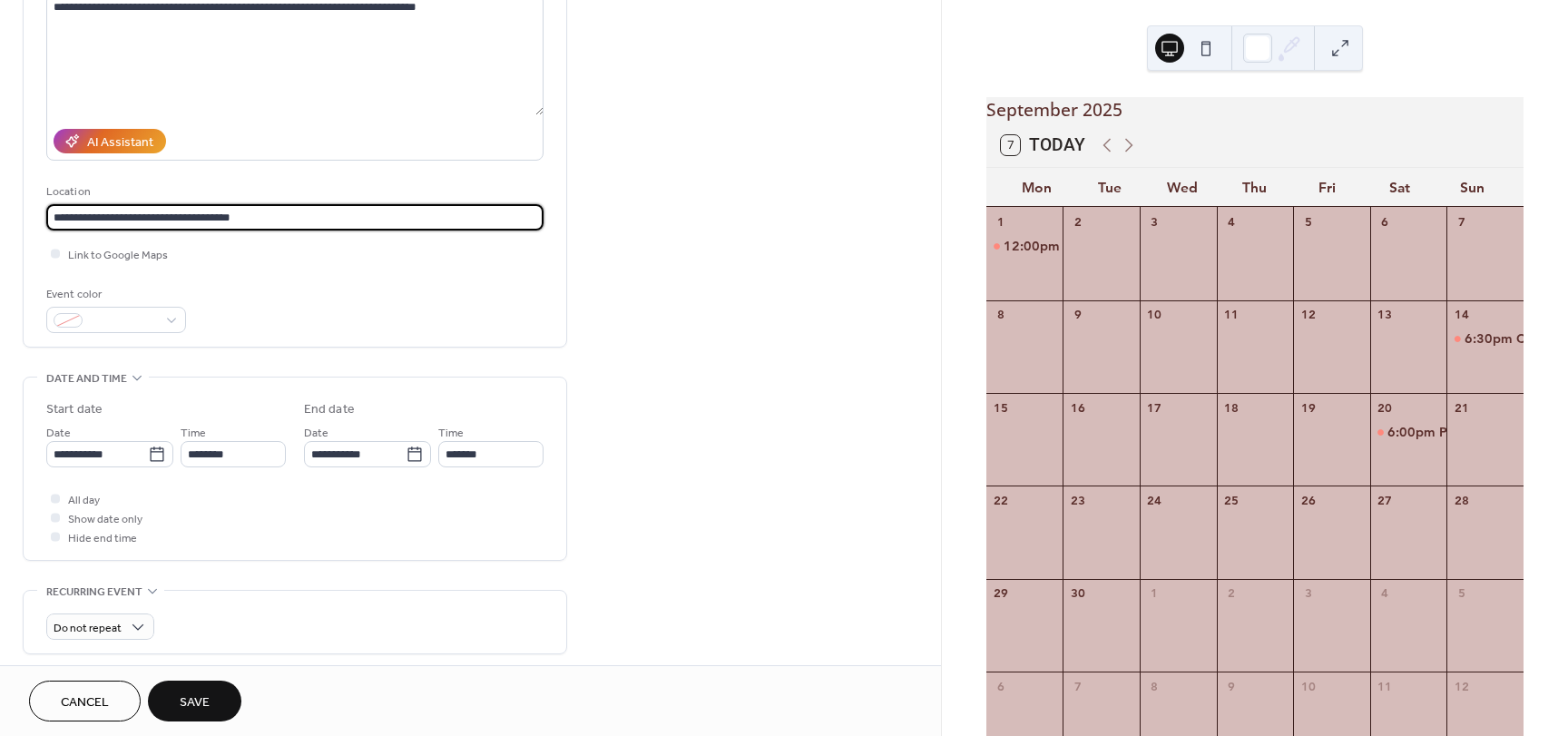 scroll, scrollTop: 272, scrollLeft: 0, axis: vertical 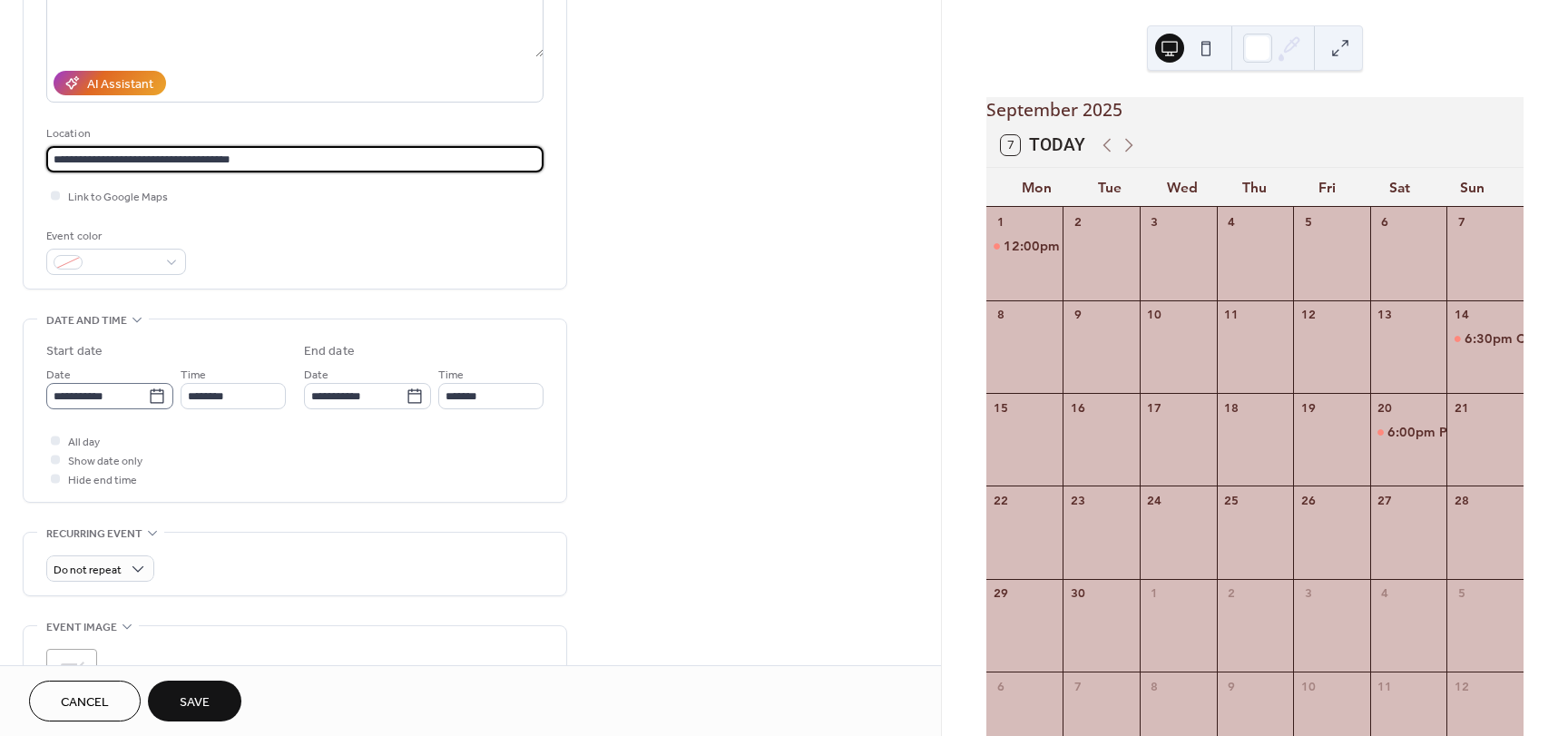 type on "**********" 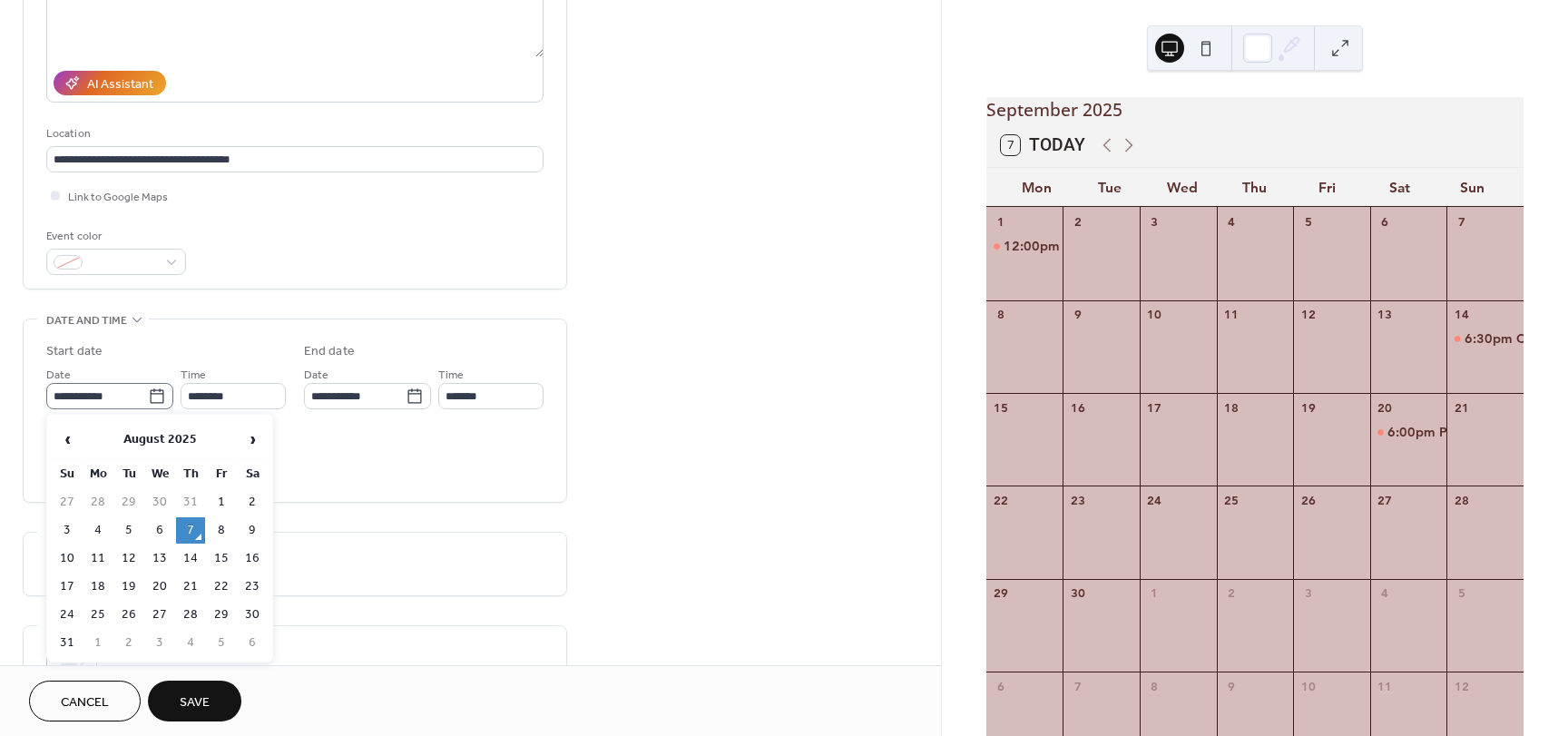 click 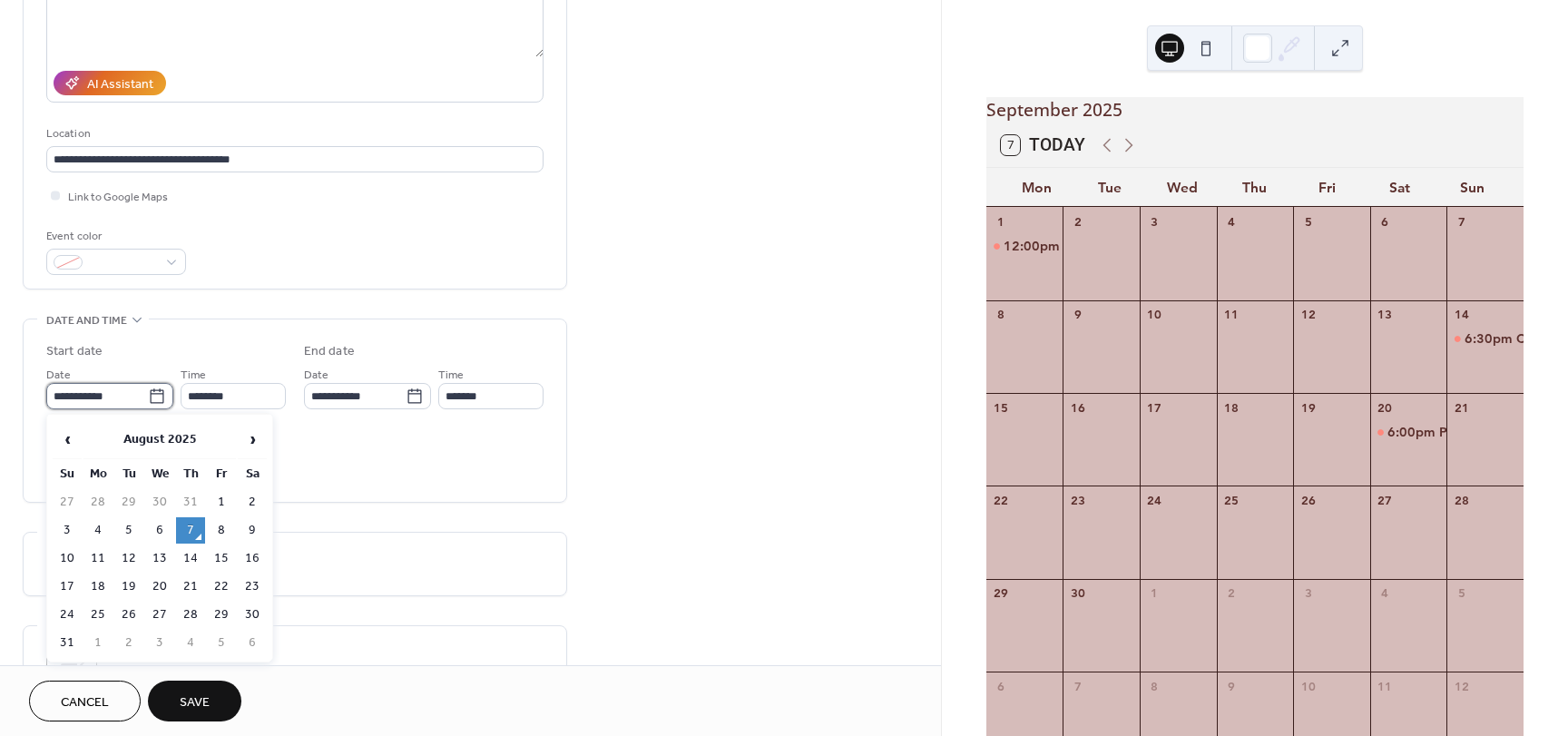 click on "**********" at bounding box center (97, 396) 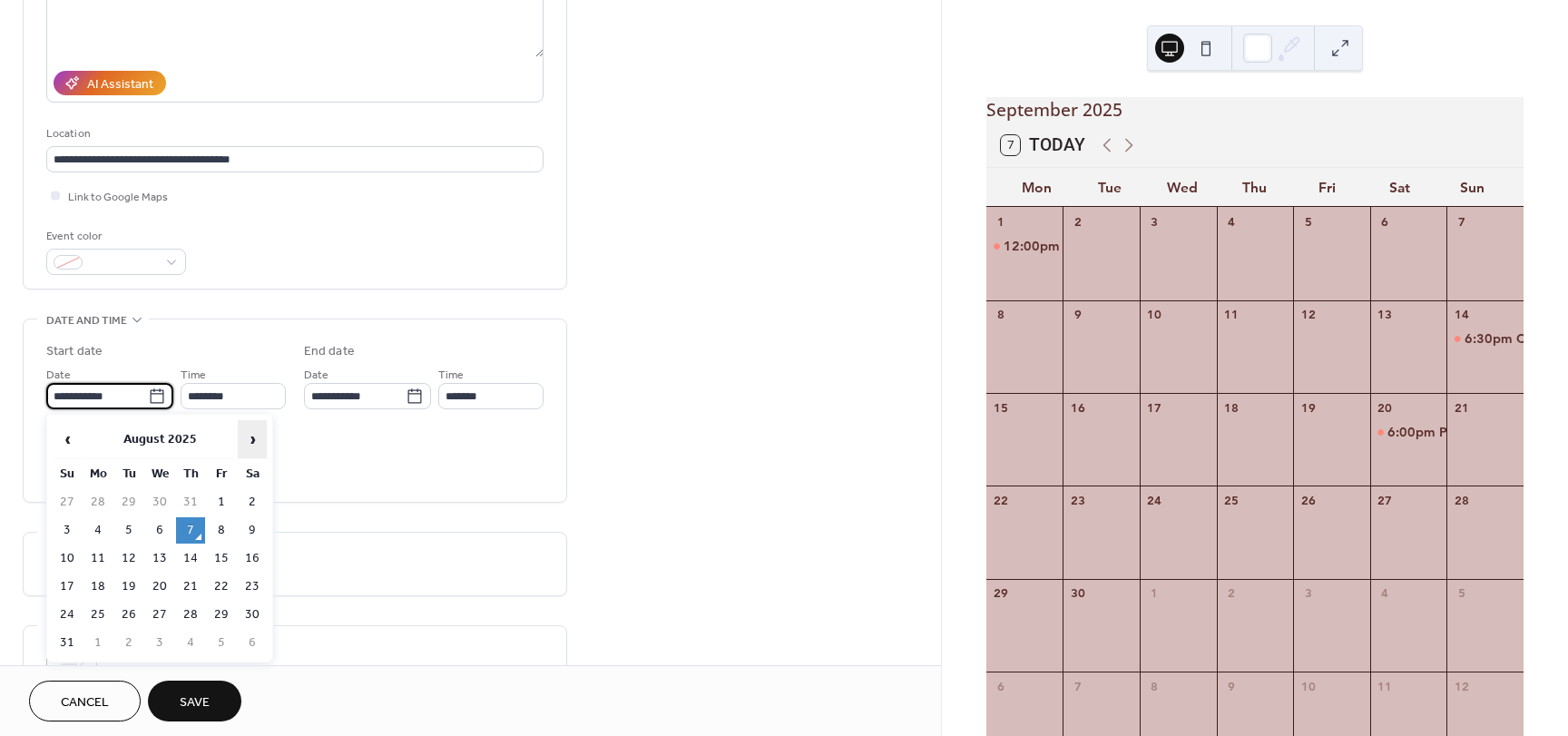 click on "›" at bounding box center (252, 439) 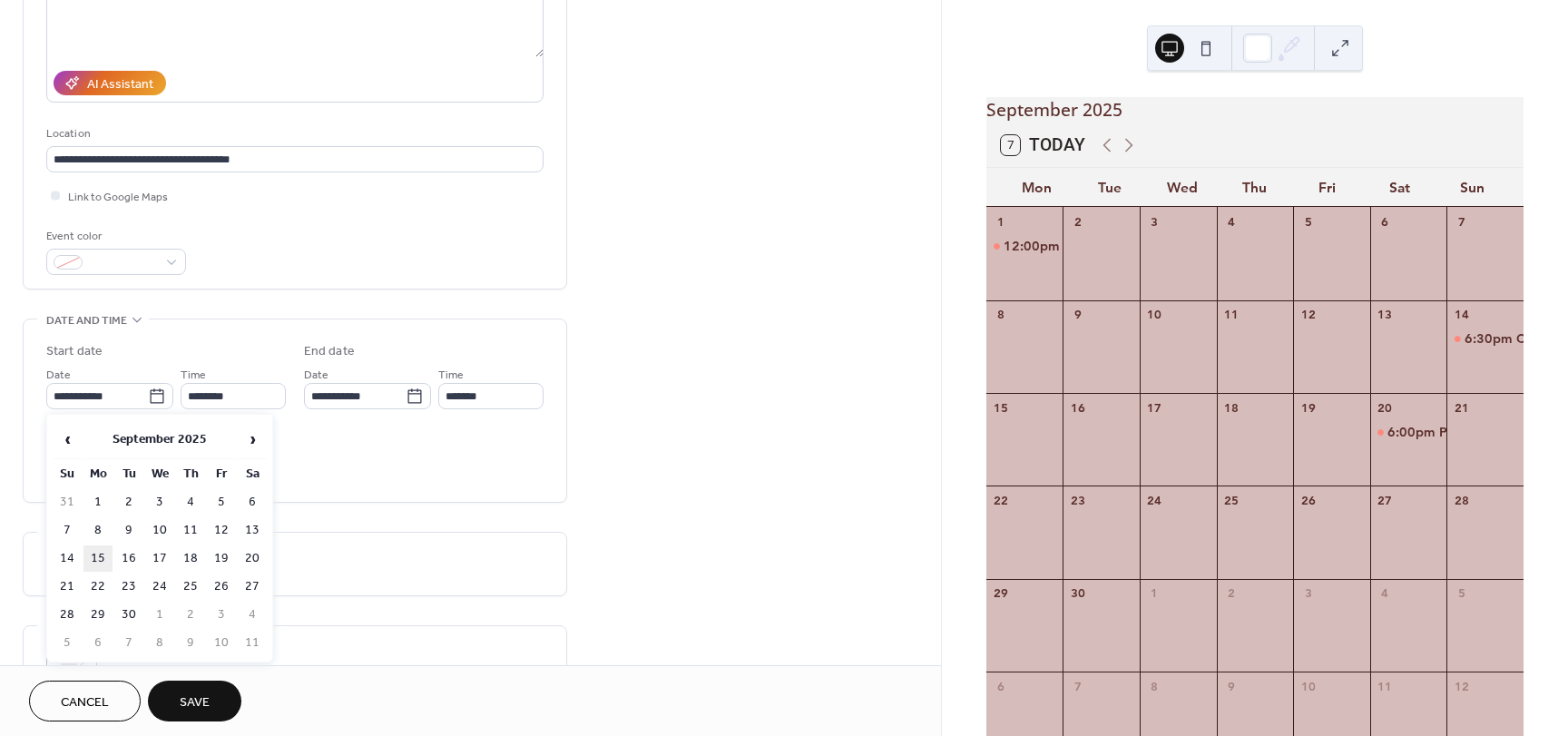 click on "15" at bounding box center (98, 558) 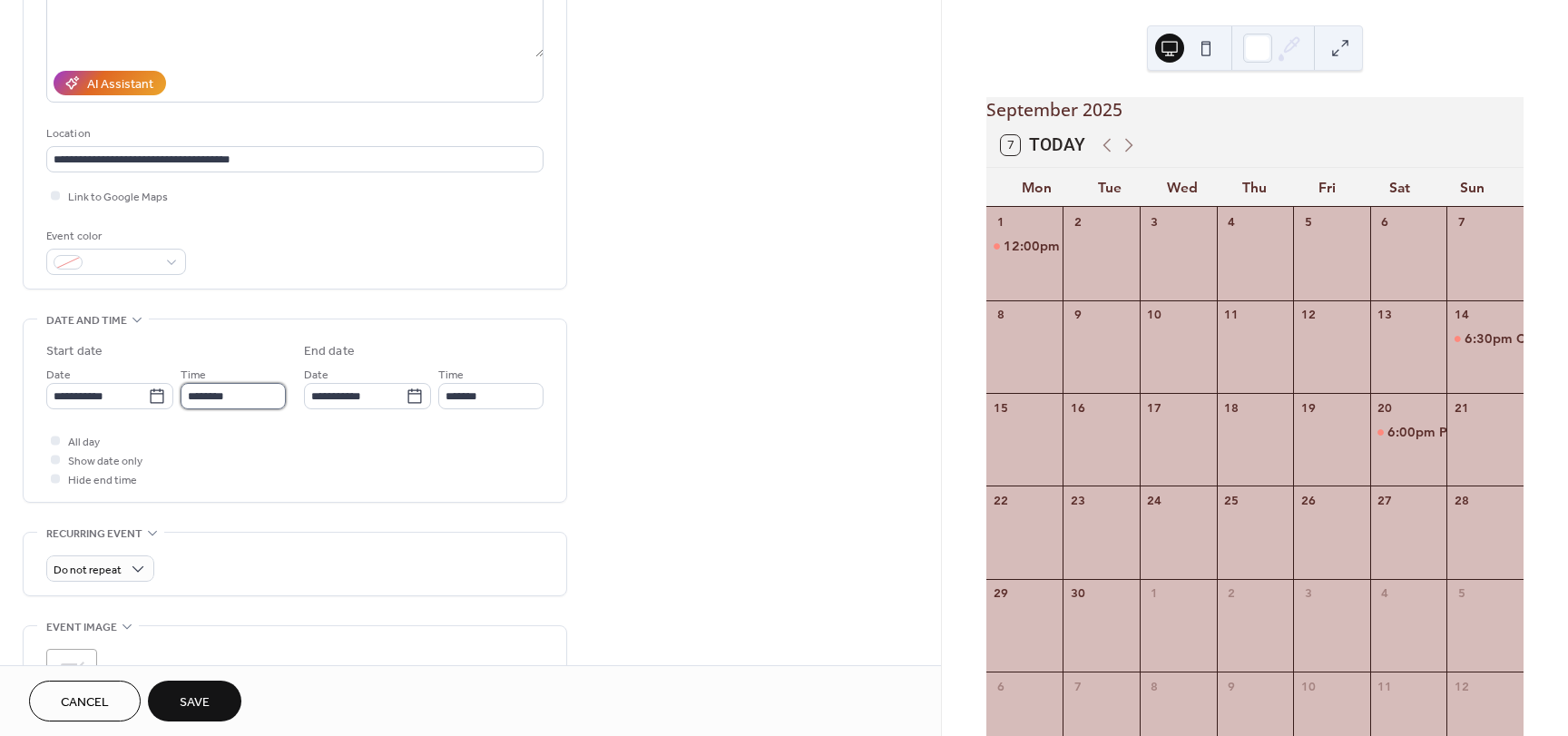 click on "********" at bounding box center [233, 396] 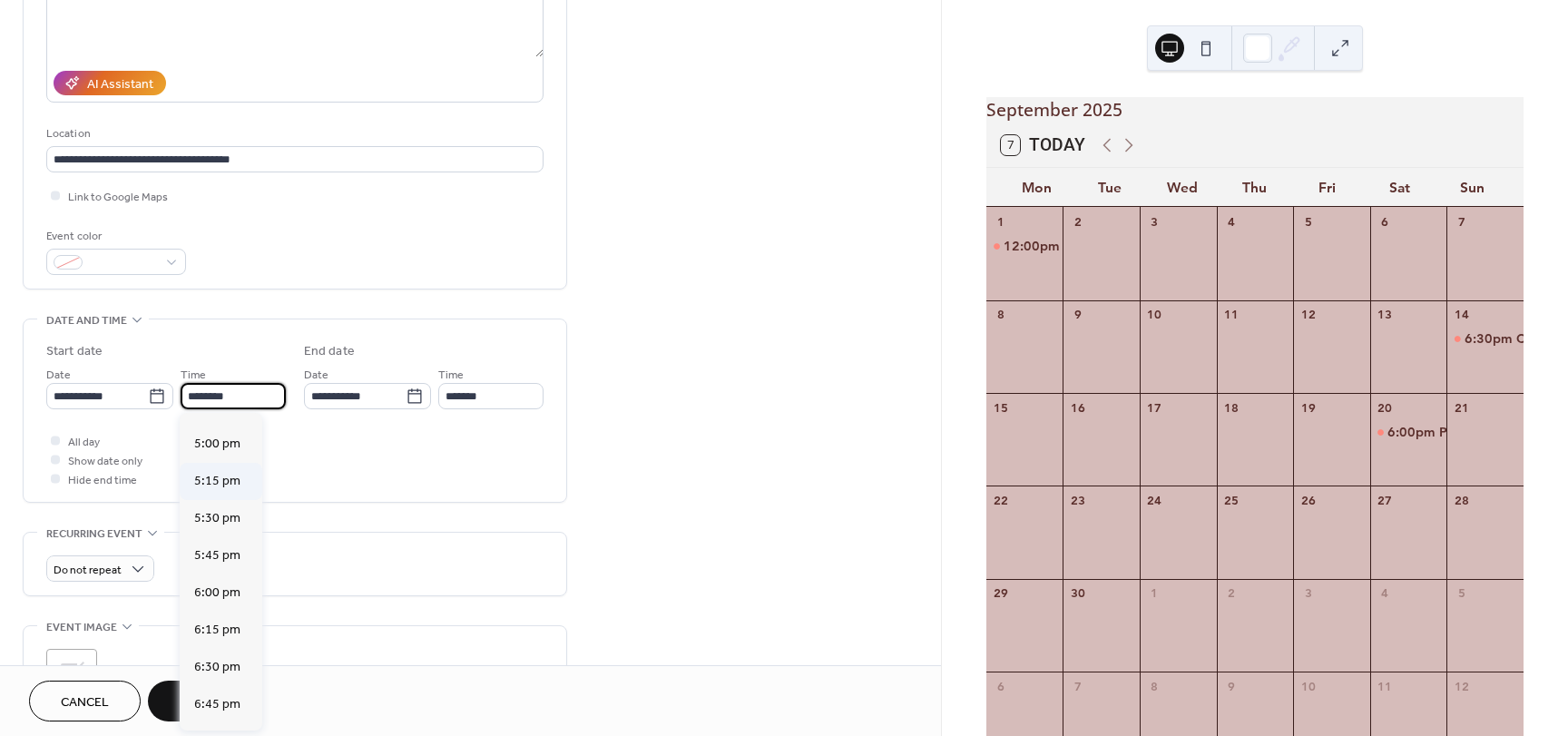 scroll, scrollTop: 2603, scrollLeft: 0, axis: vertical 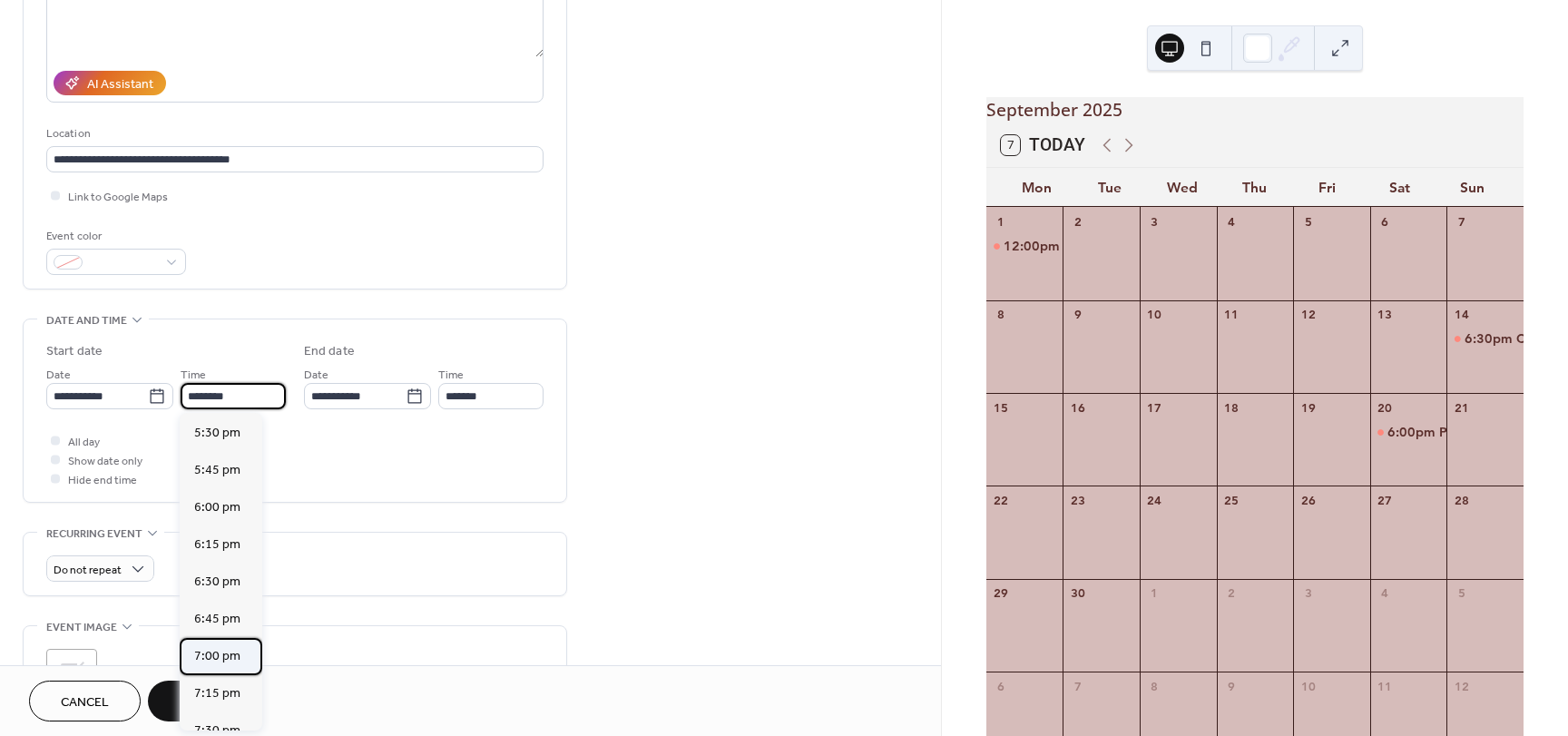 click on "7:00 pm" at bounding box center [217, 656] 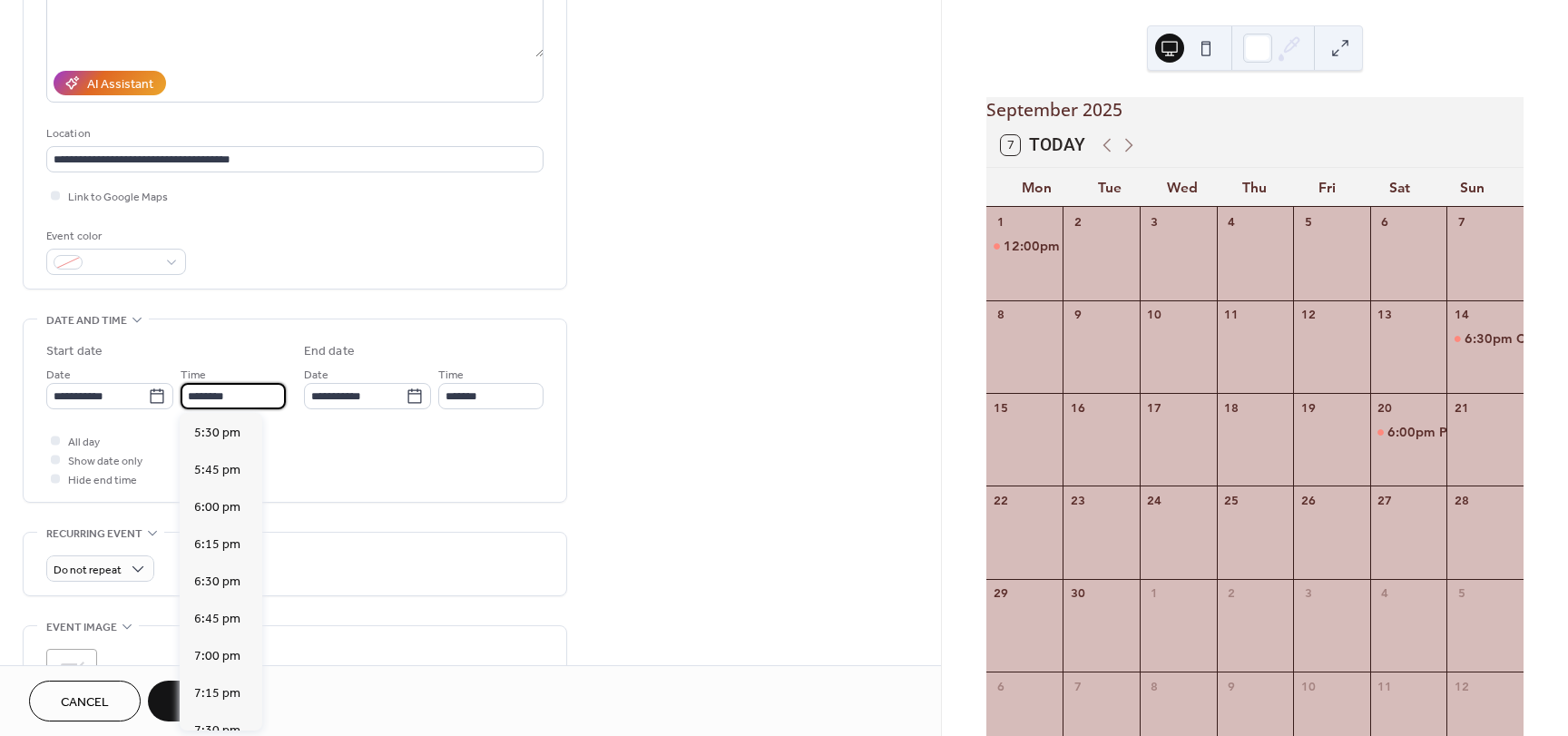 type on "*******" 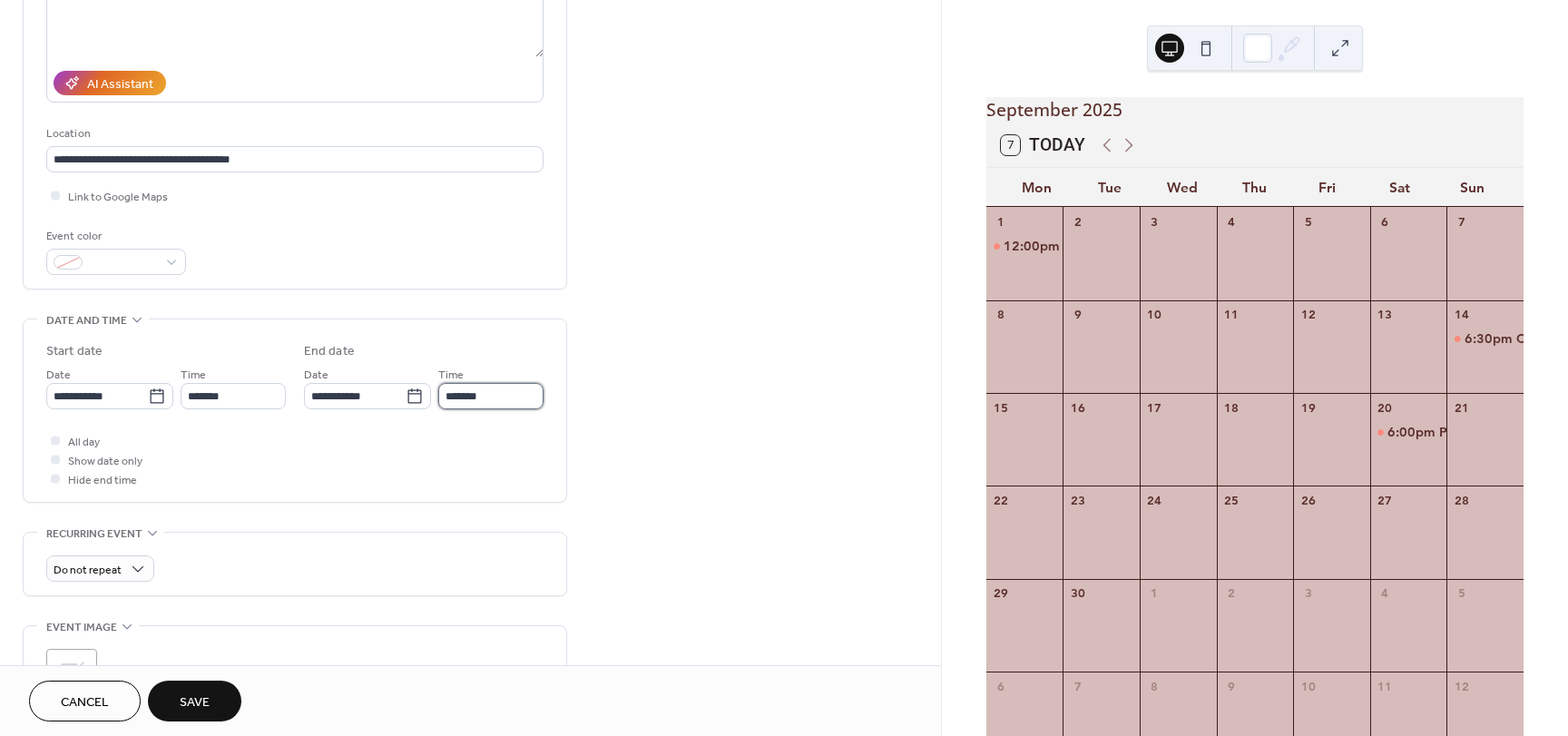 click on "*******" at bounding box center [491, 396] 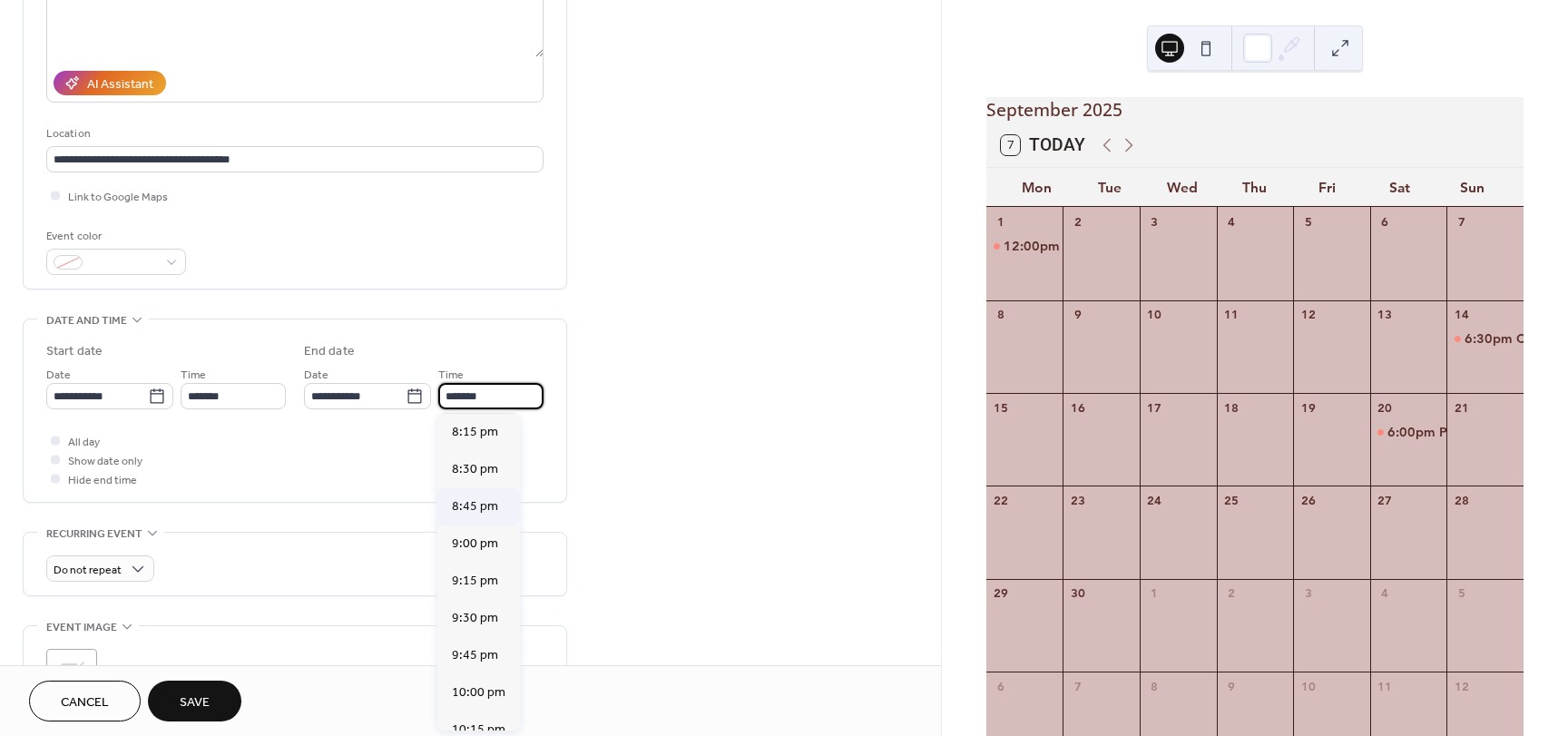 scroll, scrollTop: 182, scrollLeft: 0, axis: vertical 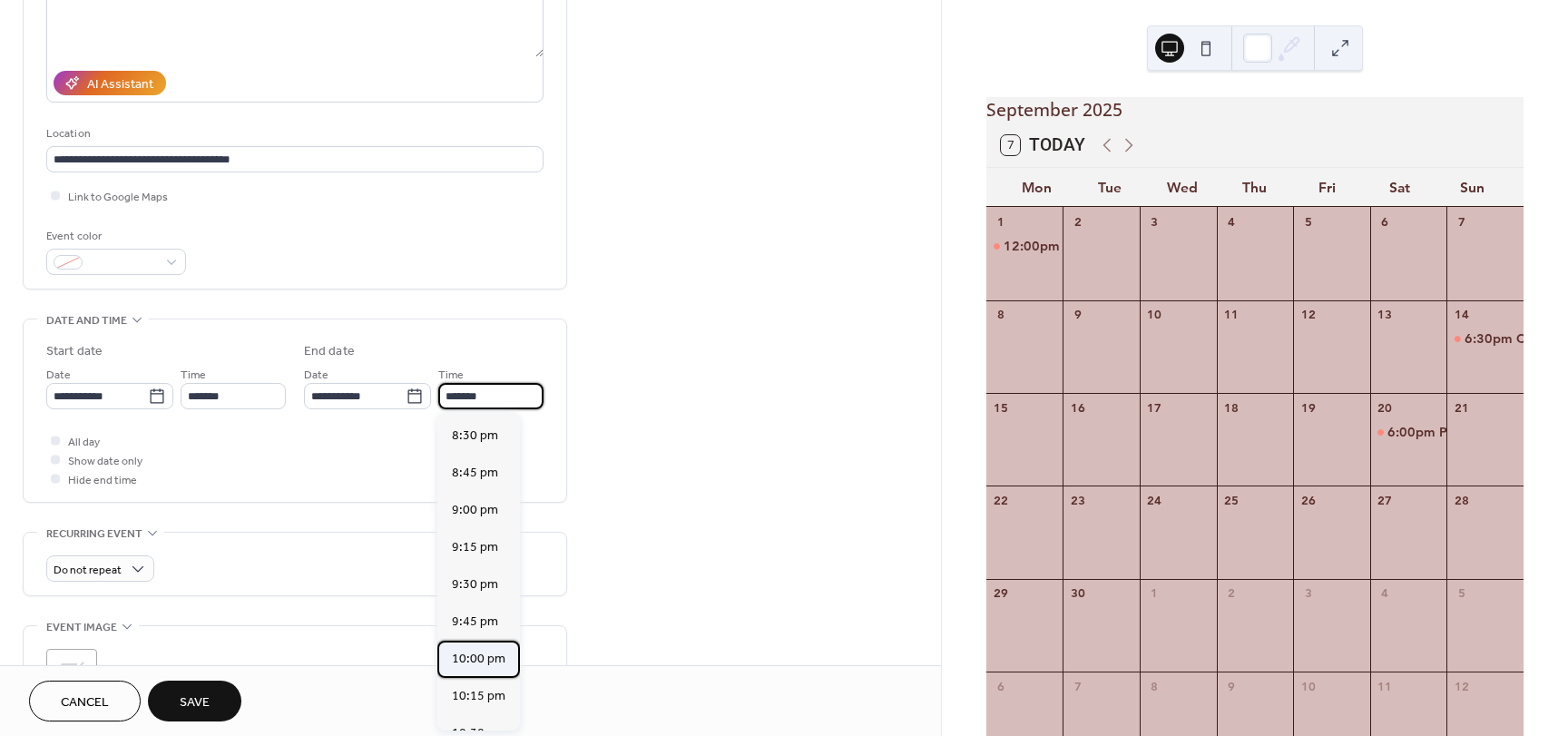 click on "10:00 pm" at bounding box center (478, 659) 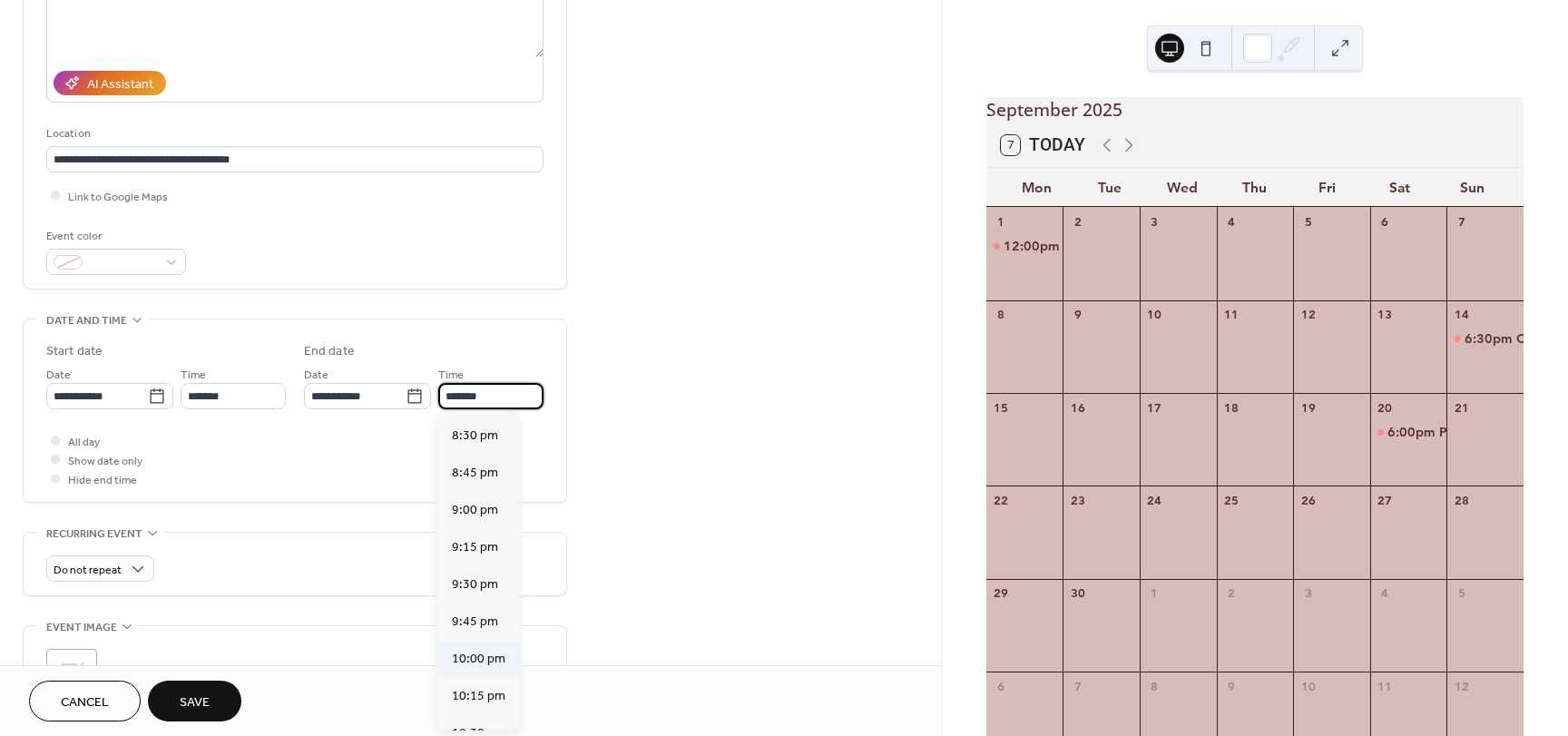 type on "********" 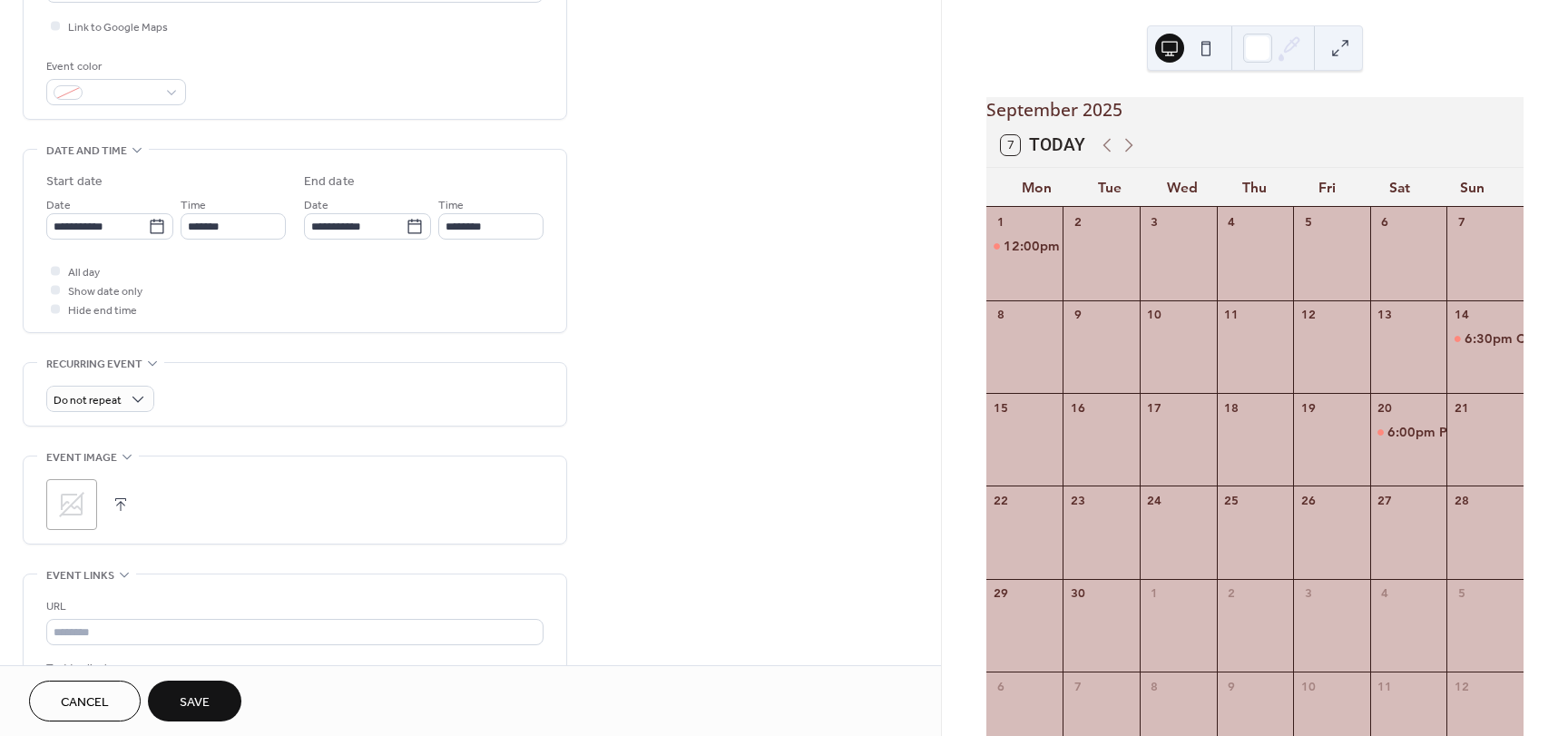 scroll, scrollTop: 454, scrollLeft: 0, axis: vertical 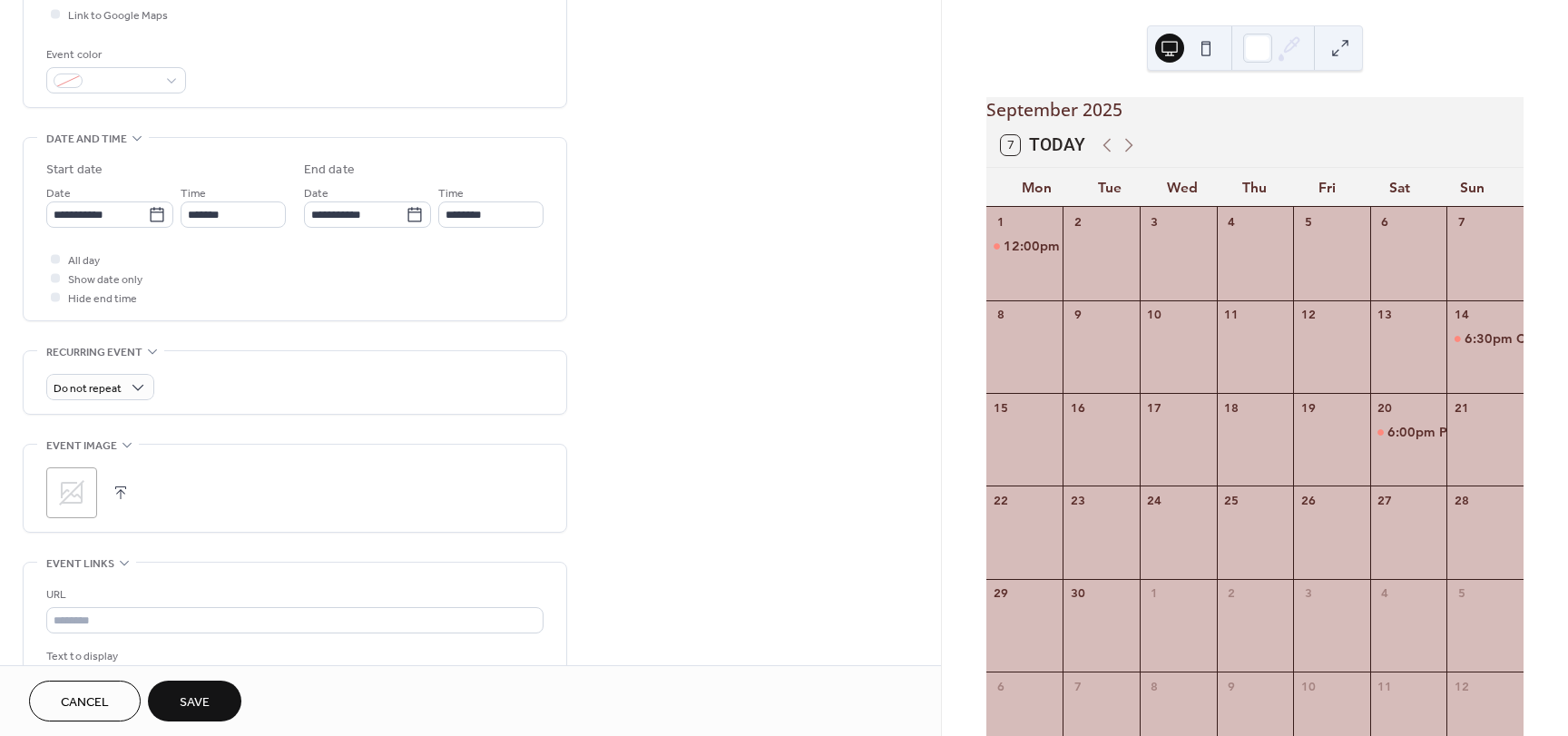 click 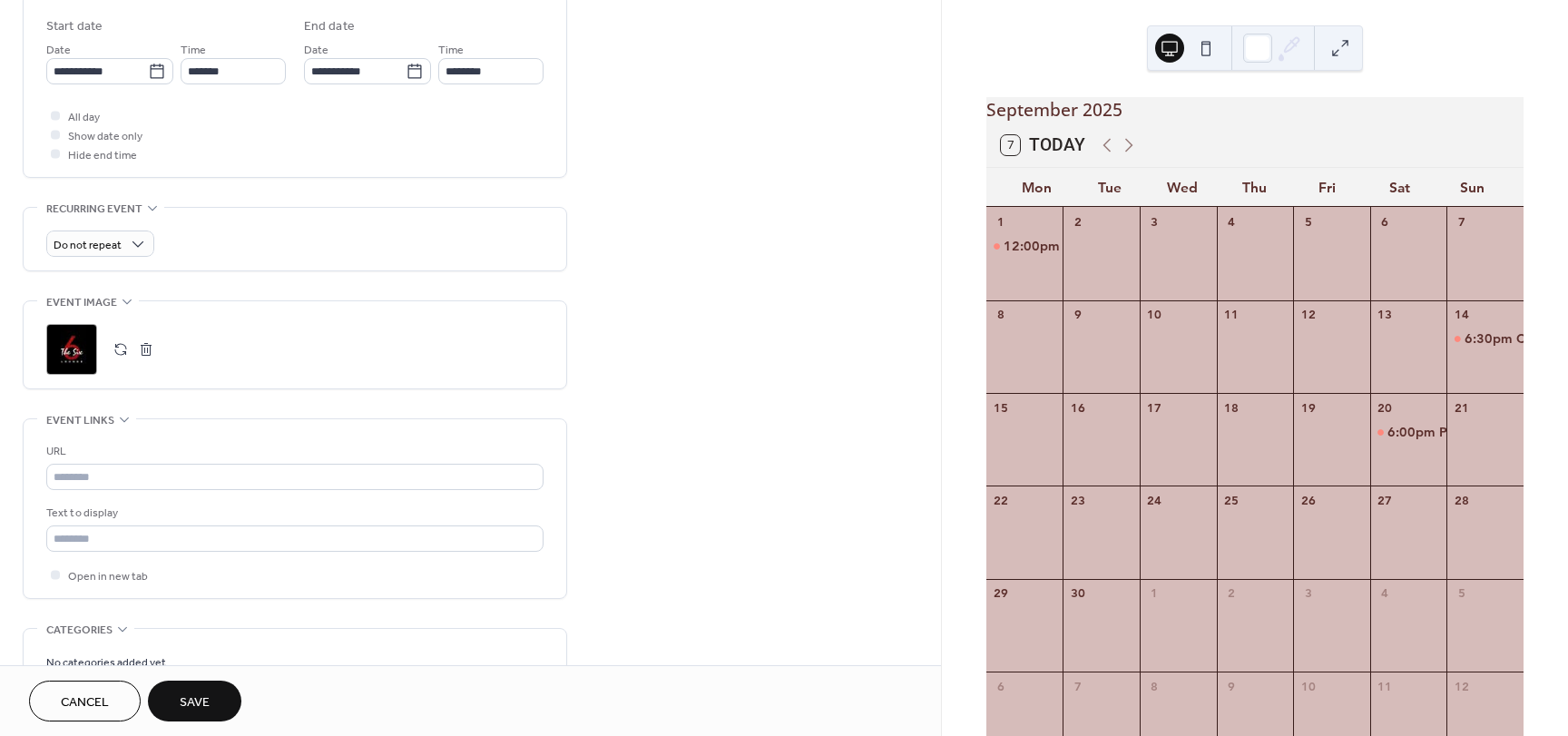 scroll, scrollTop: 545, scrollLeft: 0, axis: vertical 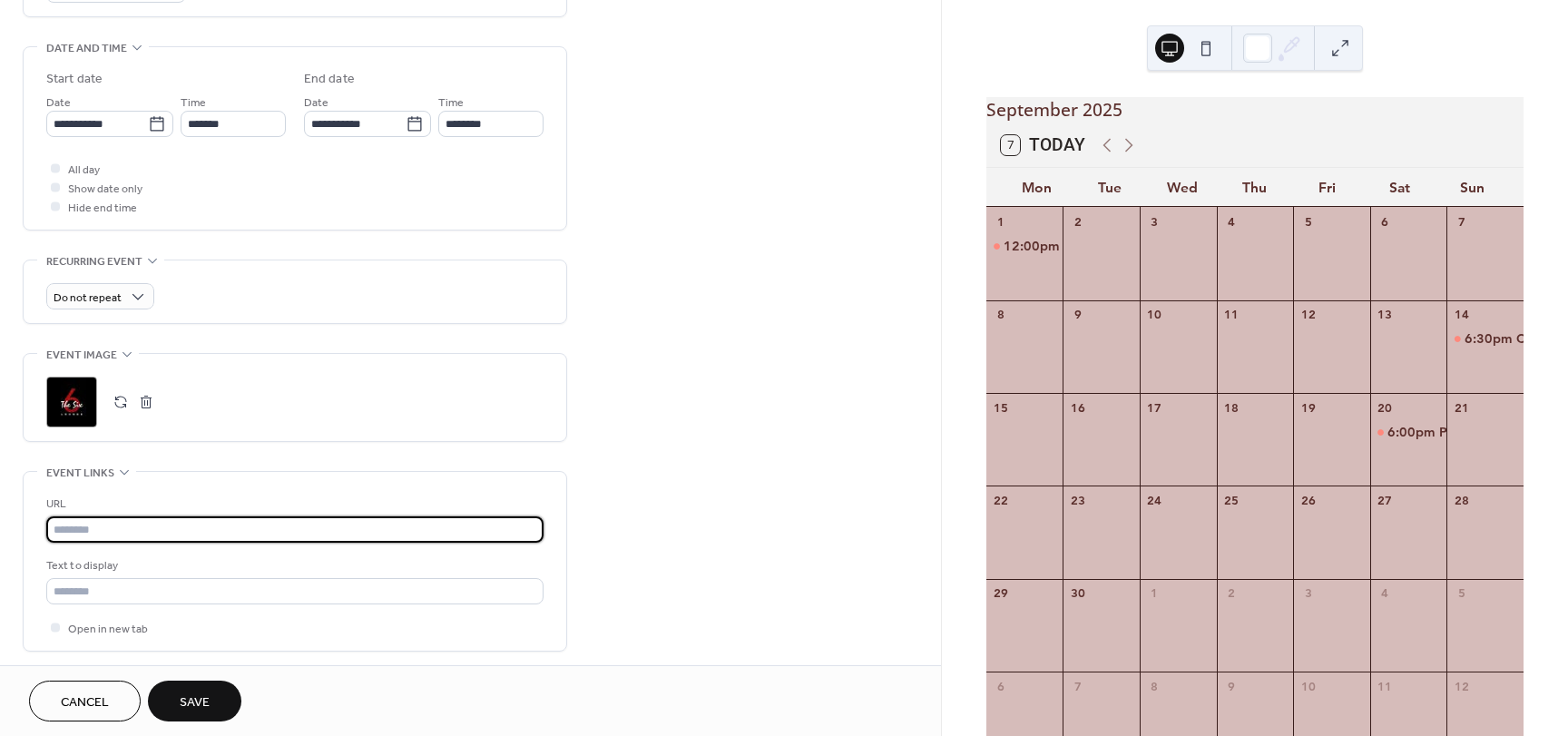 paste on "**********" 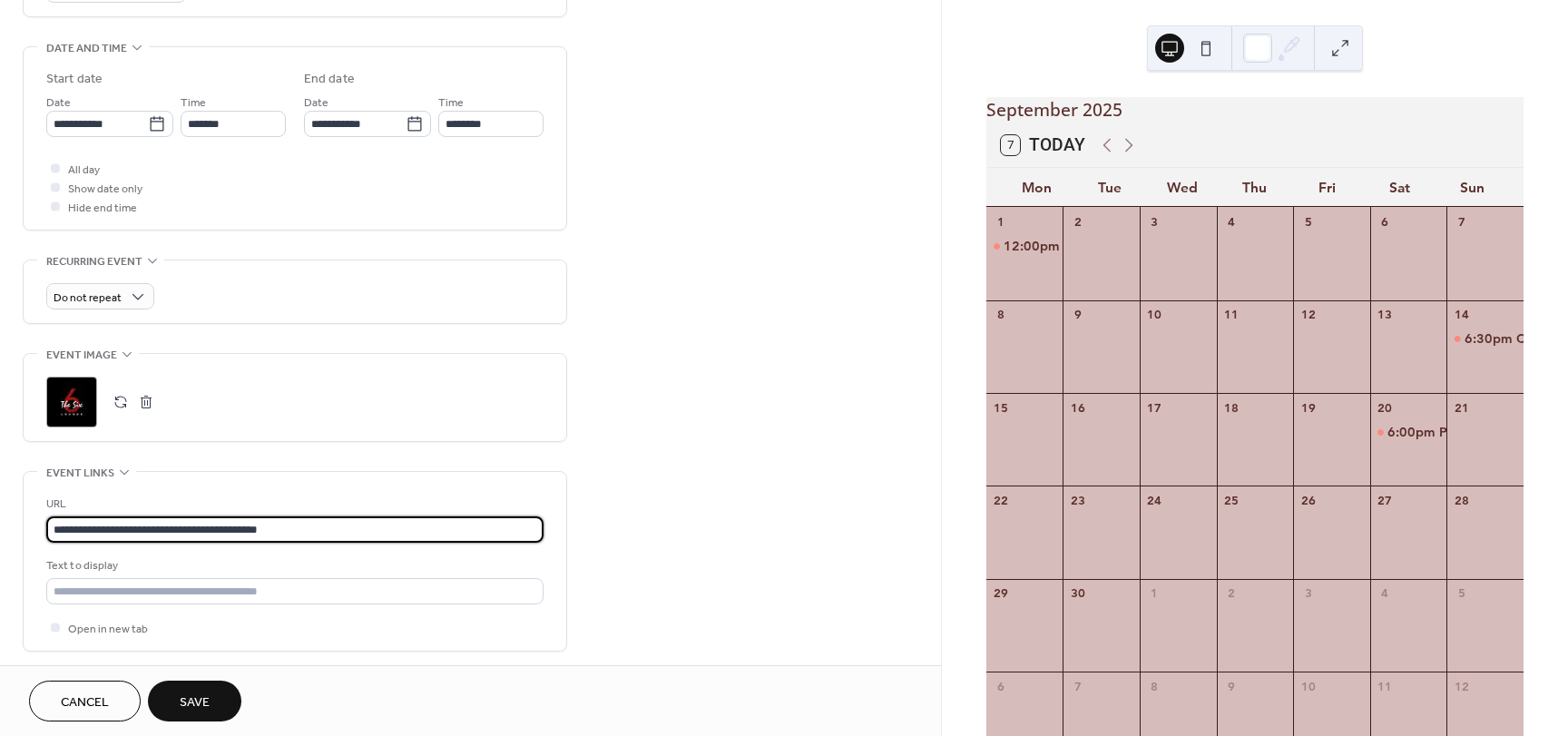 type on "**********" 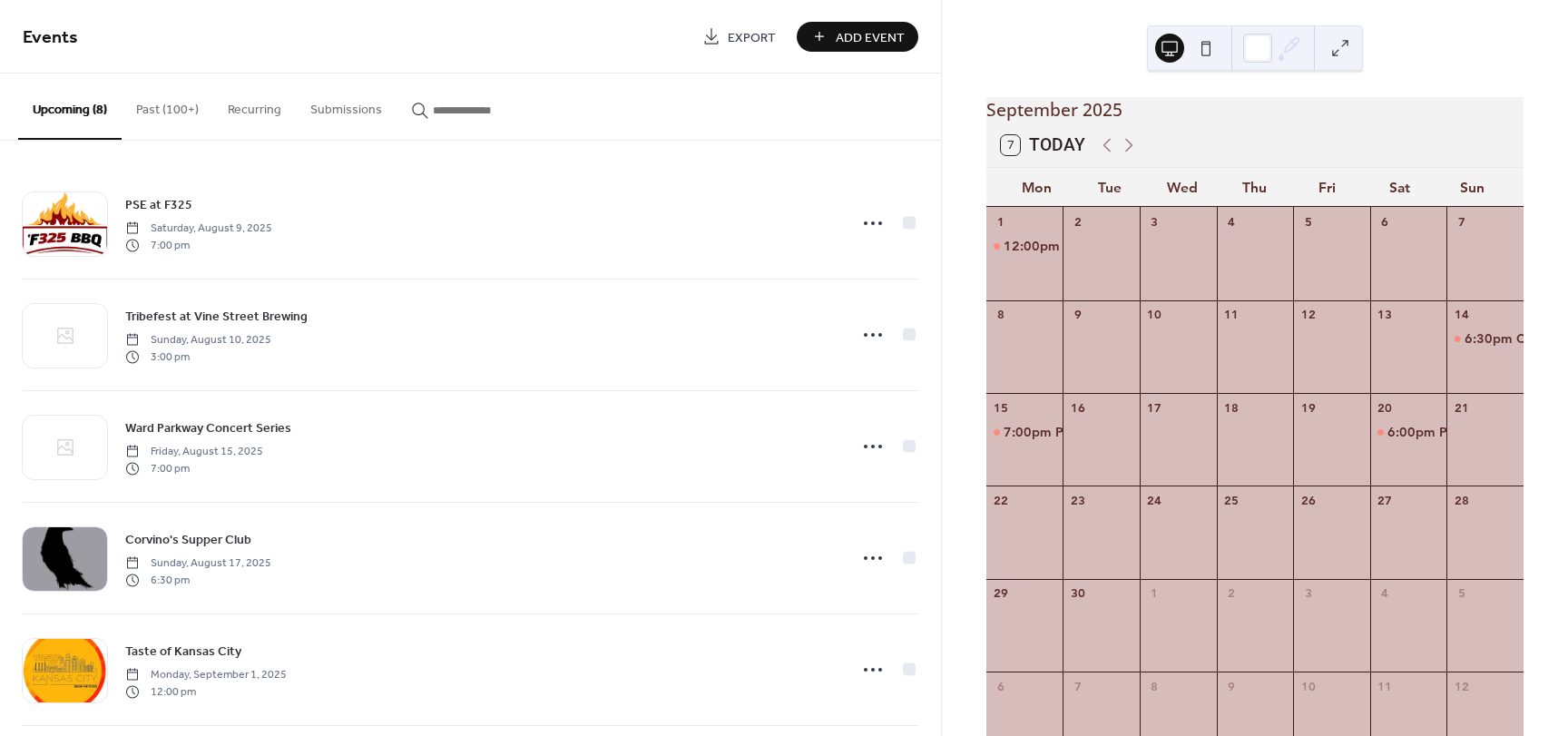 click at bounding box center (487, 110) 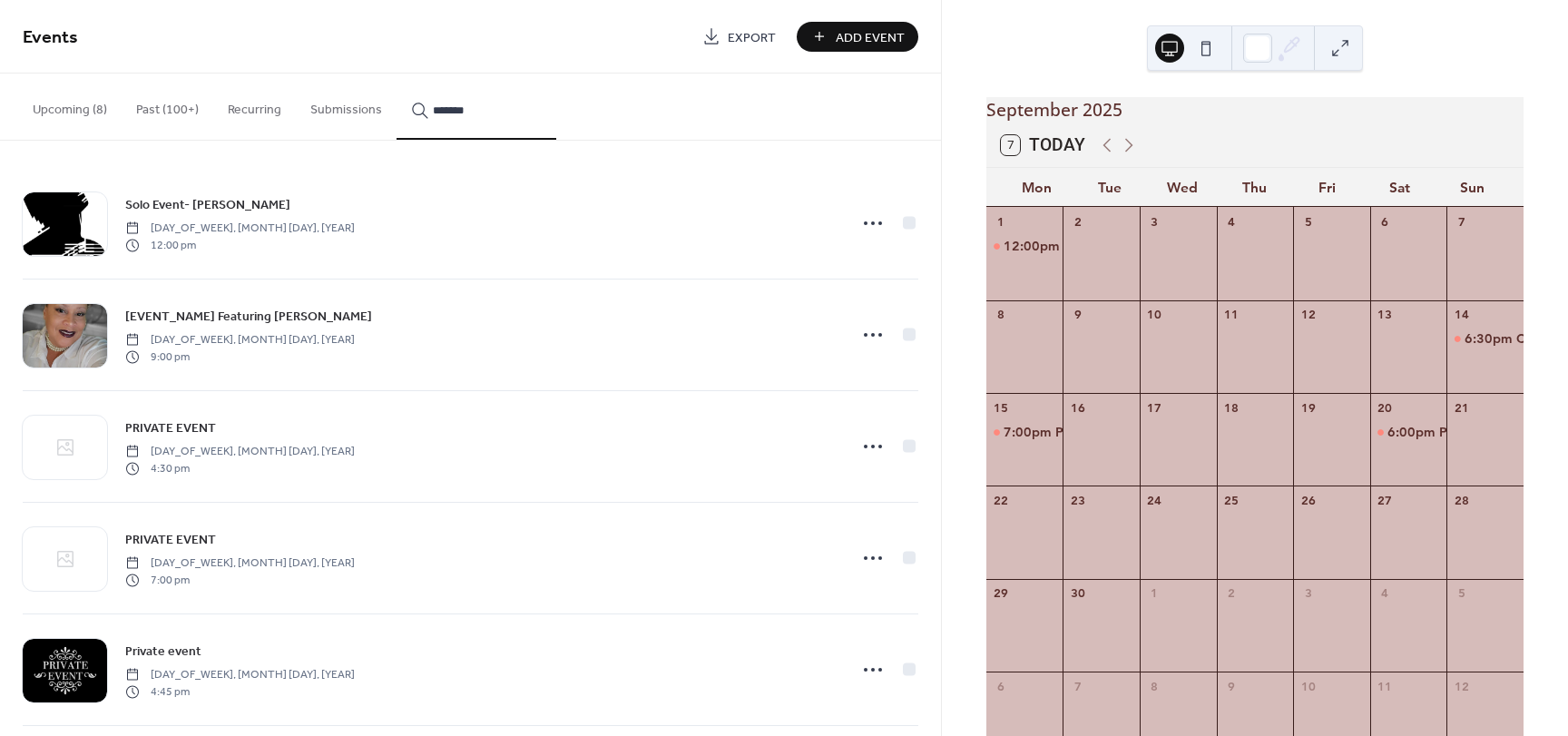 type on "*******" 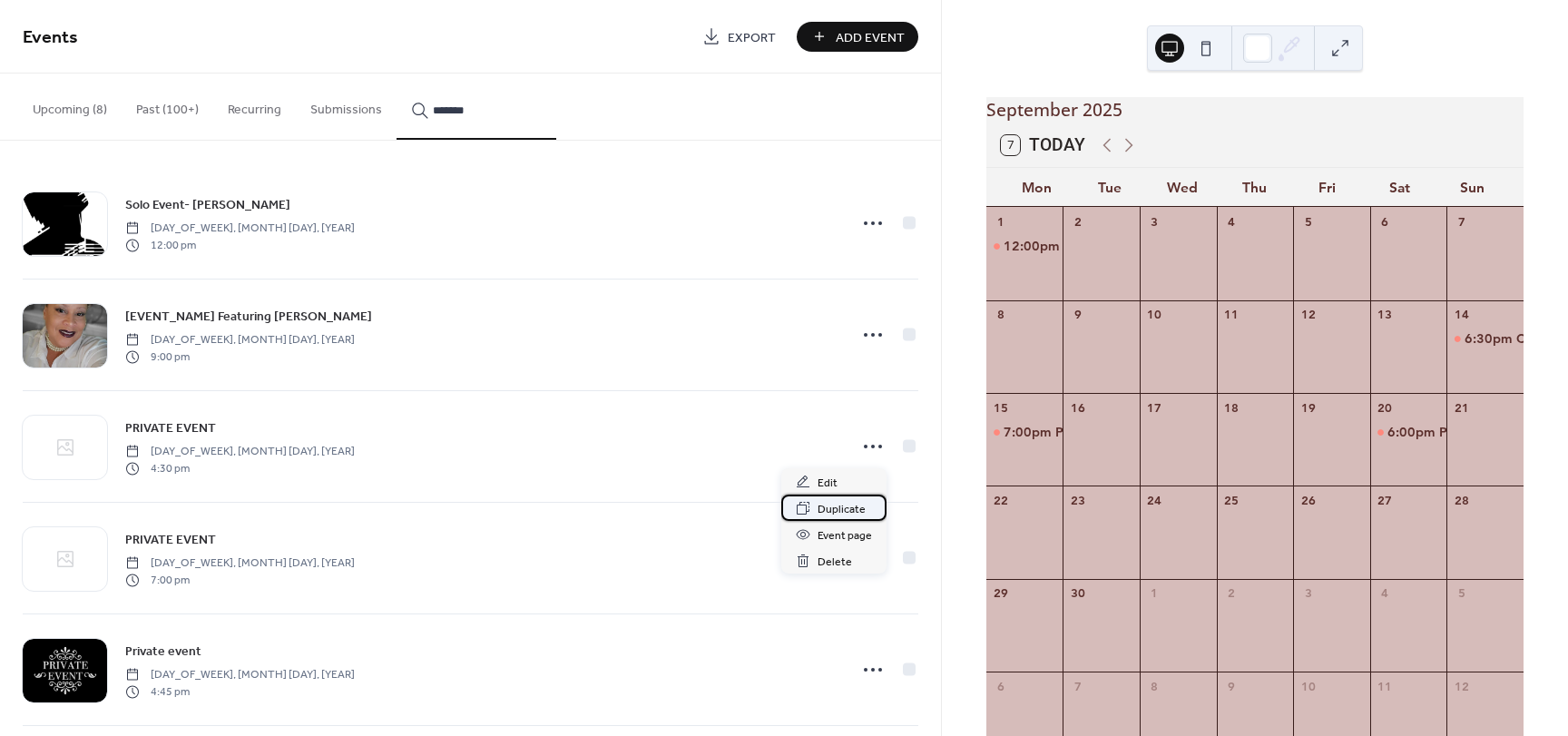 click on "Duplicate" at bounding box center [841, 509] 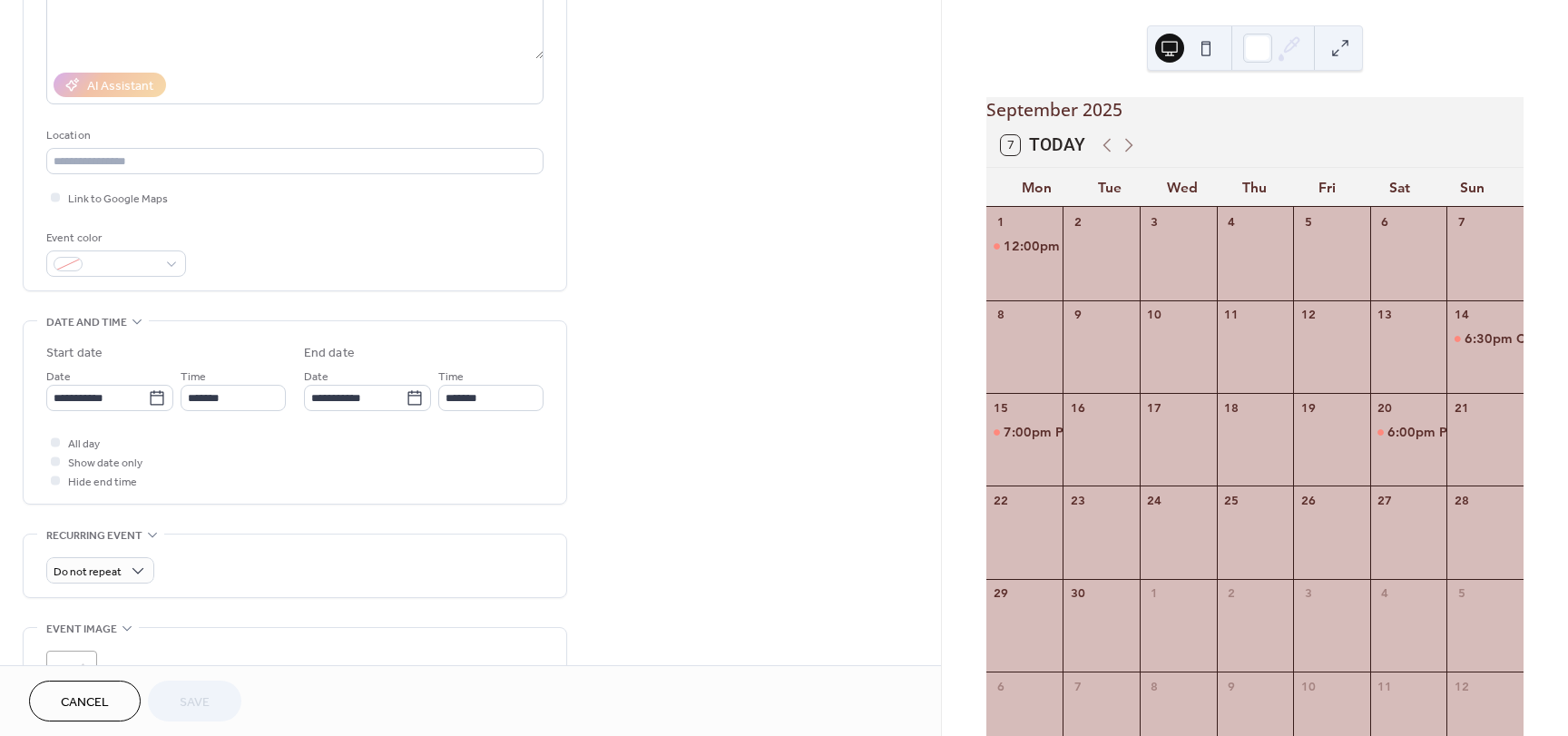 scroll, scrollTop: 272, scrollLeft: 0, axis: vertical 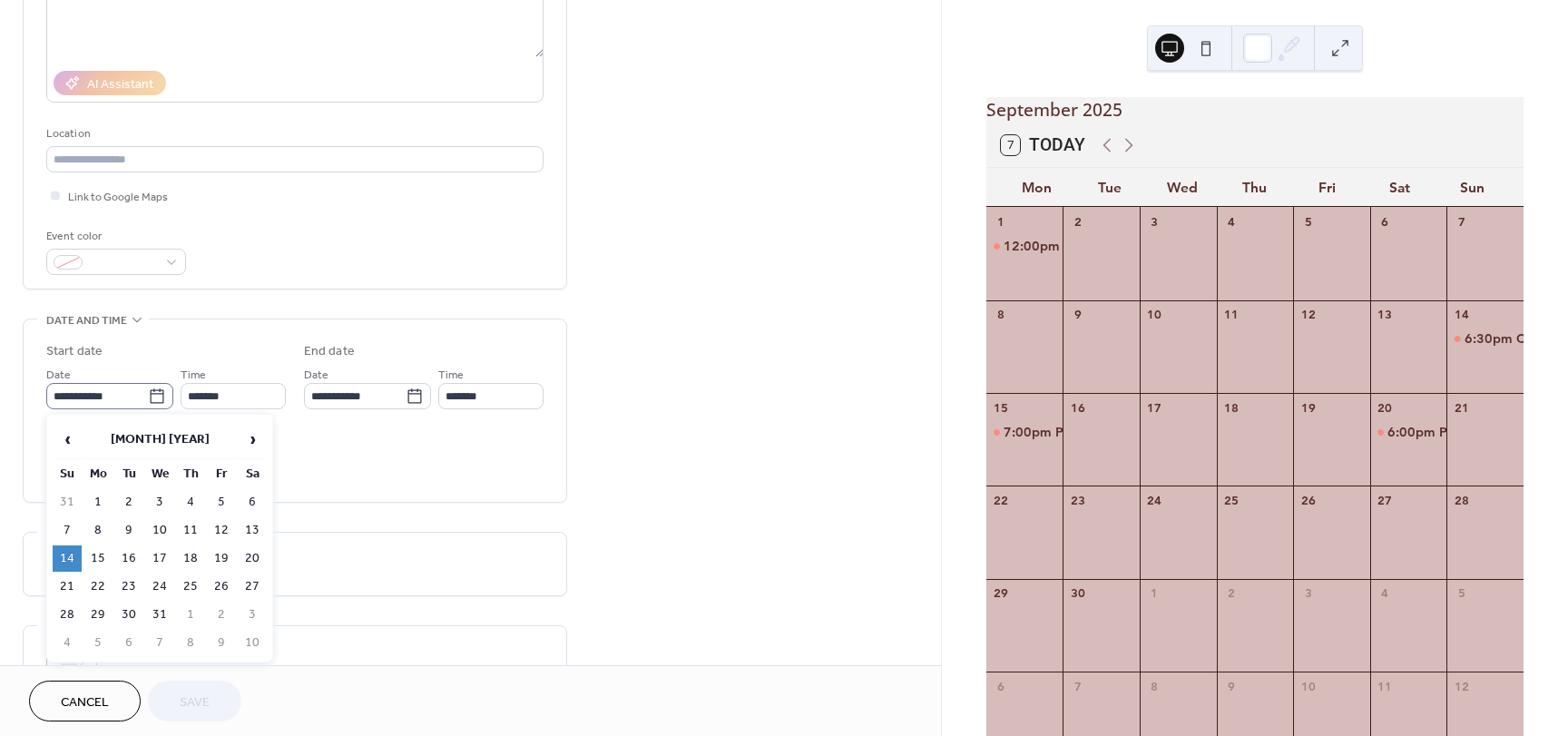 click 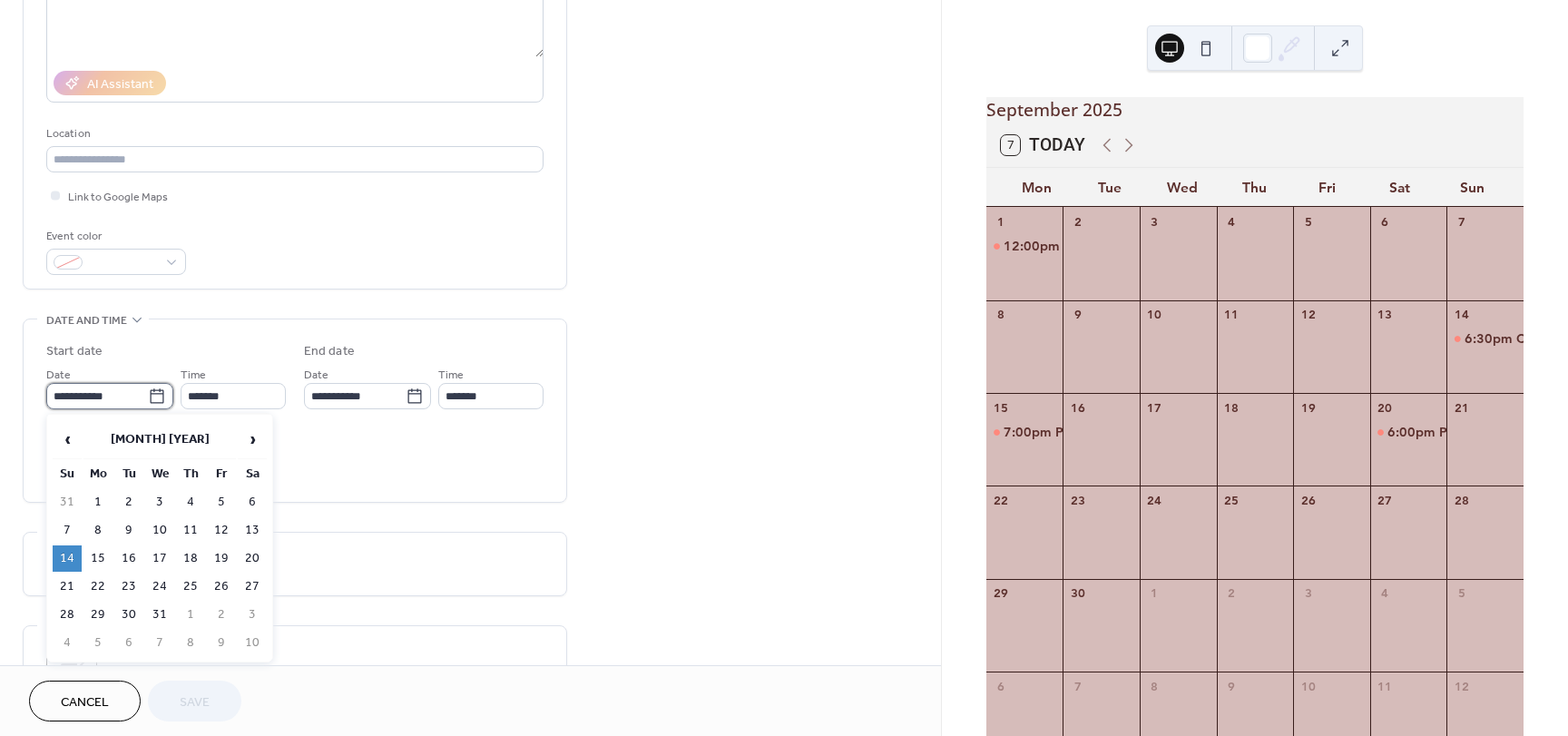 click on "**********" at bounding box center (97, 396) 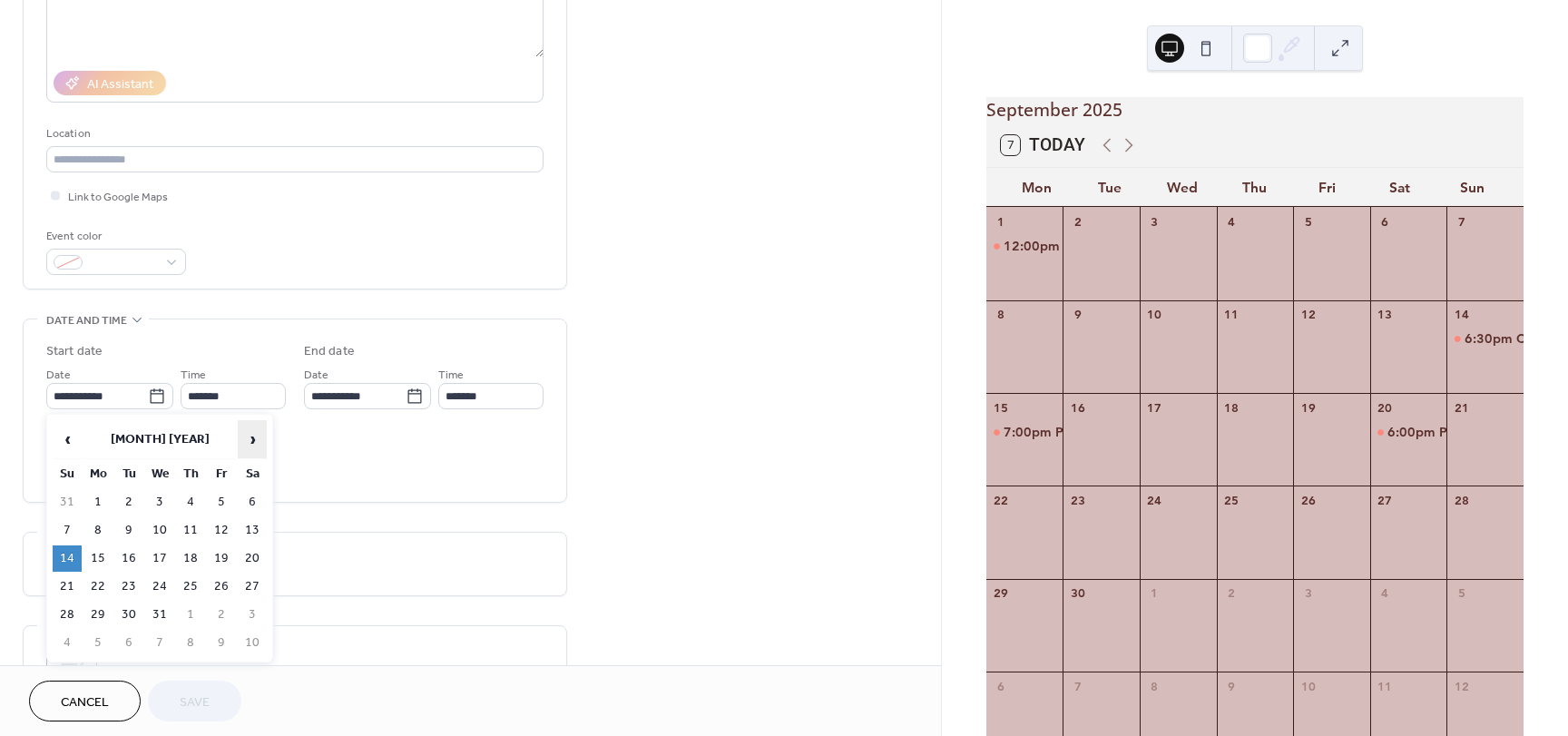 click on "›" at bounding box center (252, 439) 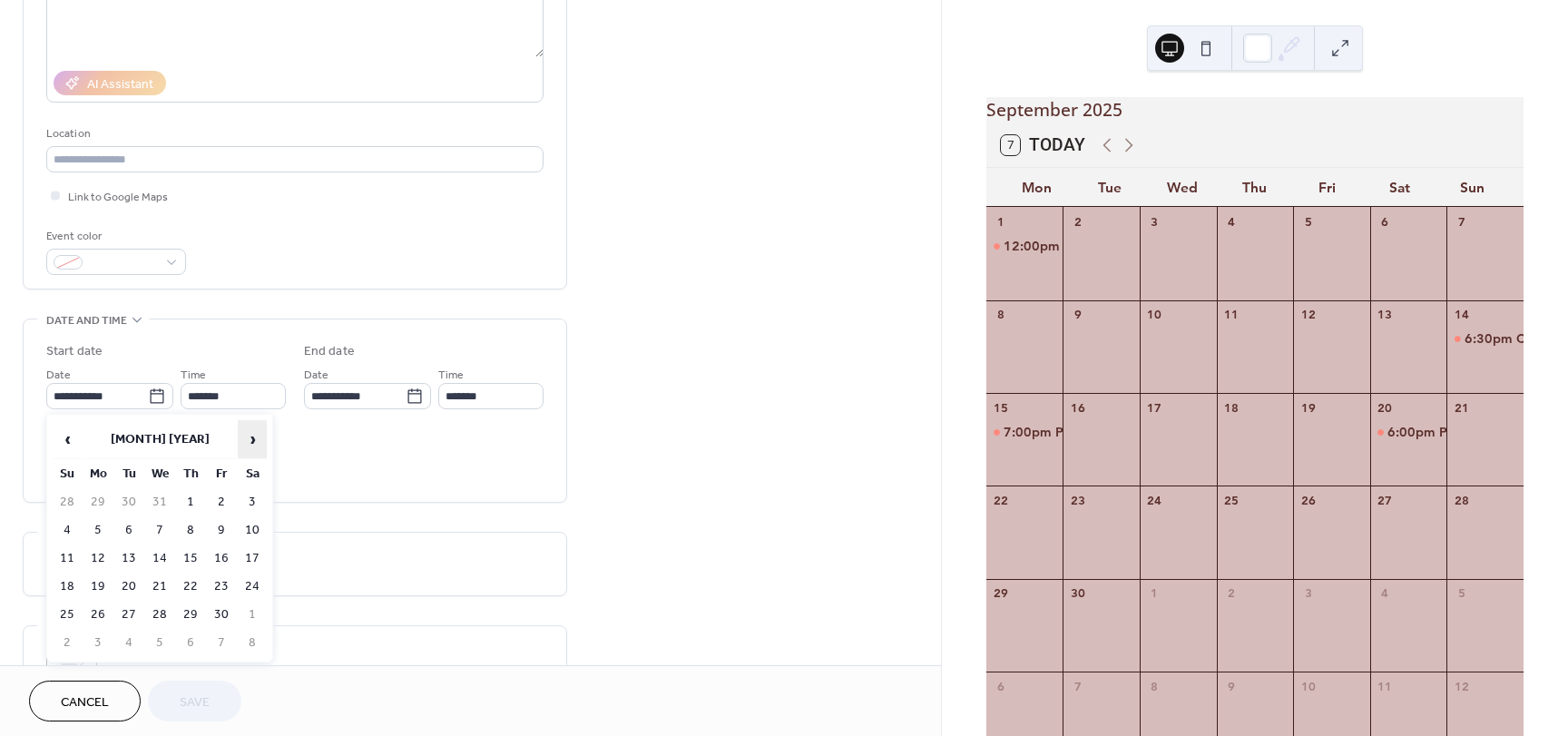 click on "›" at bounding box center (252, 439) 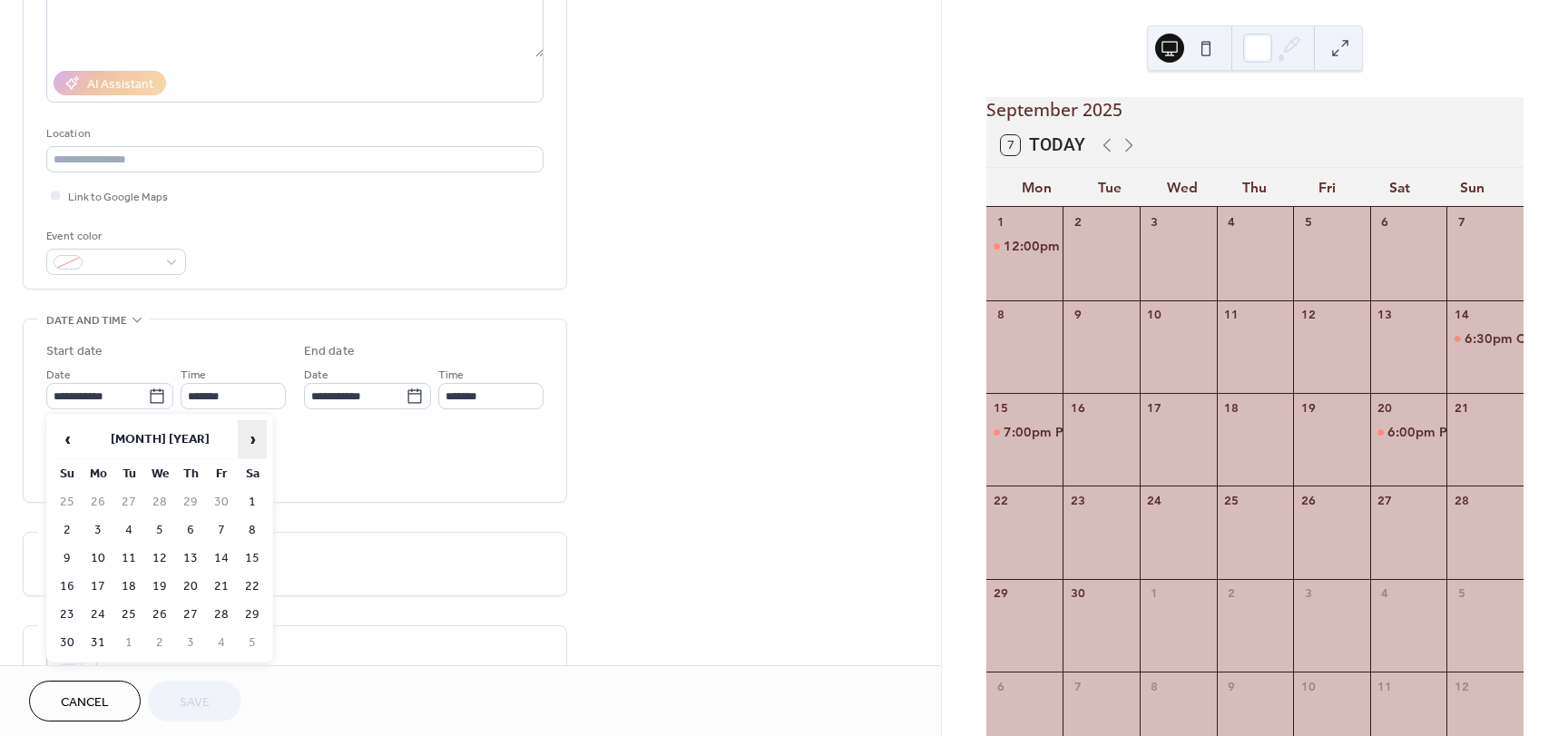 click on "›" at bounding box center [252, 439] 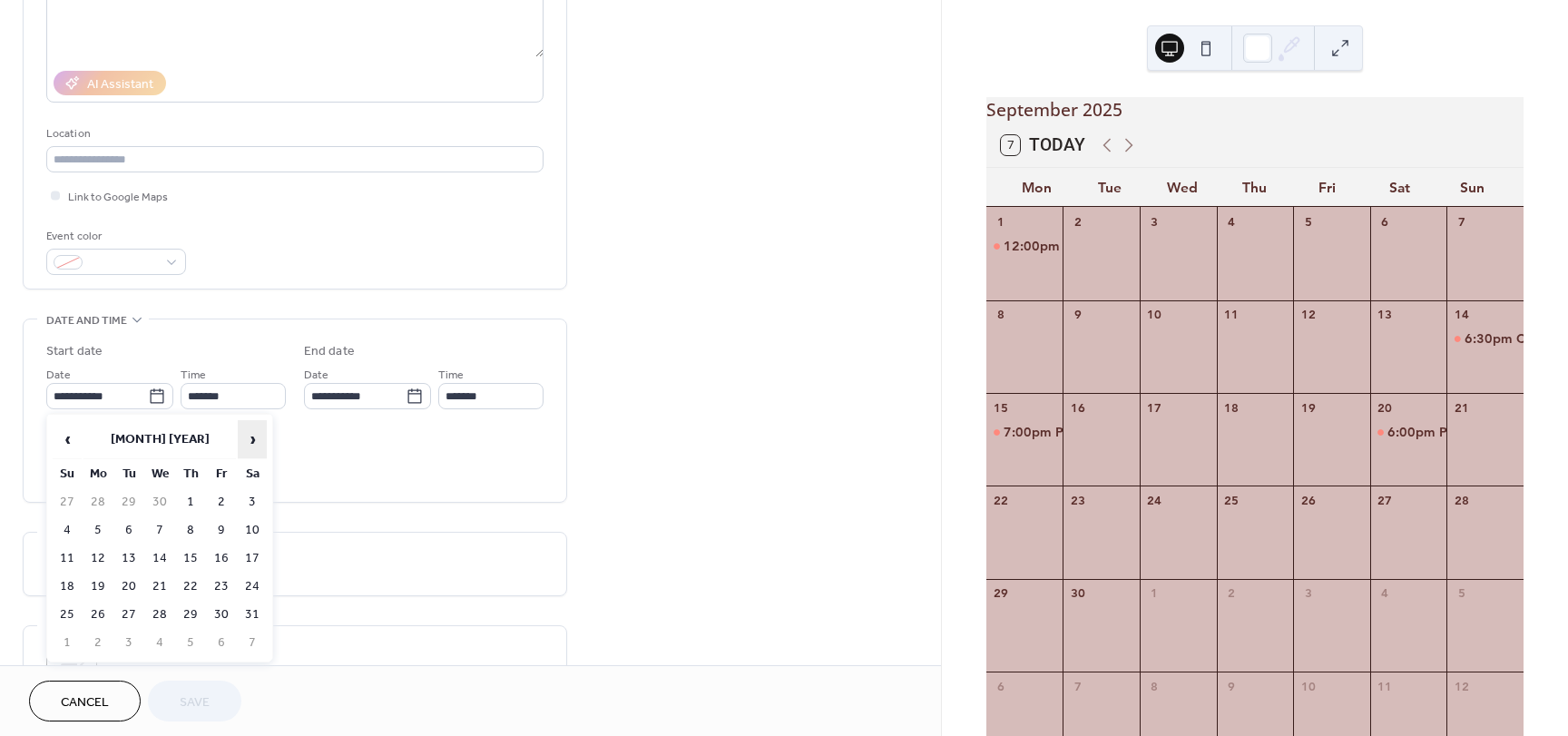 click on "›" at bounding box center [252, 439] 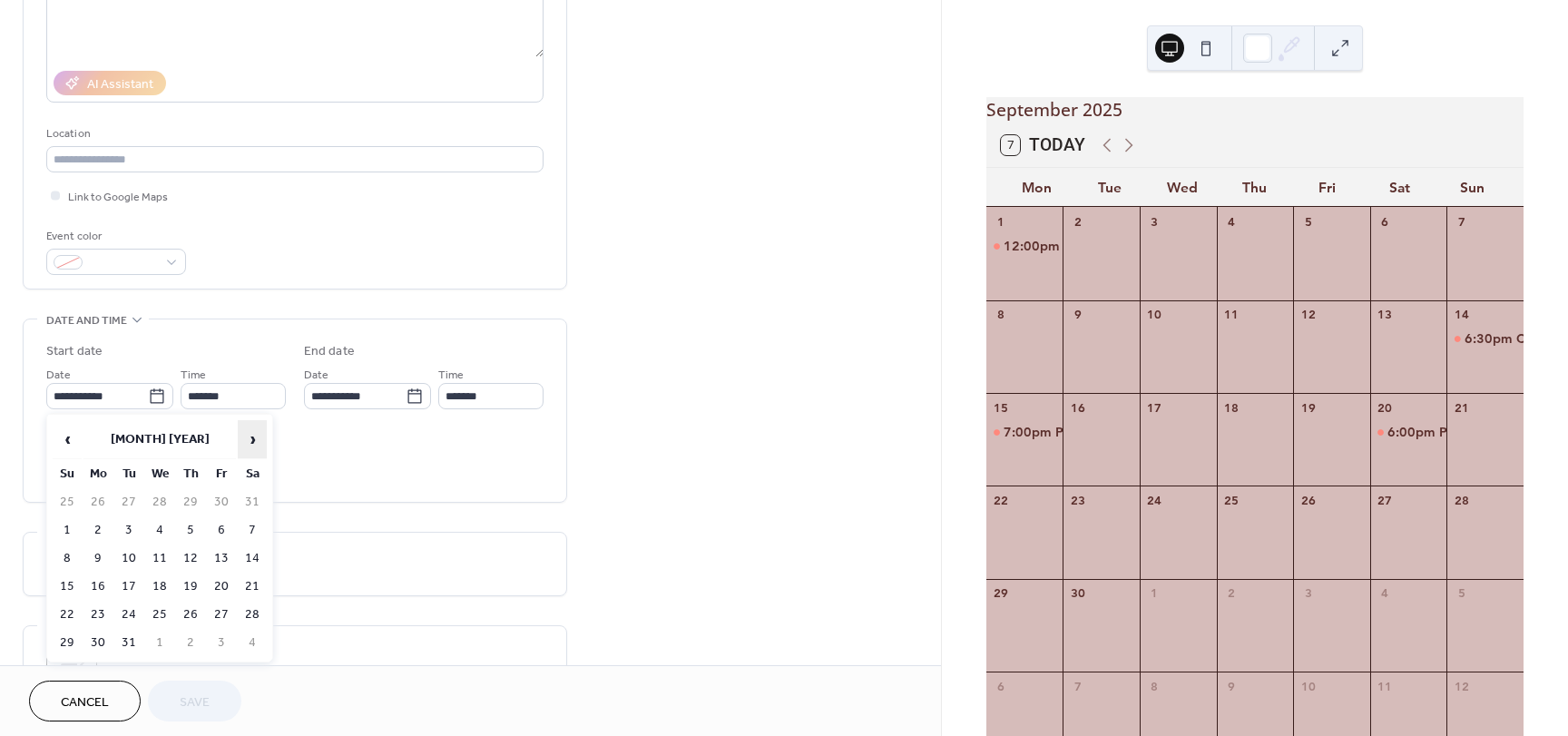 click on "›" at bounding box center (252, 439) 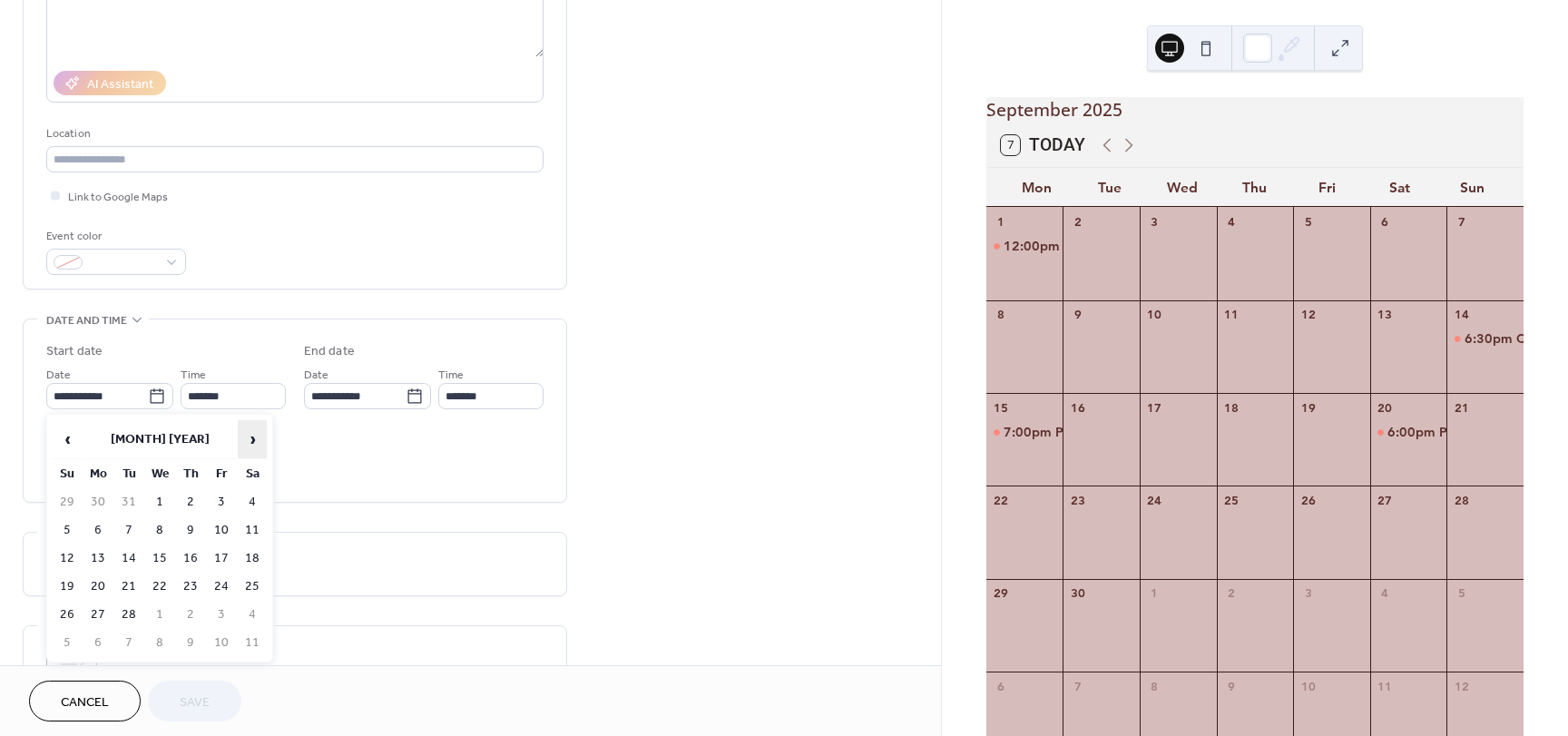 click on "›" at bounding box center [252, 439] 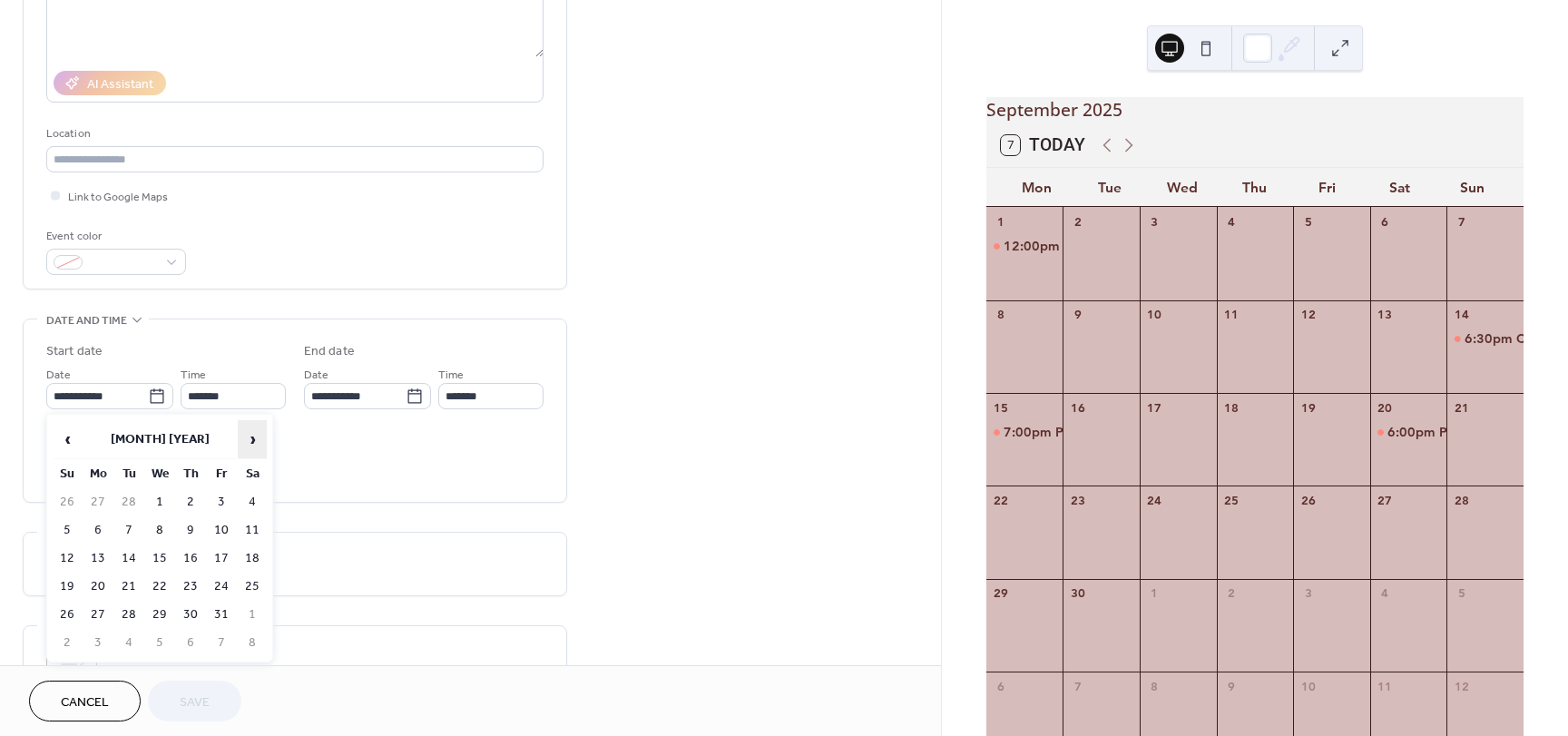 click on "›" at bounding box center [252, 439] 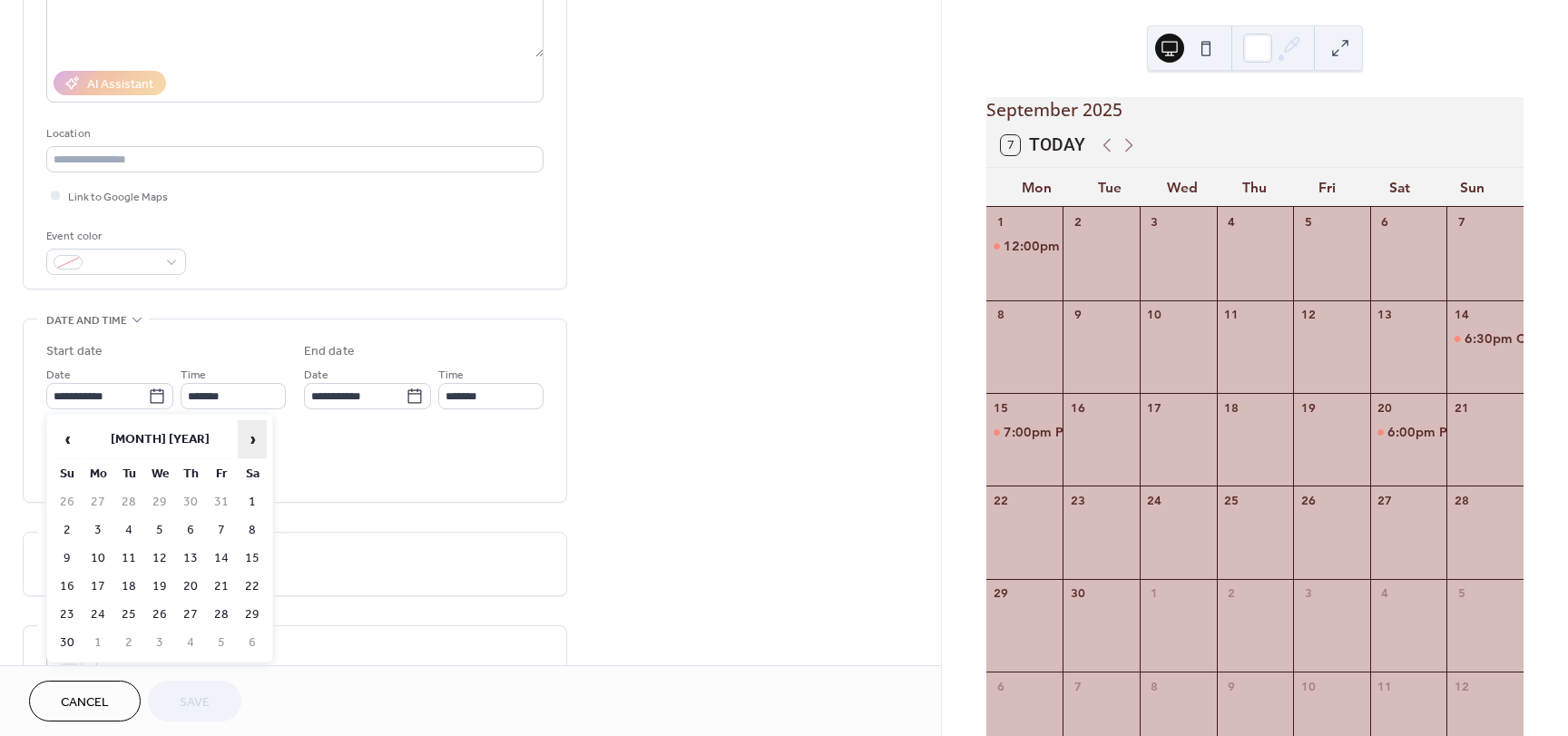 click on "›" at bounding box center (252, 439) 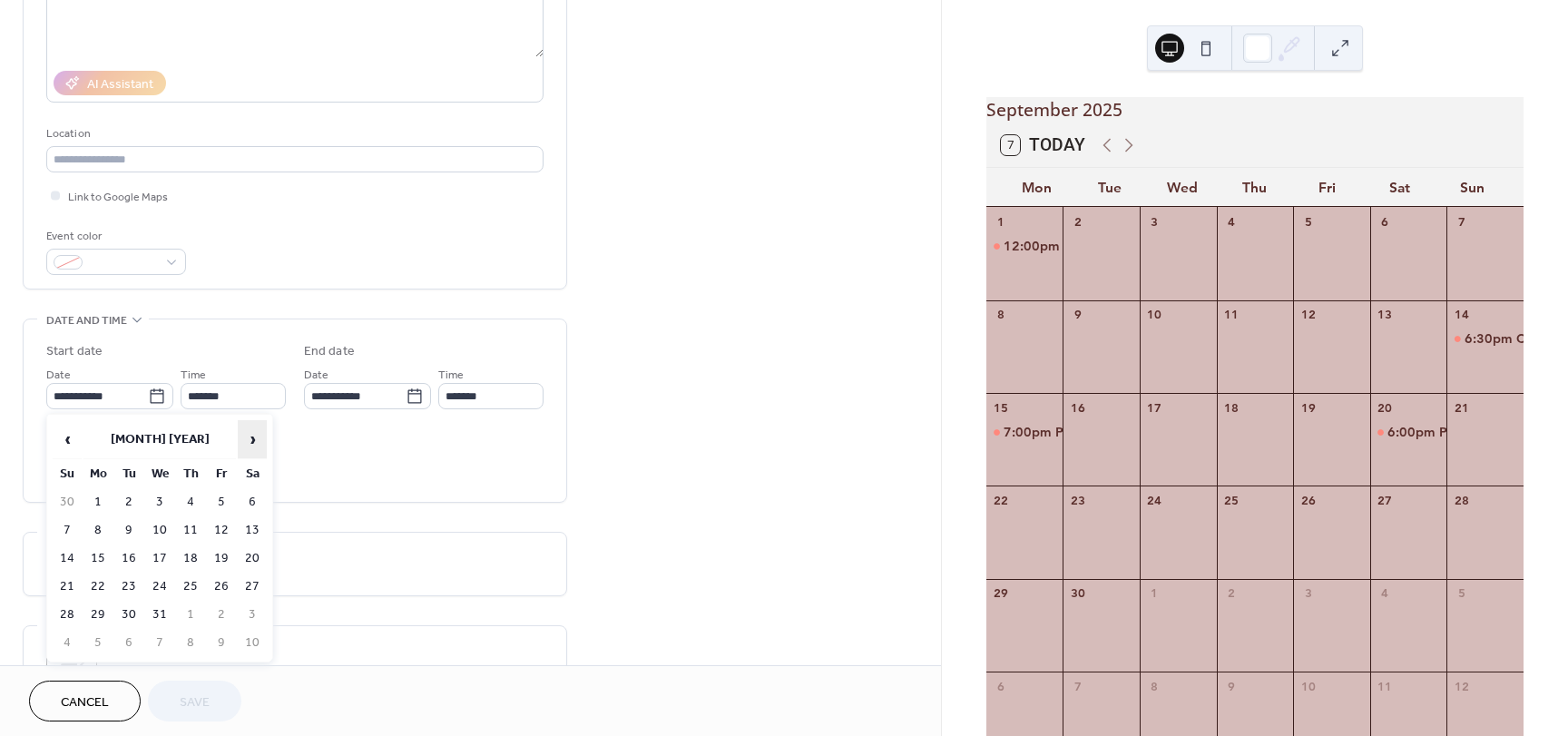 click on "›" at bounding box center (252, 439) 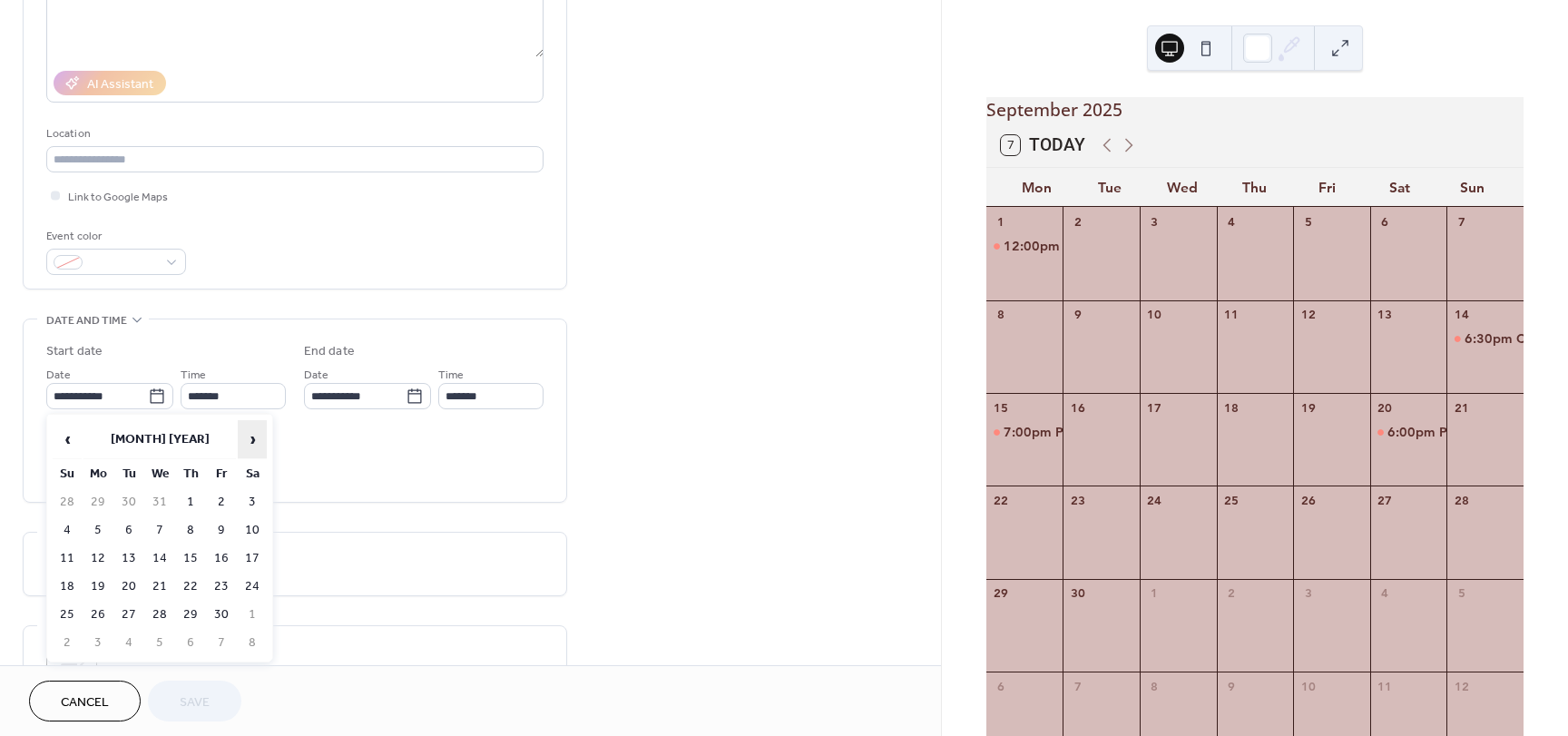 click on "›" at bounding box center [252, 439] 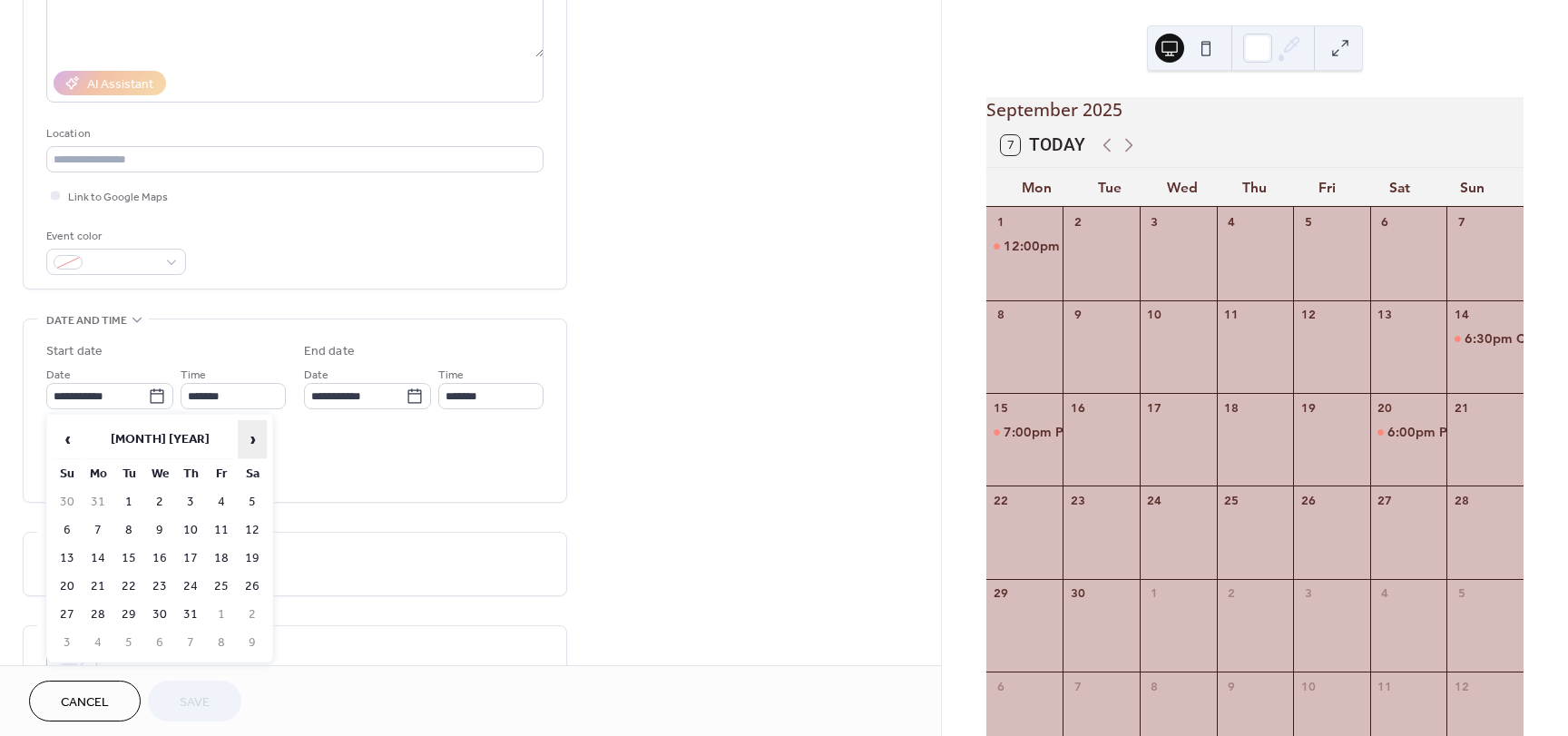 click on "›" at bounding box center (252, 439) 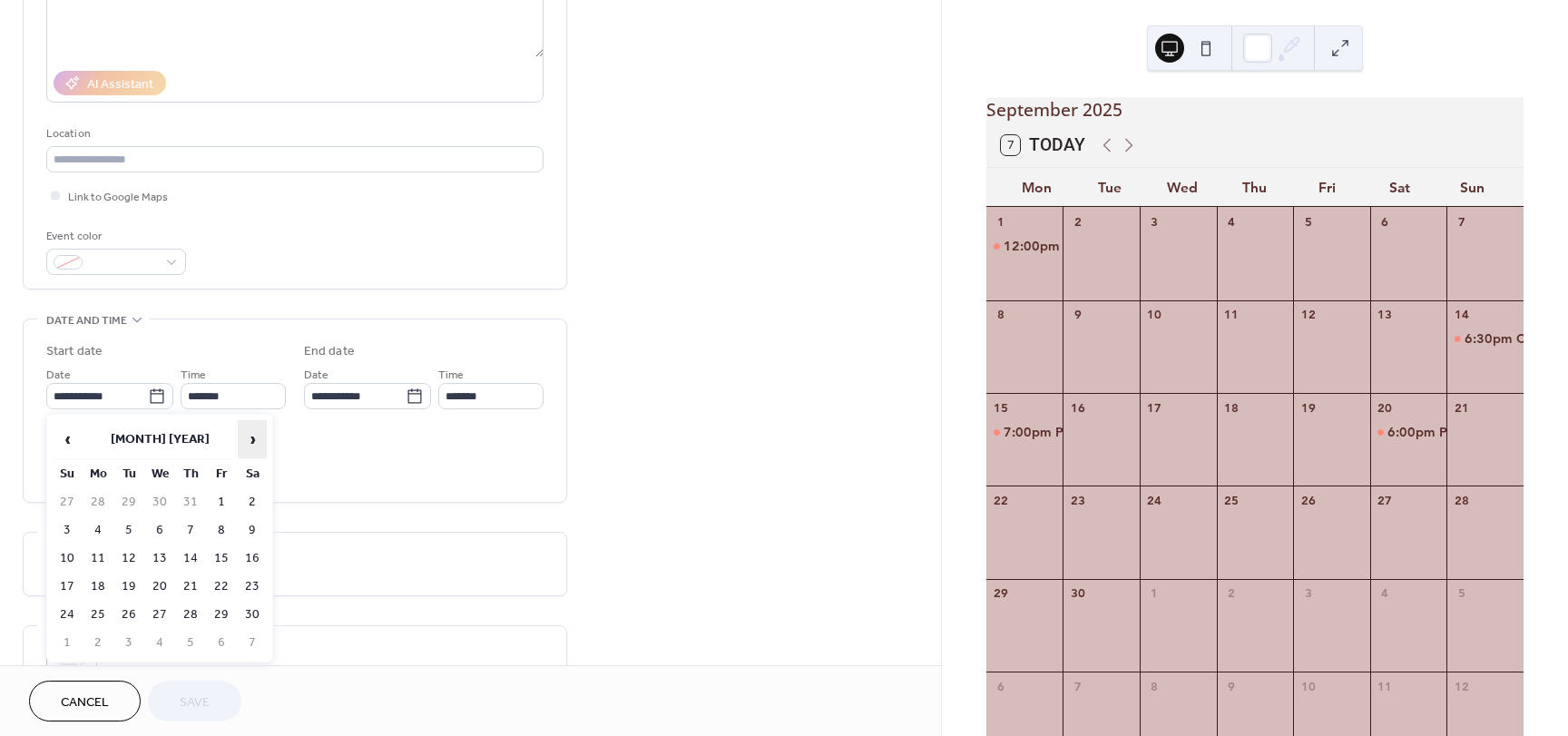 click on "›" at bounding box center [252, 439] 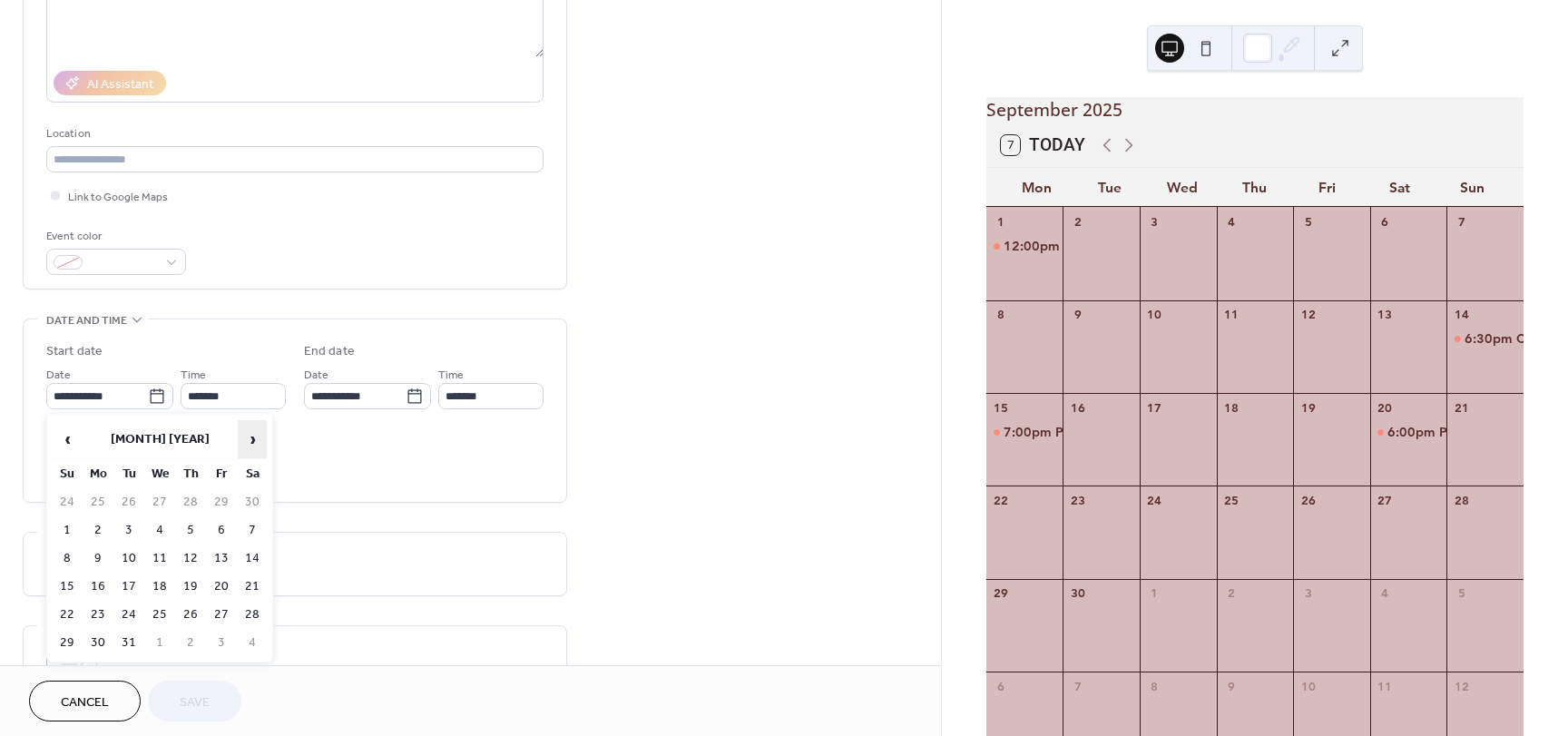 click on "›" at bounding box center [252, 439] 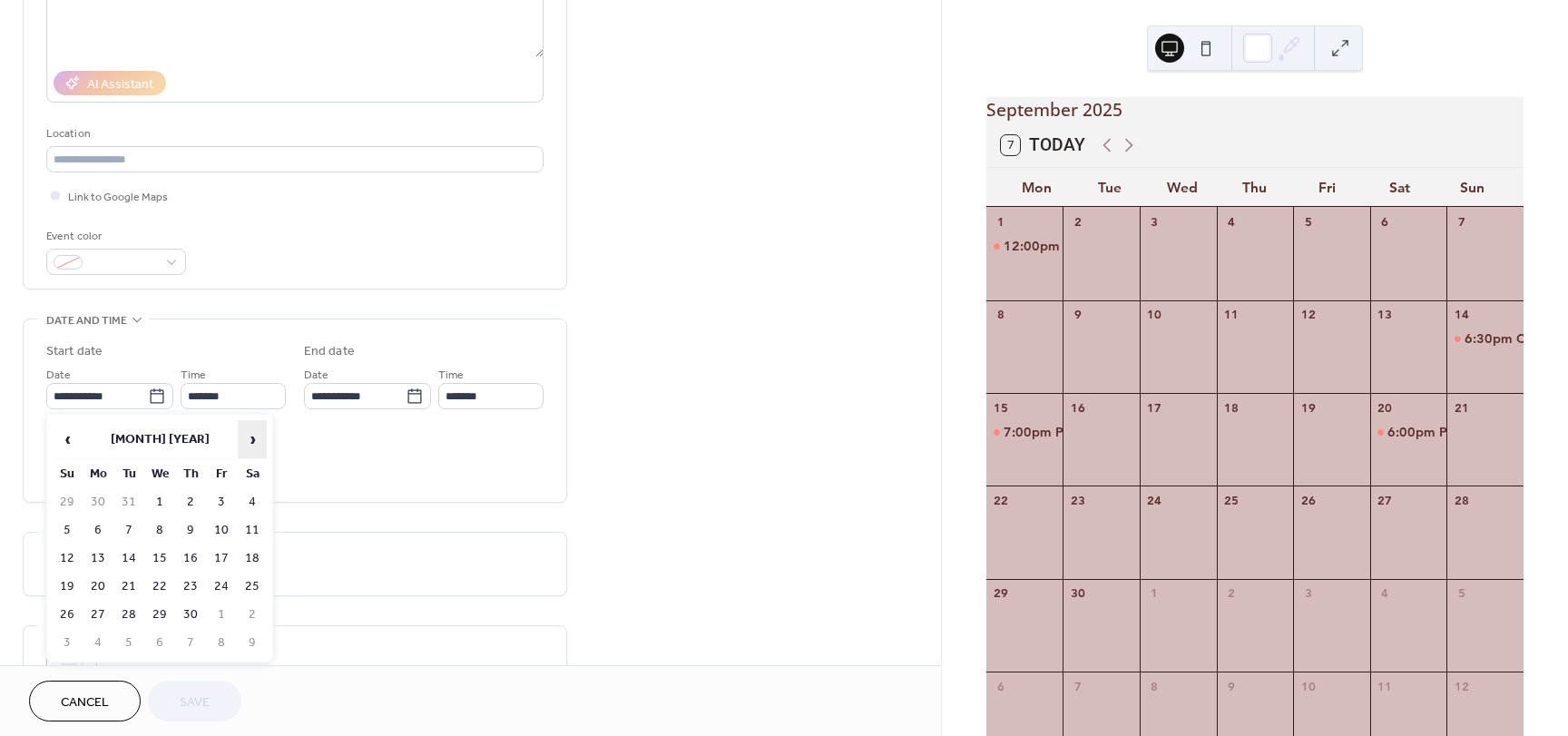 click on "›" at bounding box center [252, 439] 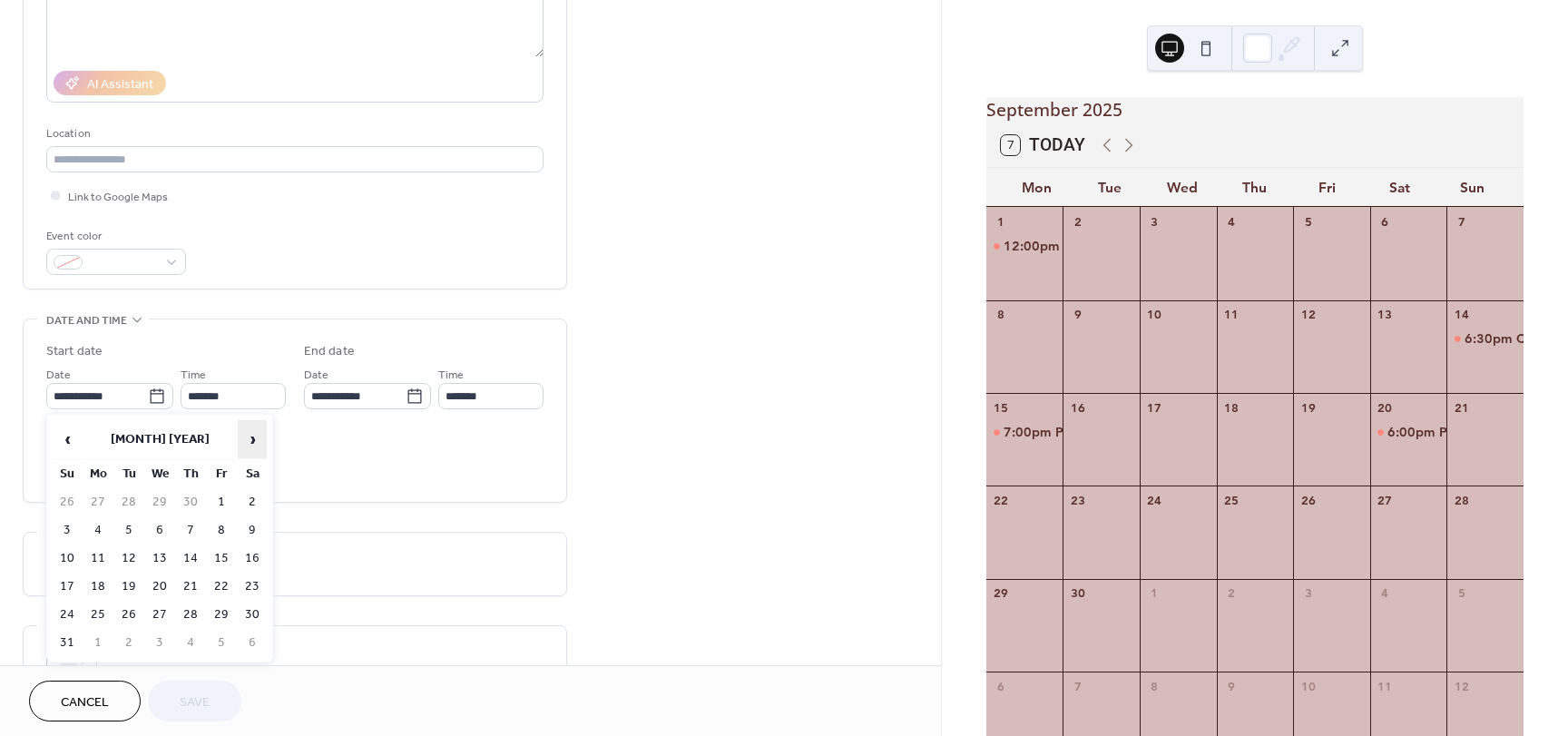 click on "›" at bounding box center (252, 439) 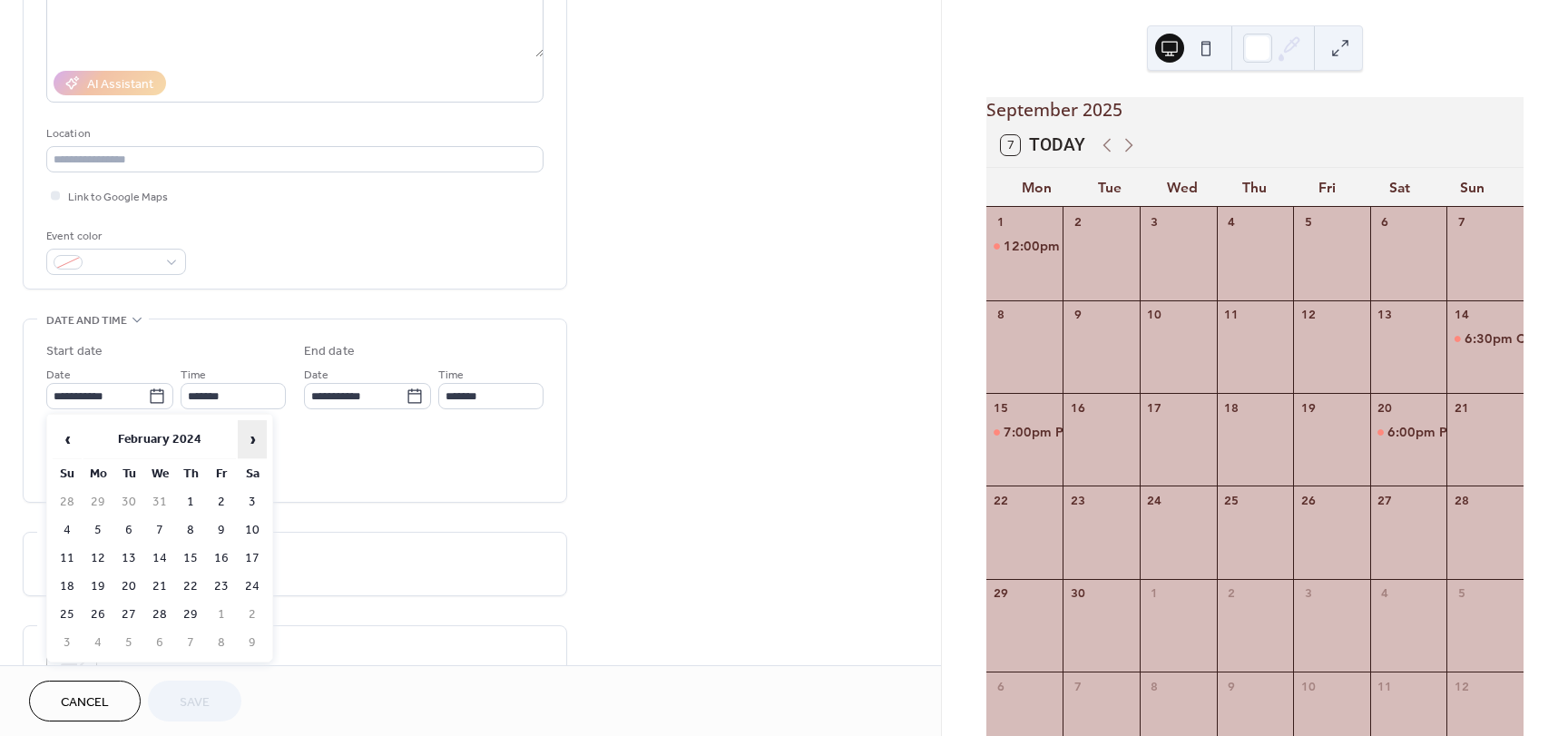 click on "›" at bounding box center [252, 439] 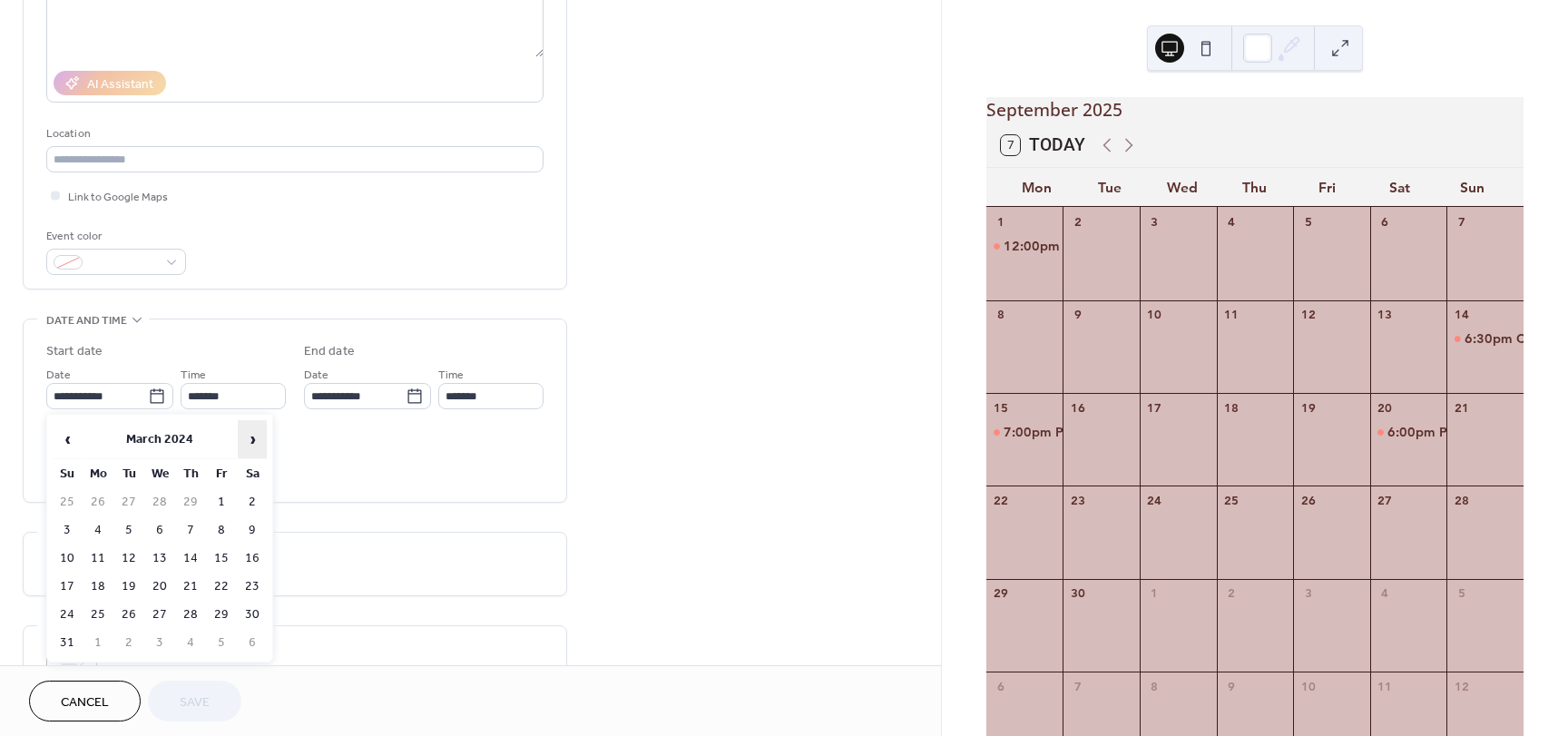 click on "›" at bounding box center [252, 439] 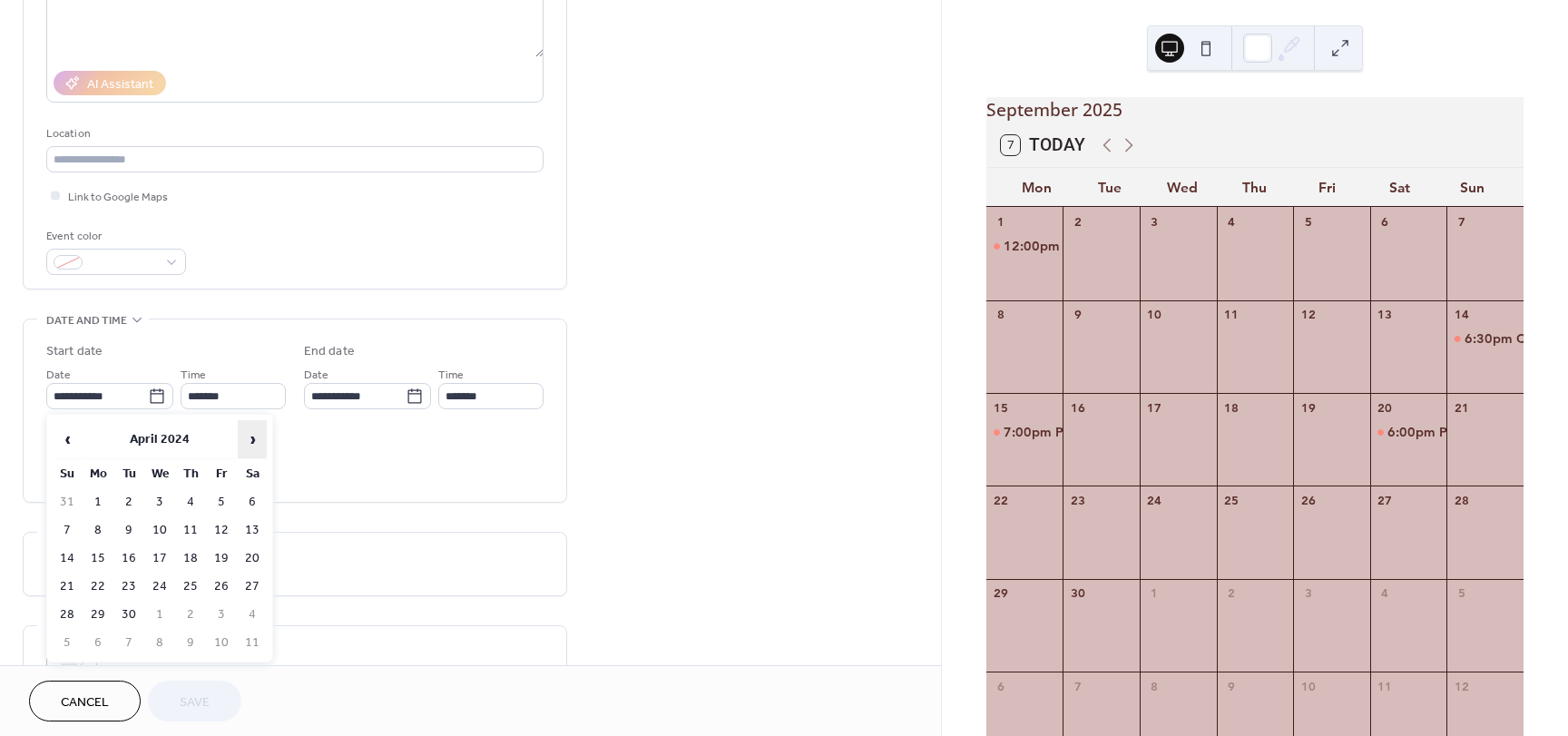 click on "›" at bounding box center [252, 439] 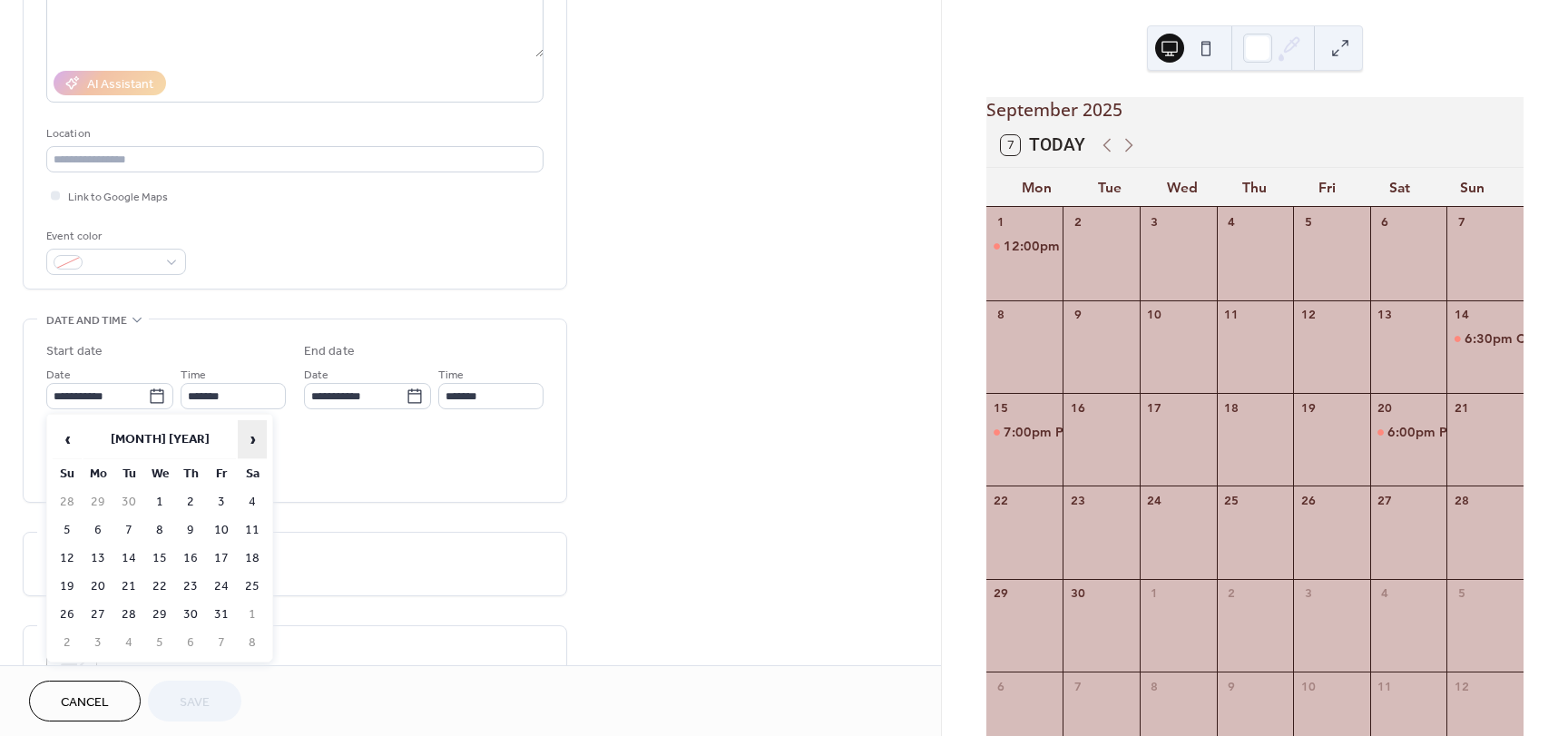 click on "›" at bounding box center (252, 439) 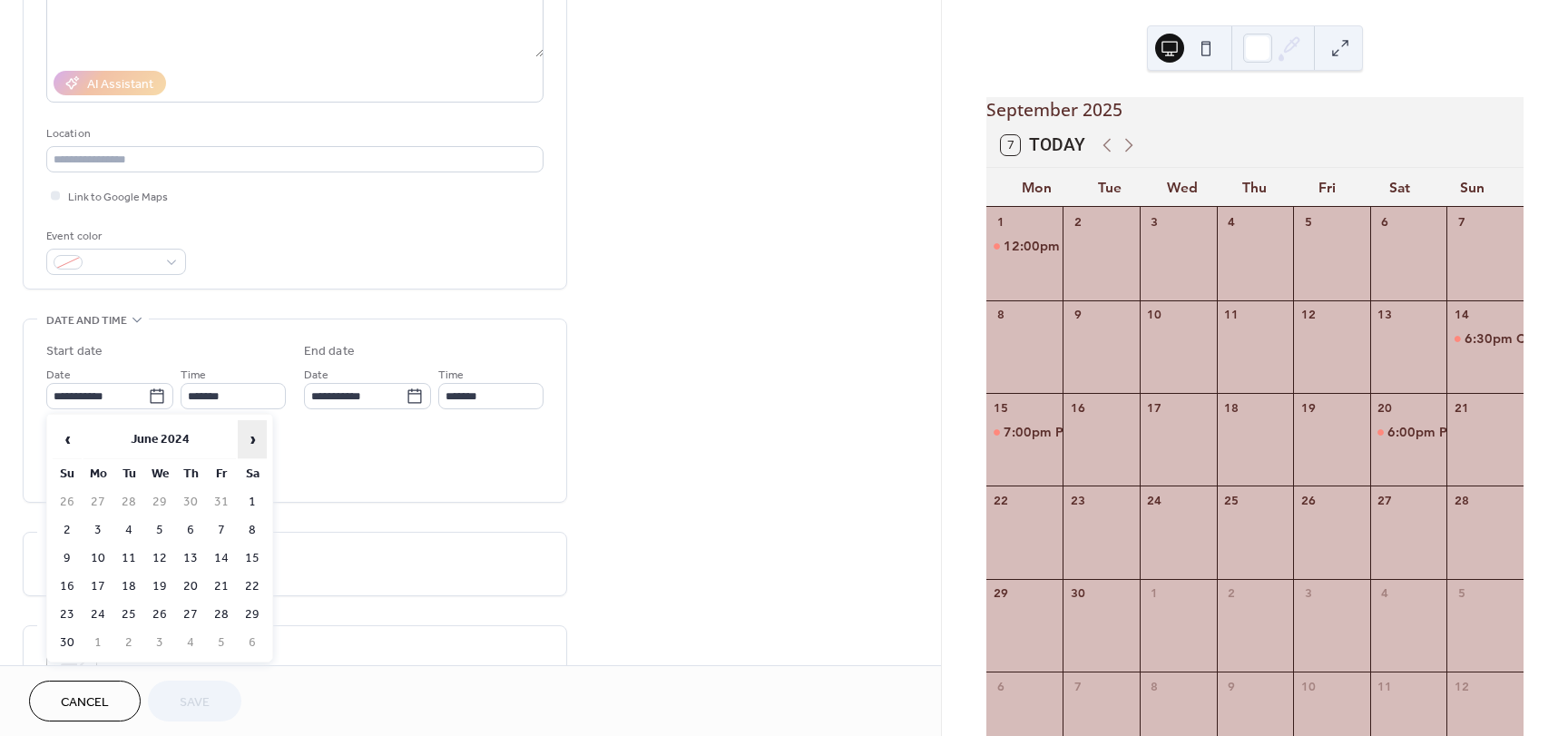 click on "›" at bounding box center [252, 439] 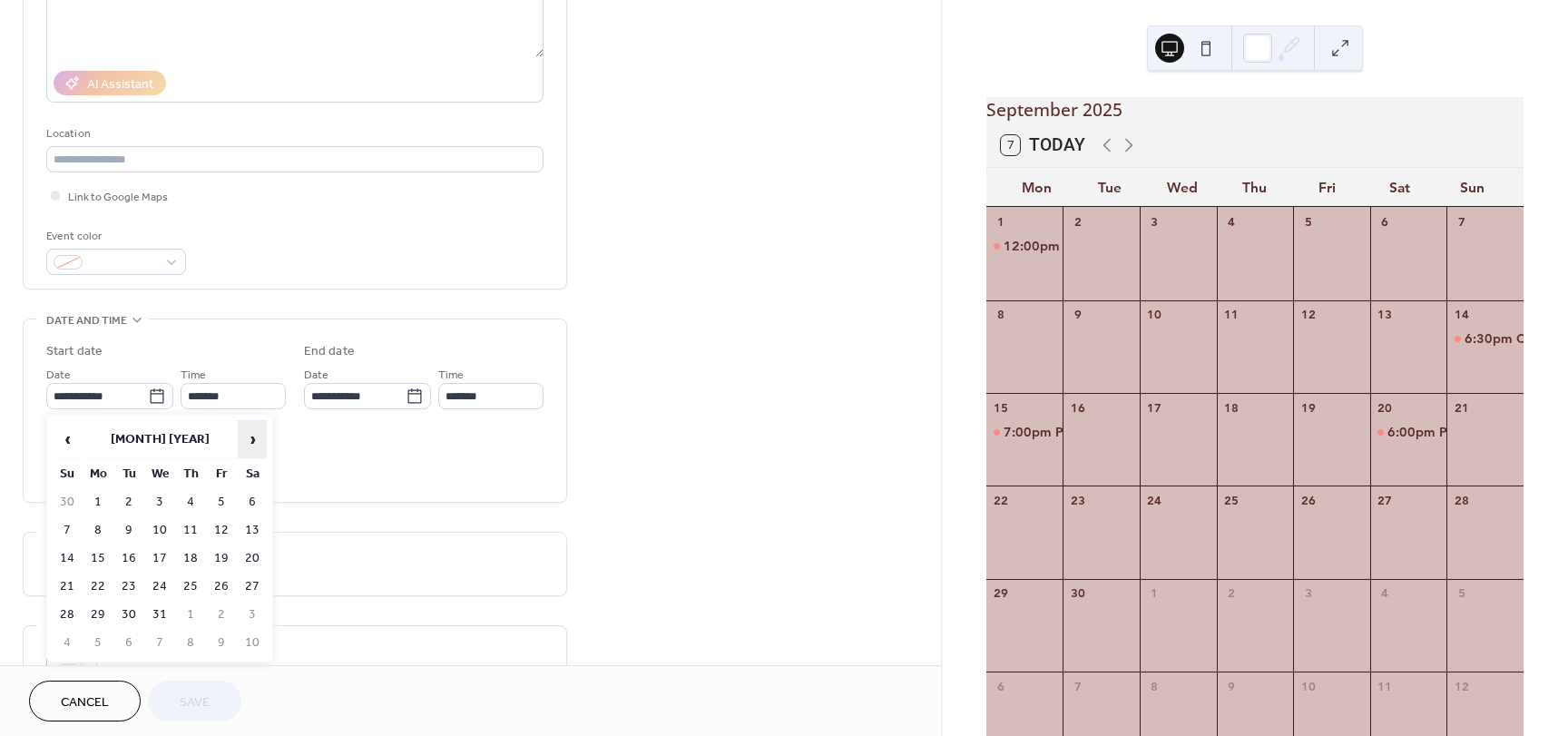 click on "›" at bounding box center (252, 439) 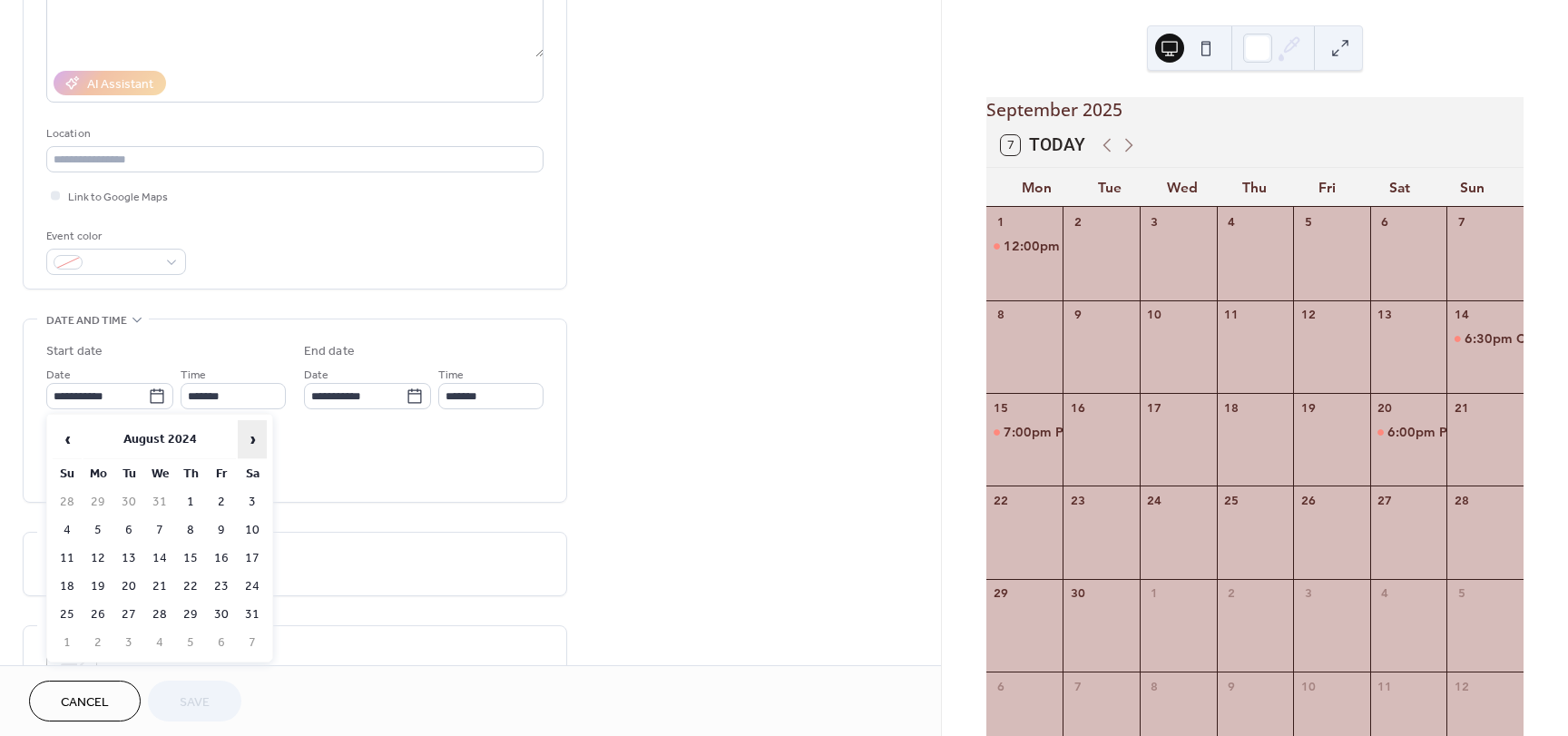 click on "›" at bounding box center [252, 439] 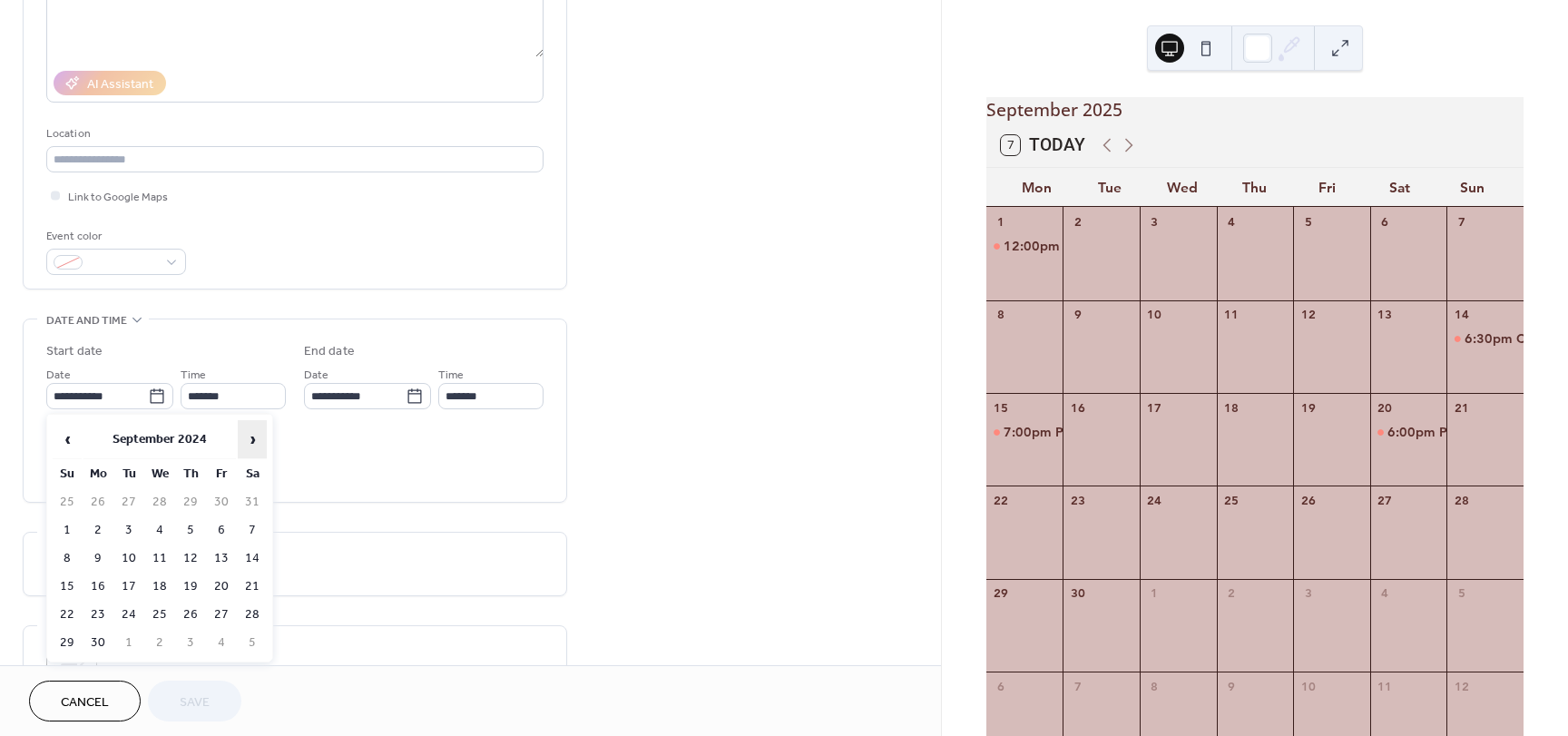 click on "›" at bounding box center (252, 439) 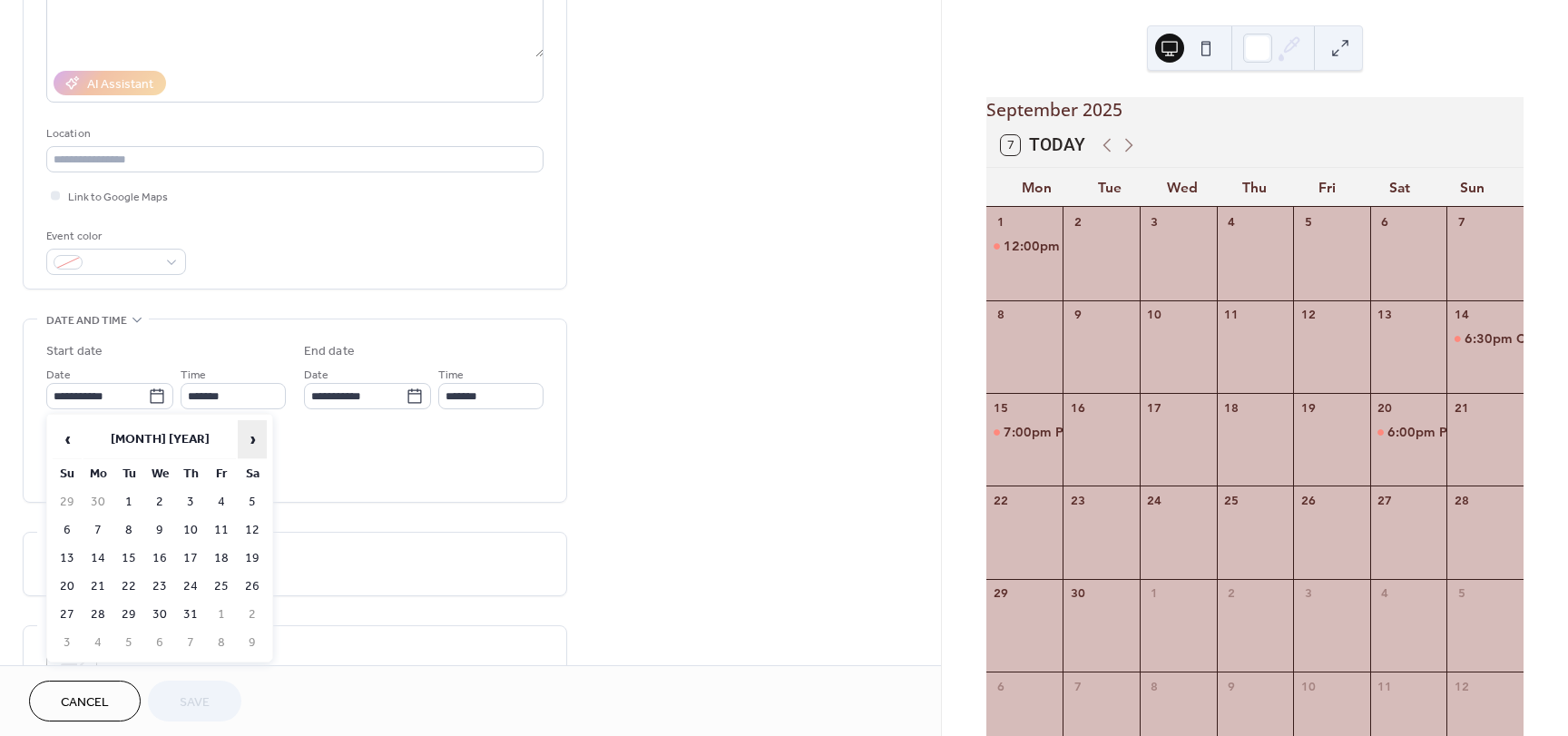 click on "›" at bounding box center [252, 439] 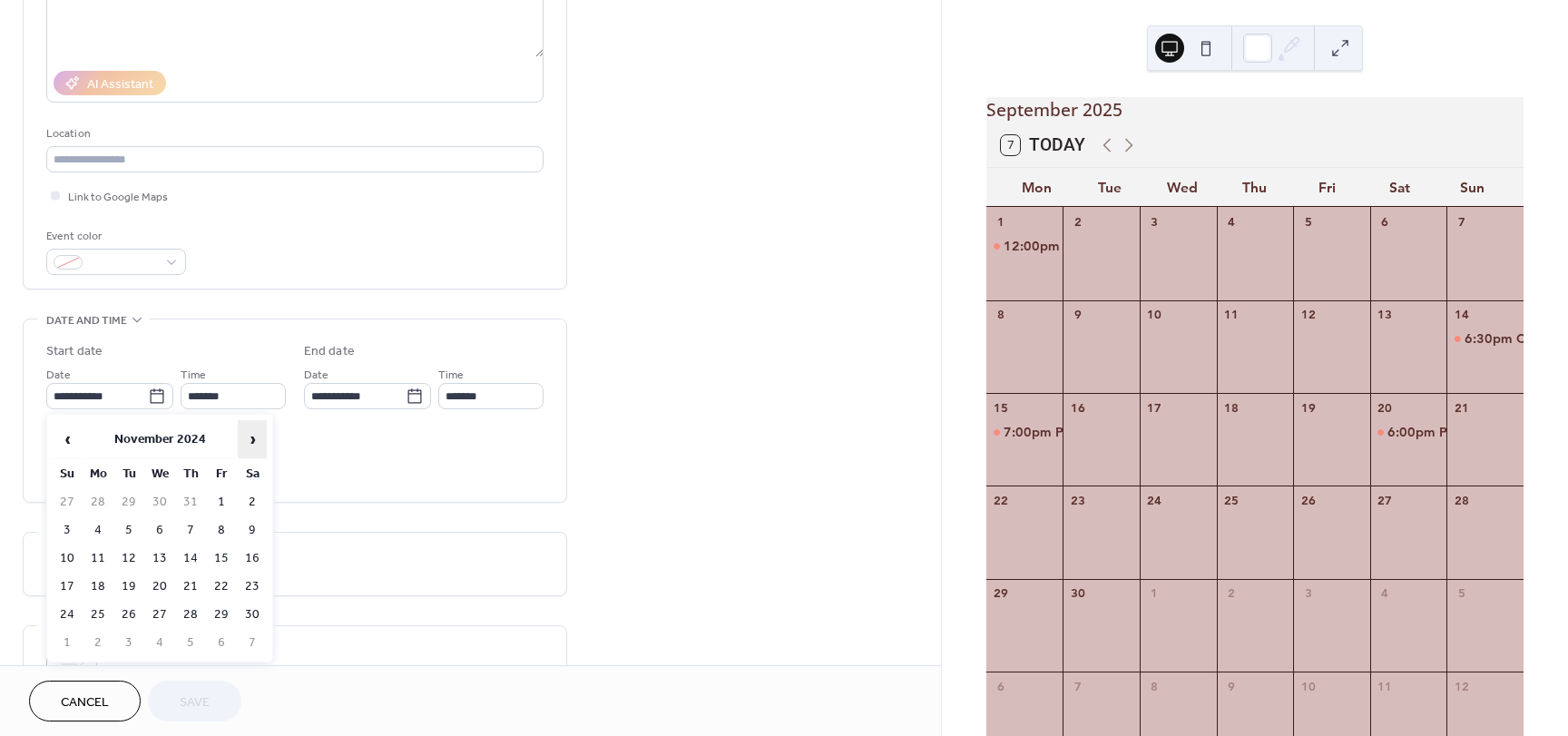 click on "›" at bounding box center (252, 439) 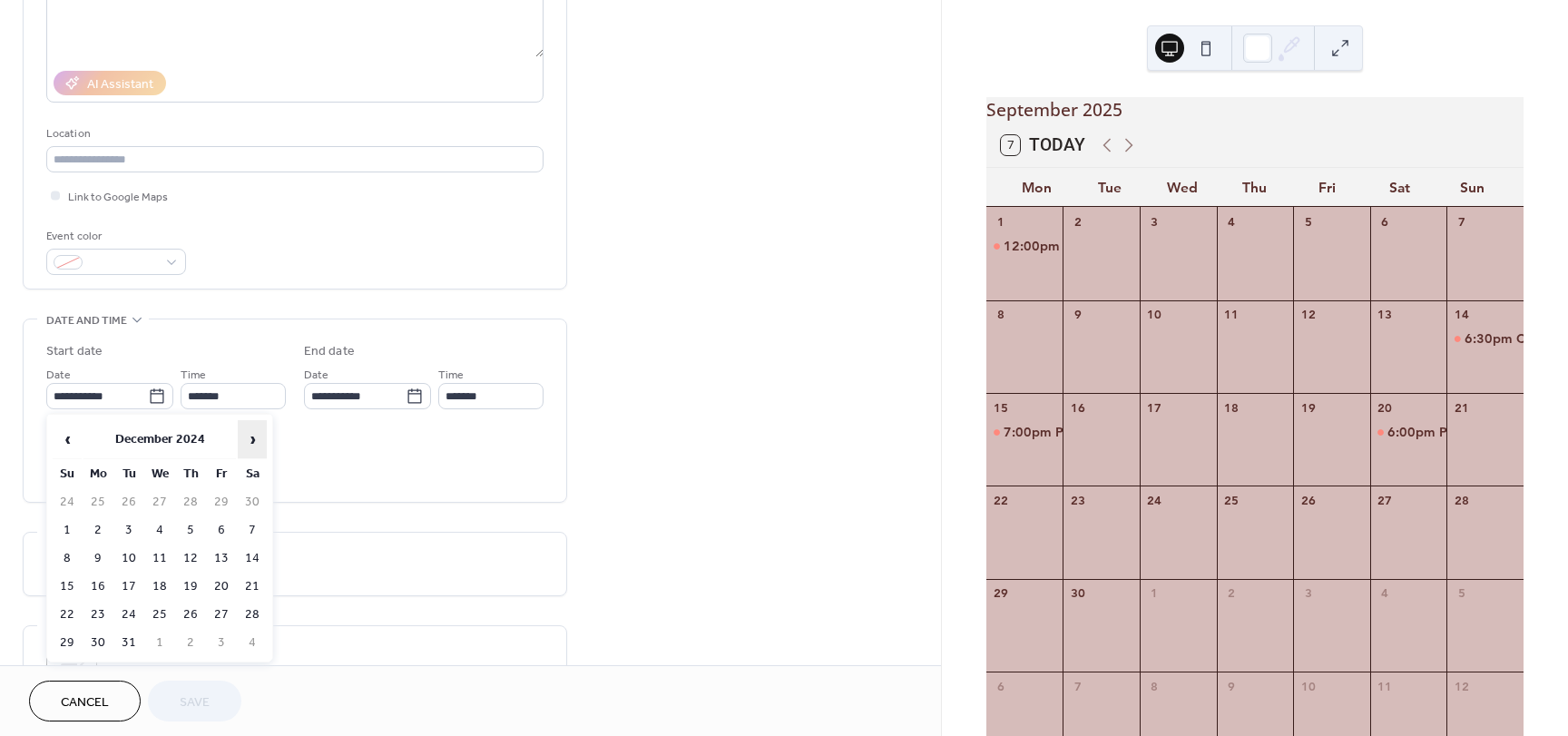 click on "›" at bounding box center [252, 439] 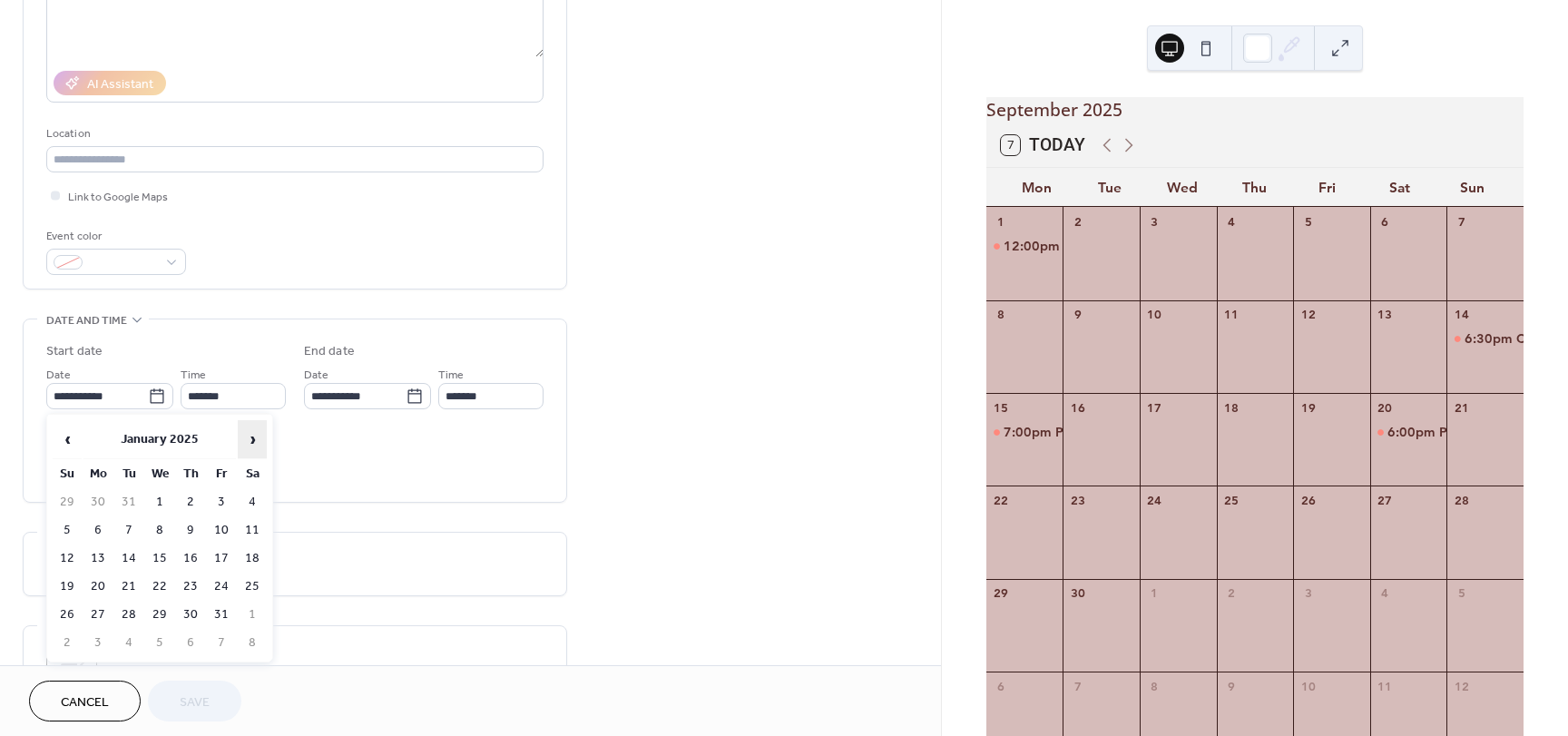 click on "›" at bounding box center [252, 439] 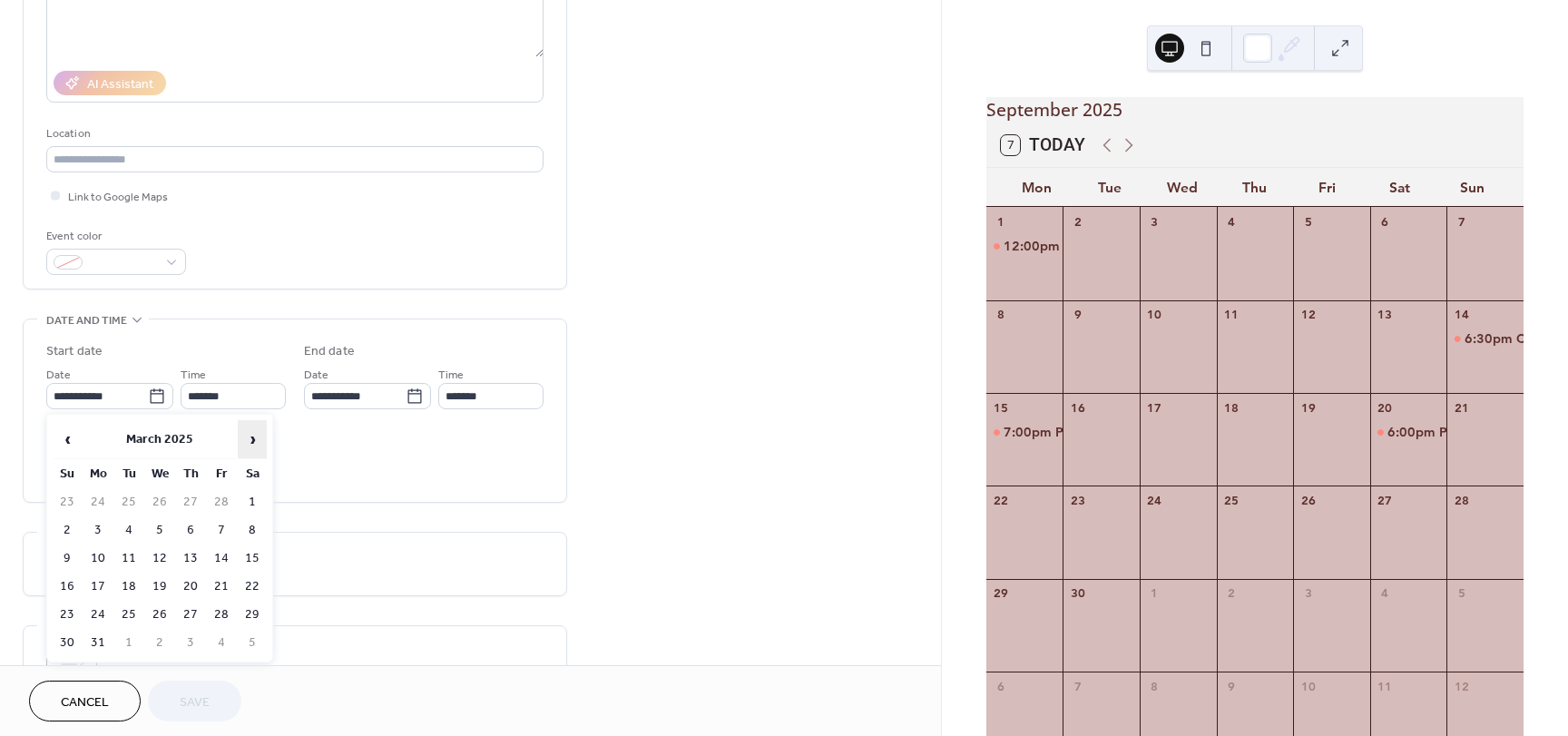 click on "›" at bounding box center [252, 439] 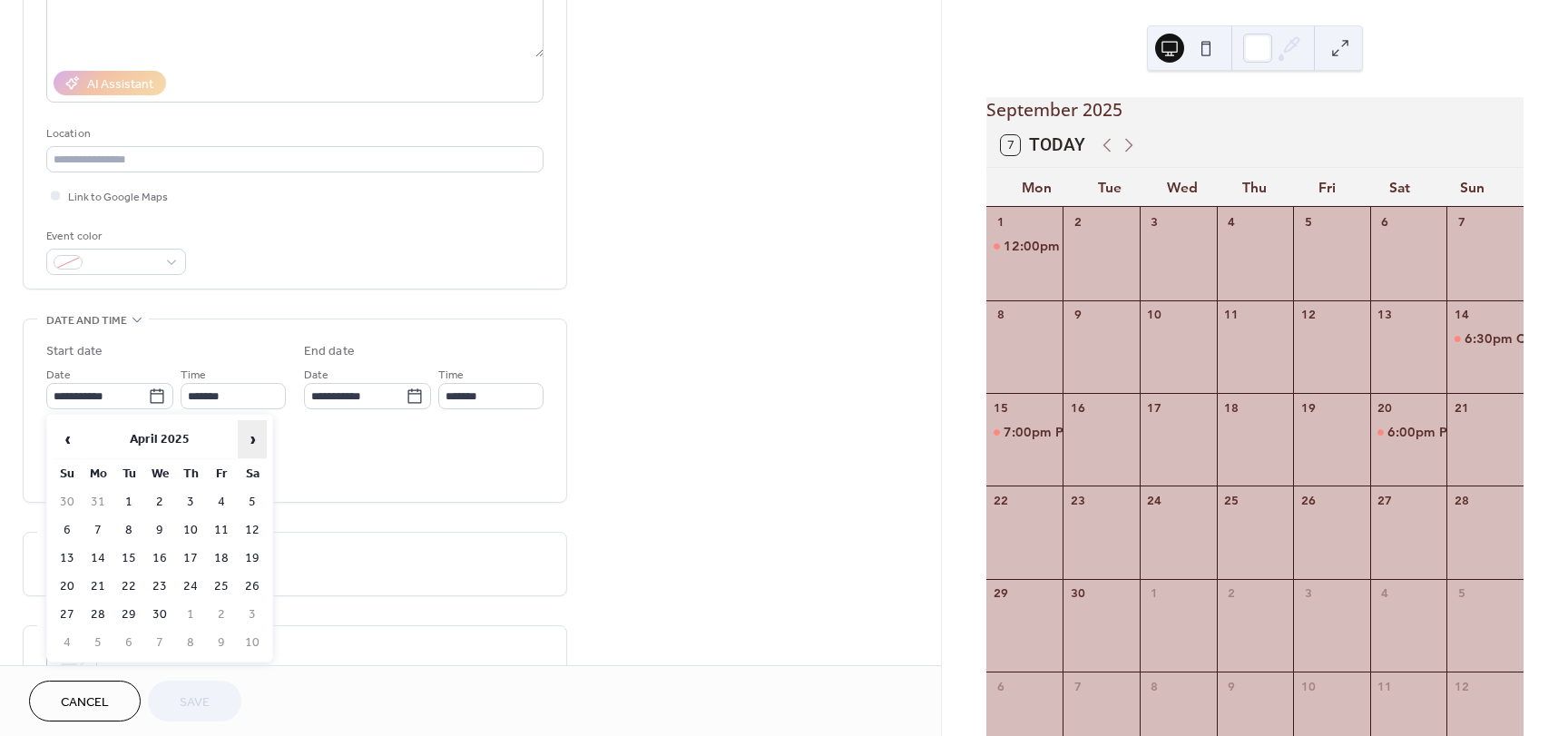 click on "›" at bounding box center (252, 439) 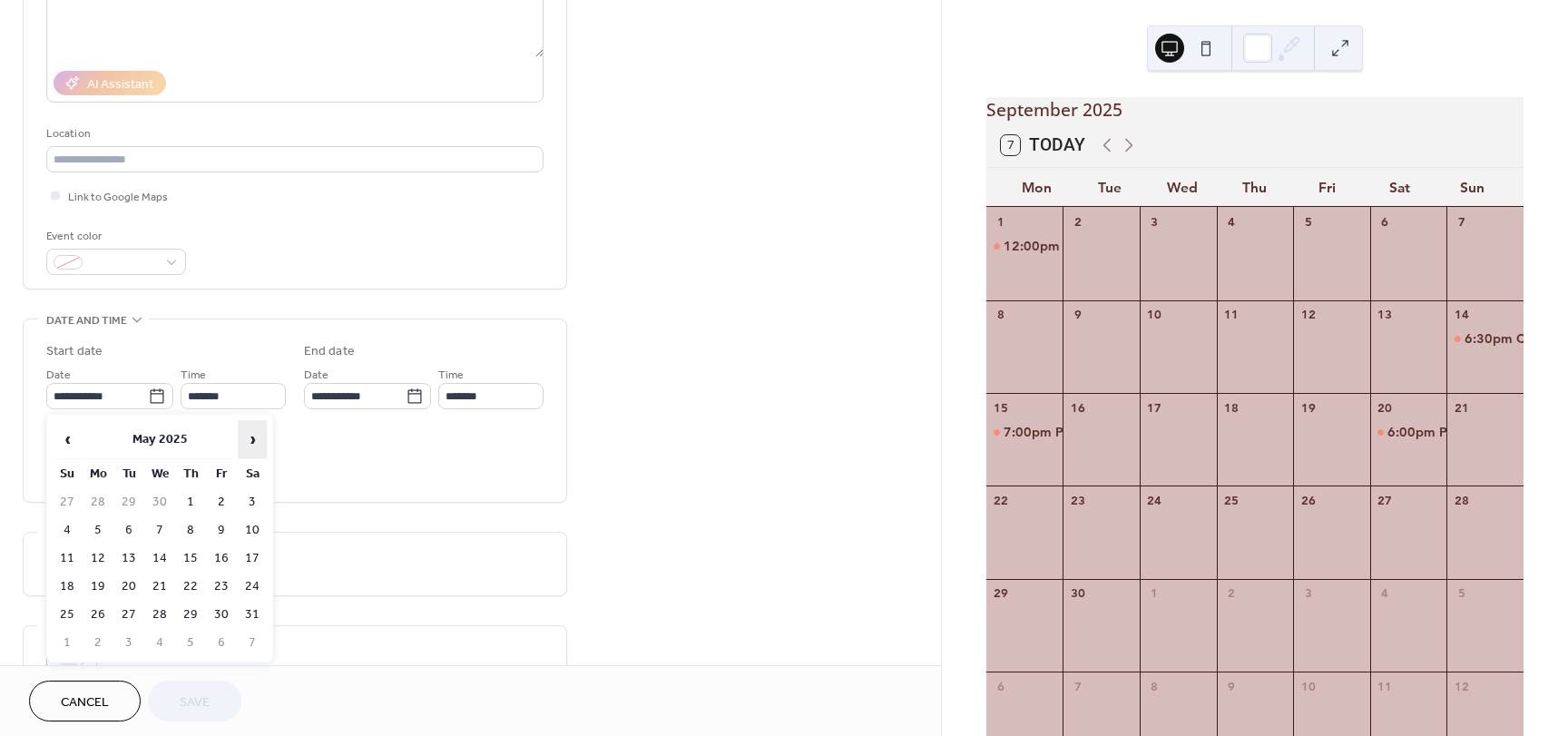 click on "›" at bounding box center [252, 439] 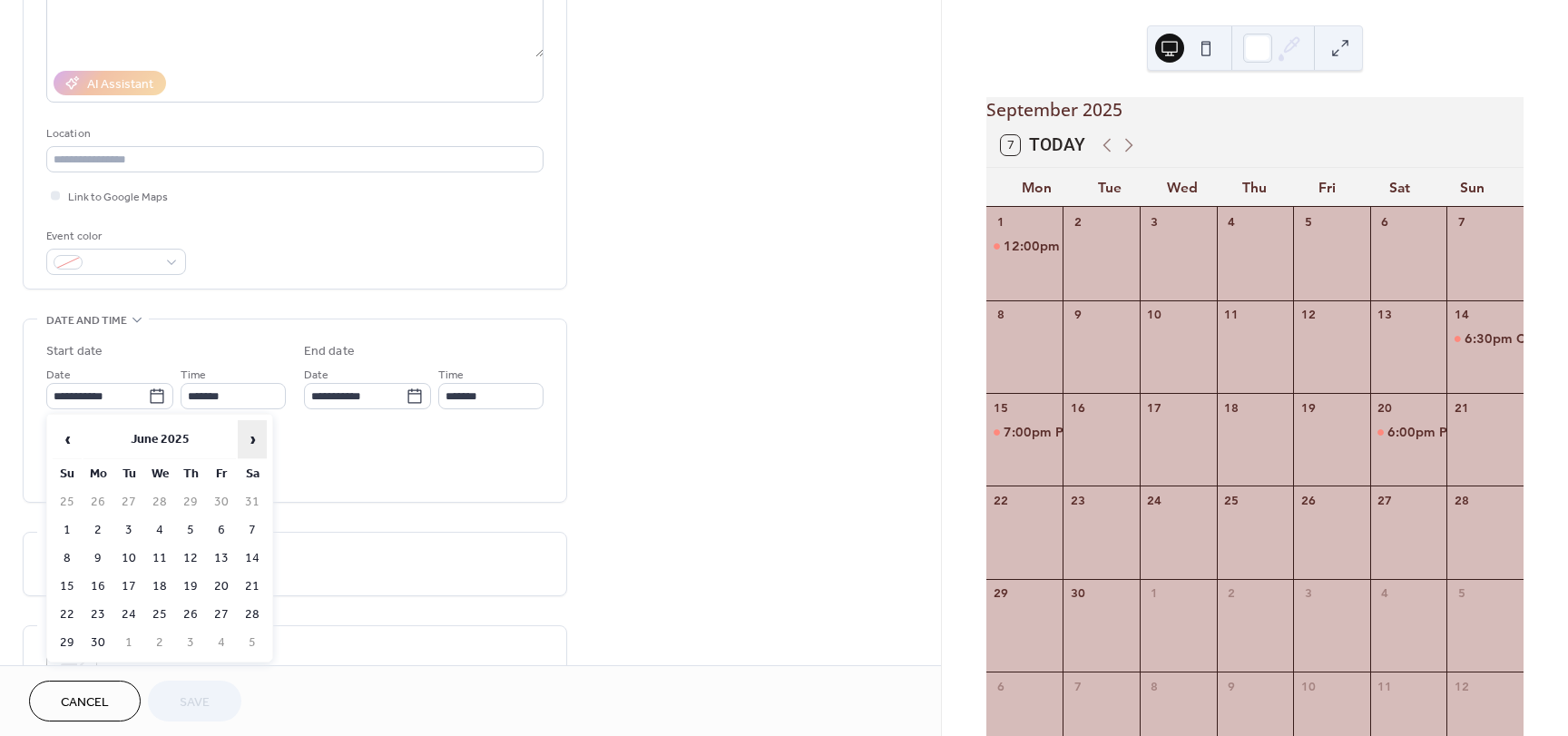 click on "›" at bounding box center [252, 439] 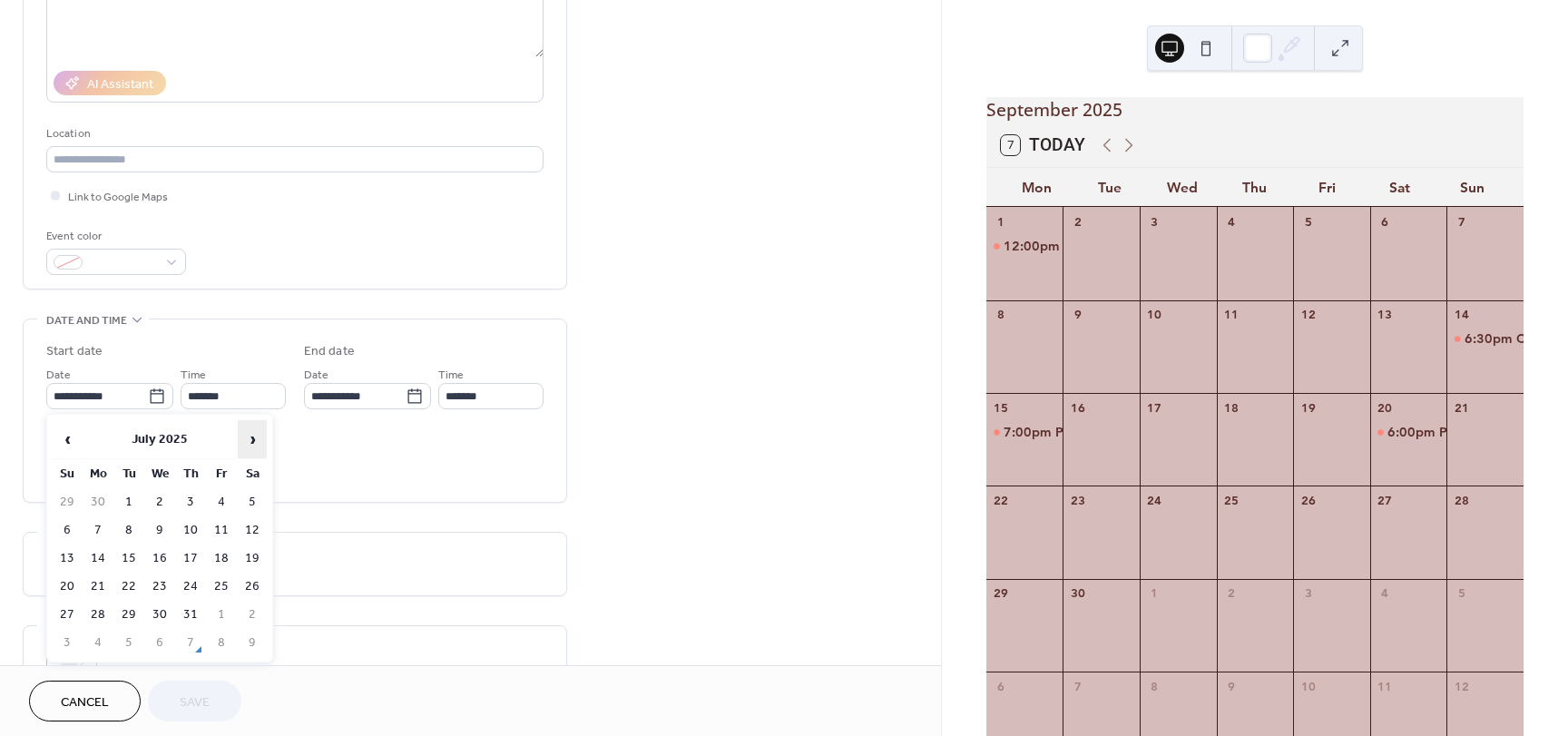 click on "›" at bounding box center (252, 439) 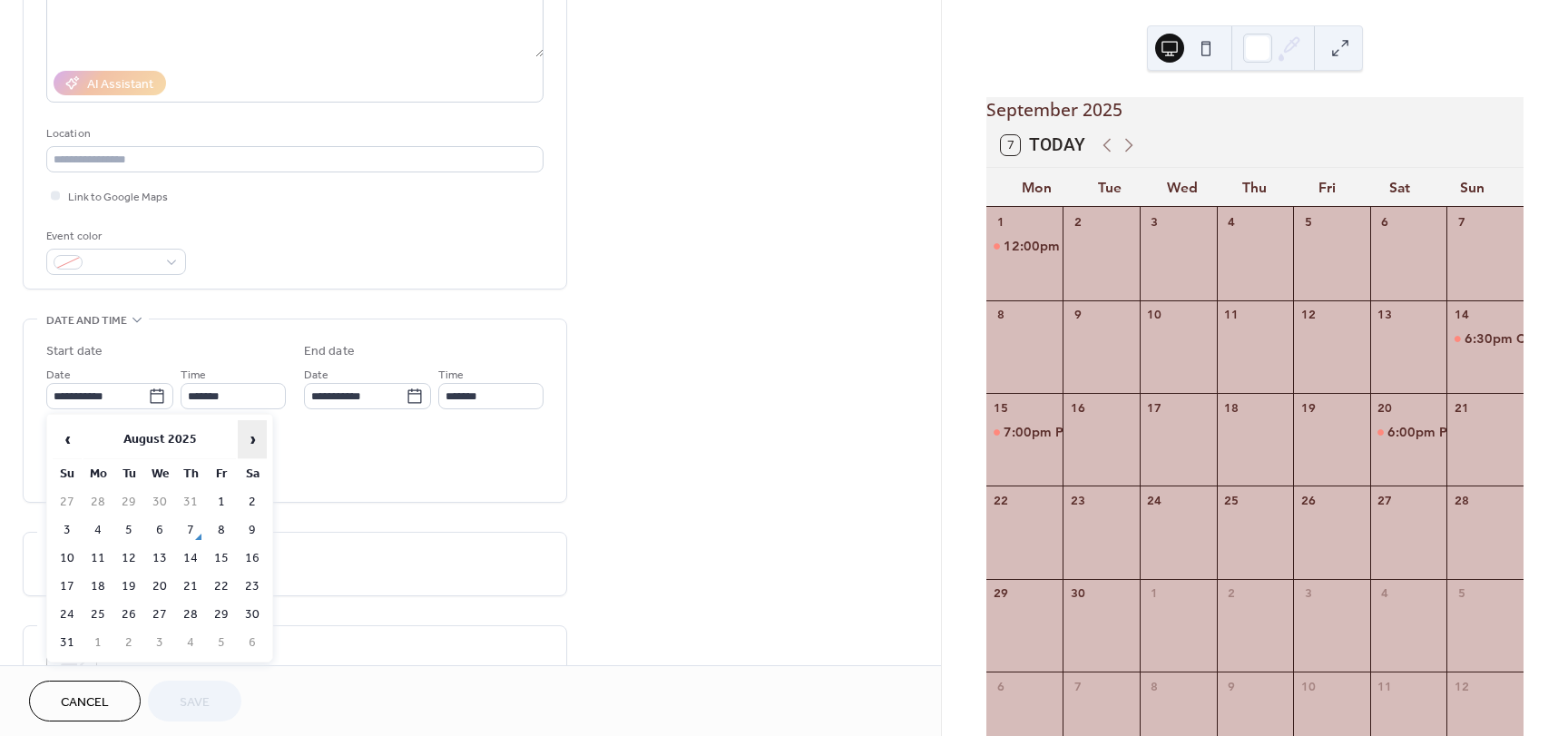 click on "›" at bounding box center [252, 439] 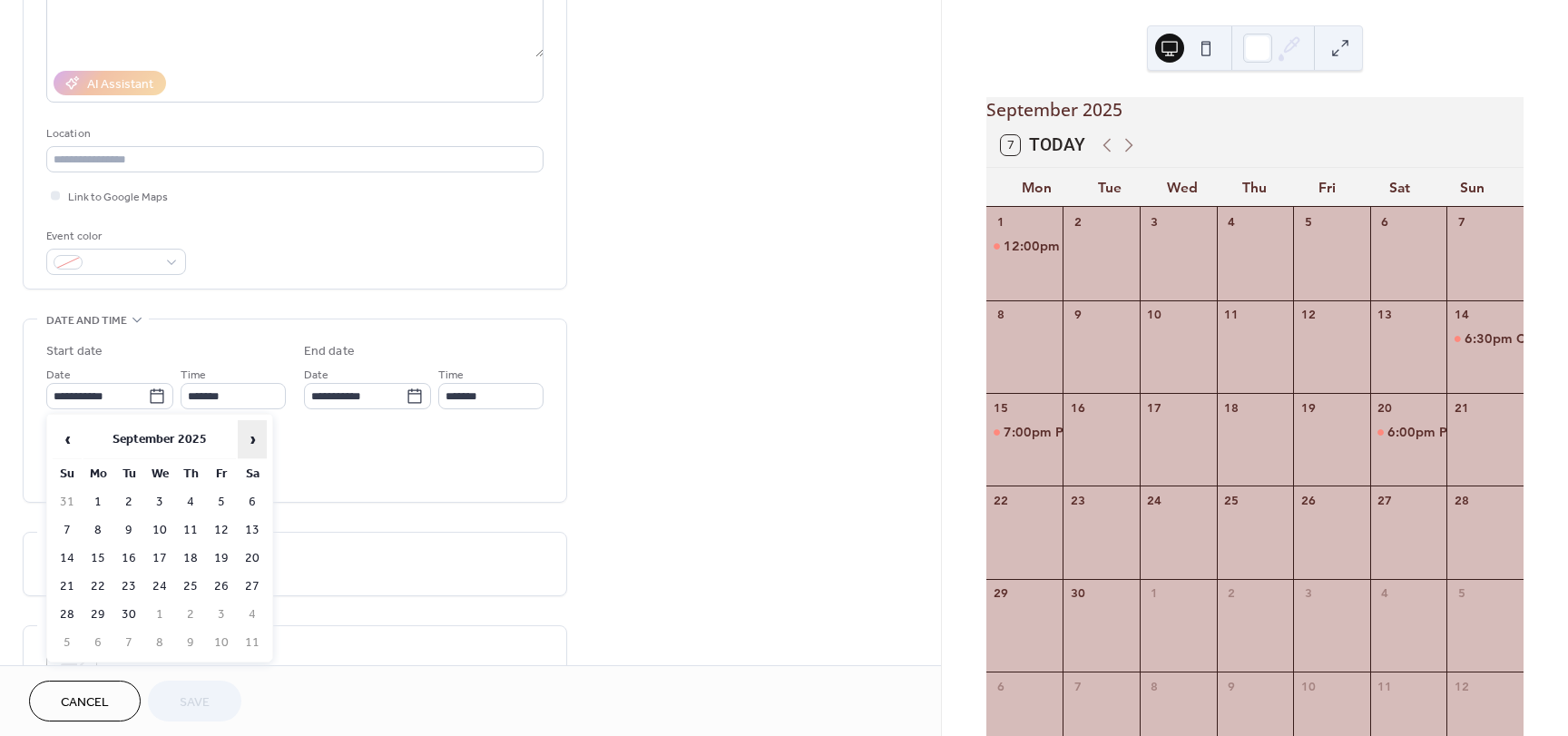 click on "›" at bounding box center (252, 439) 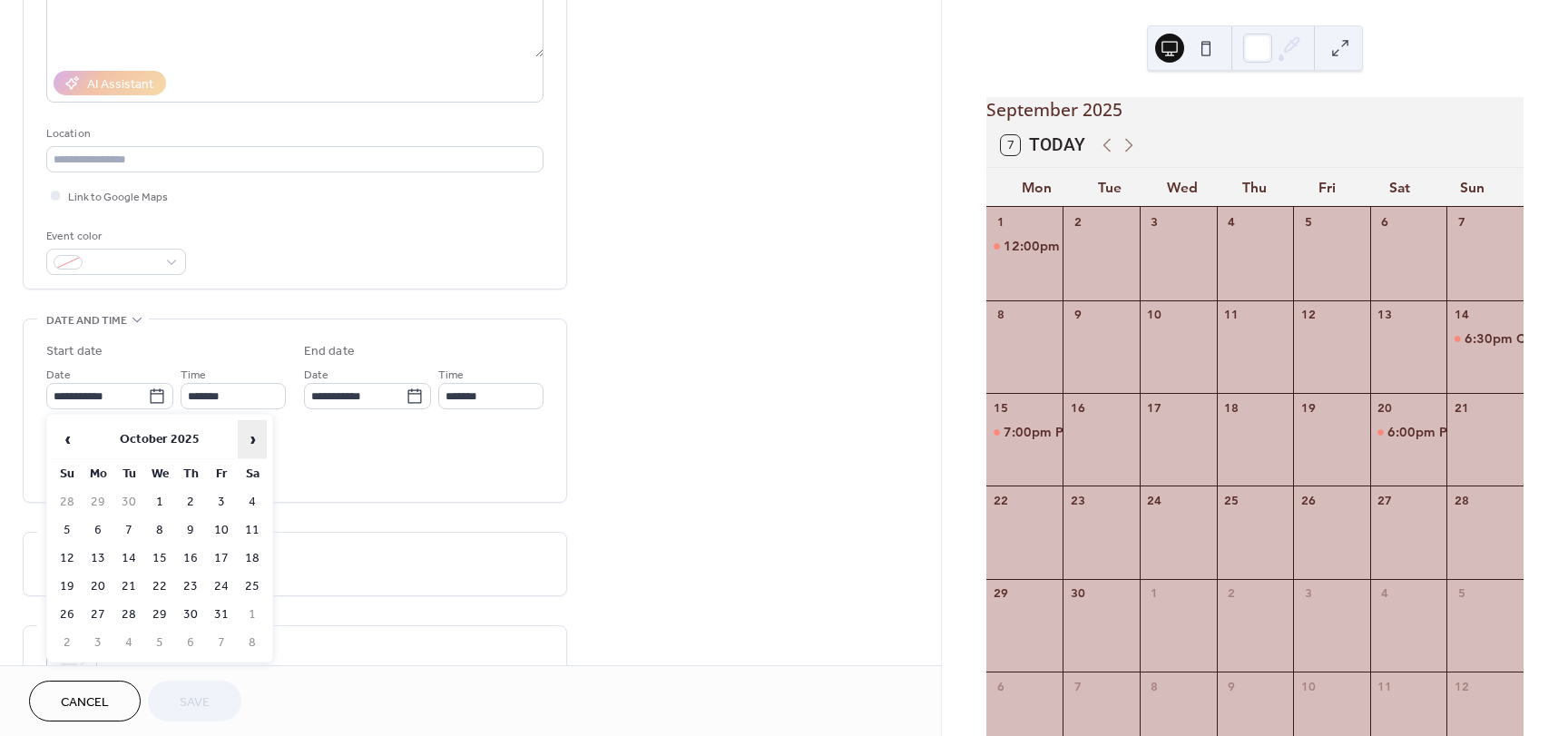 click on "›" at bounding box center (252, 439) 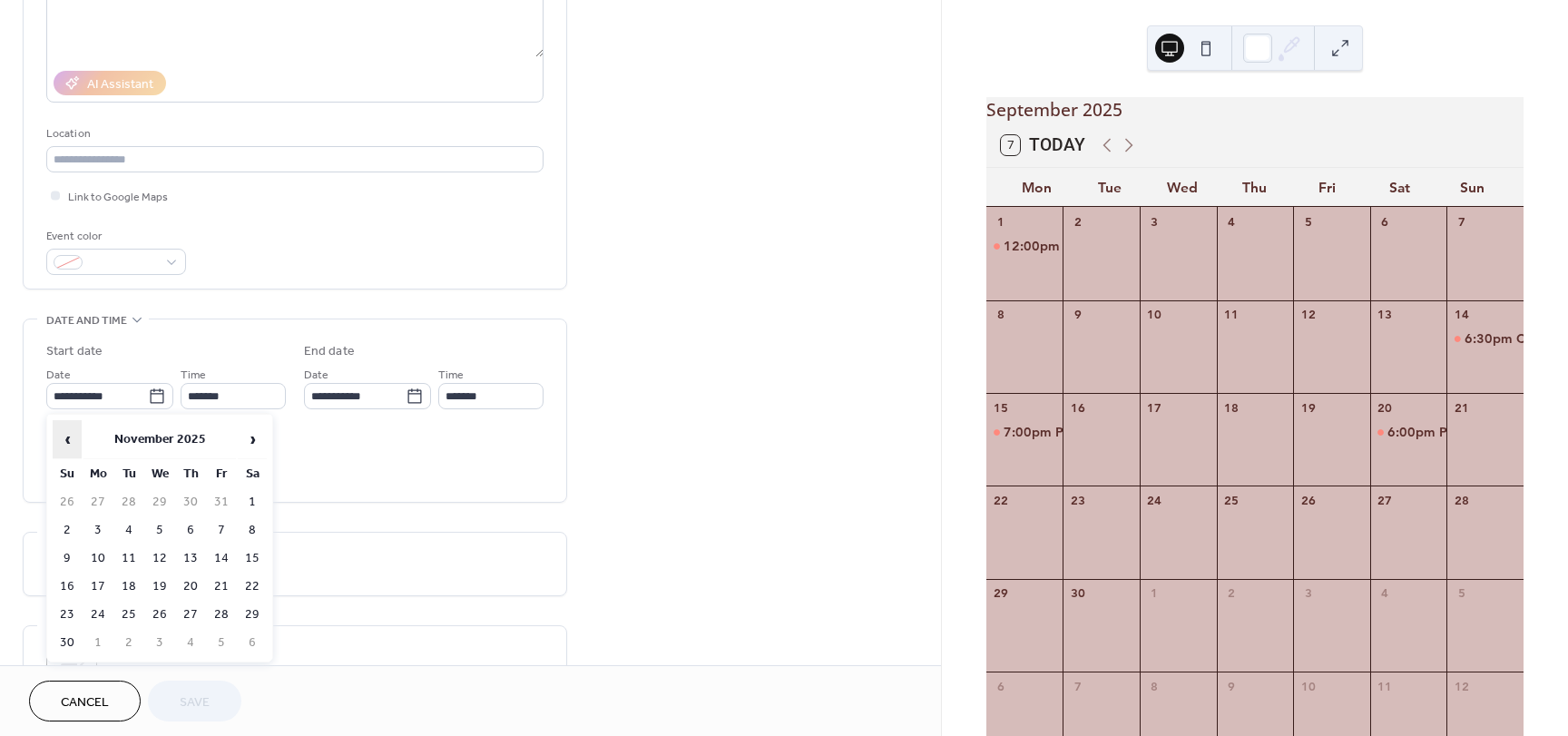 click on "‹" at bounding box center [67, 439] 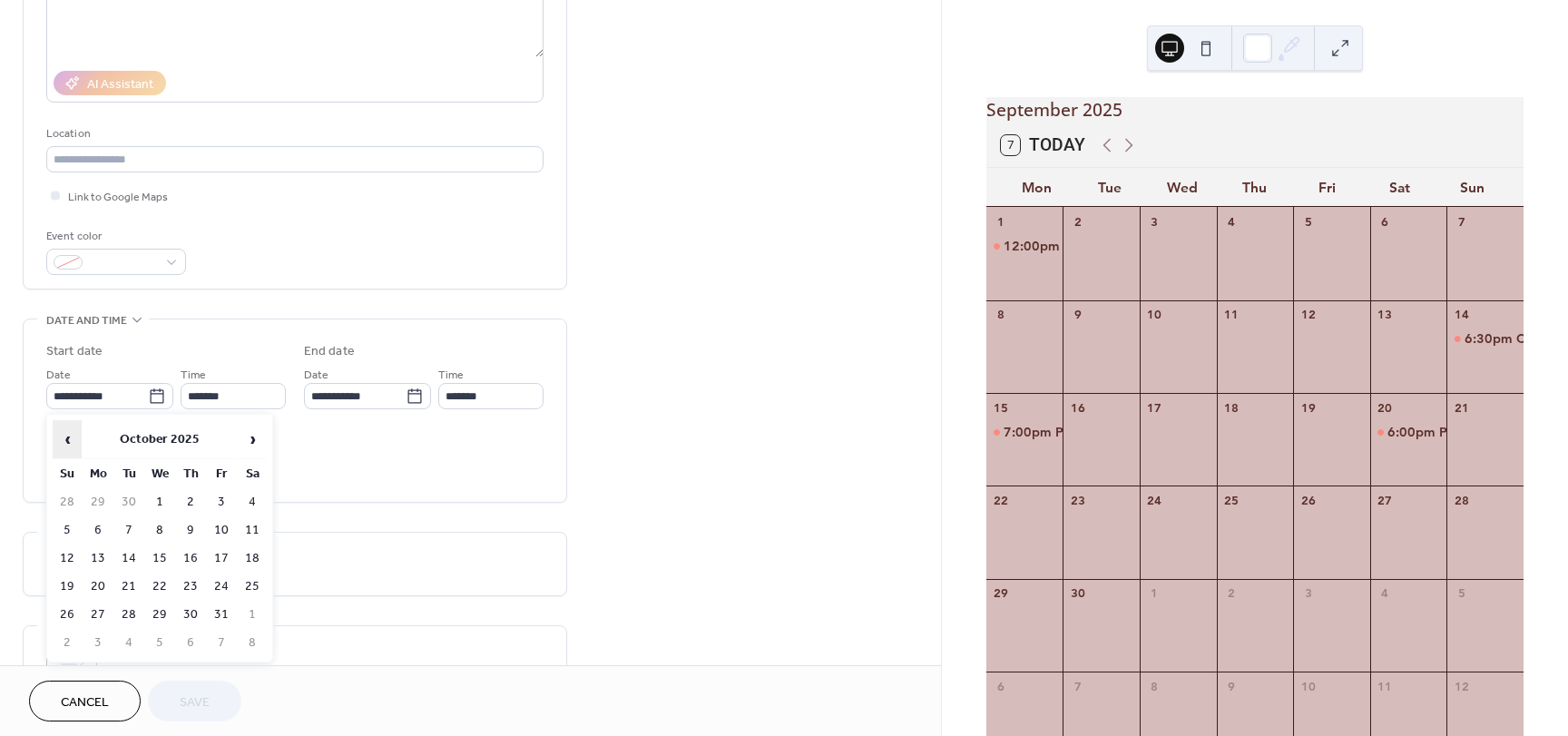 click on "‹" at bounding box center [67, 439] 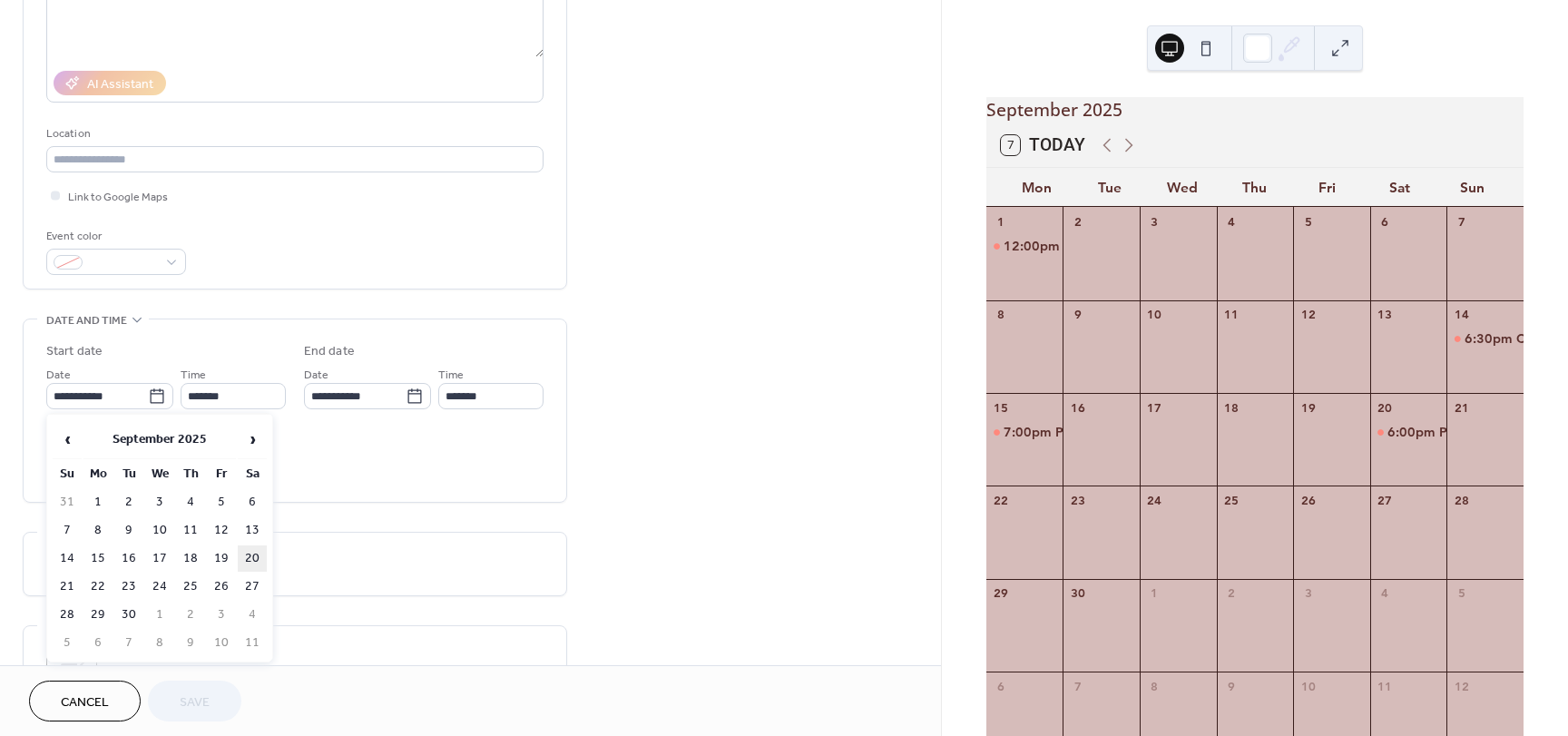 click on "20" at bounding box center (252, 558) 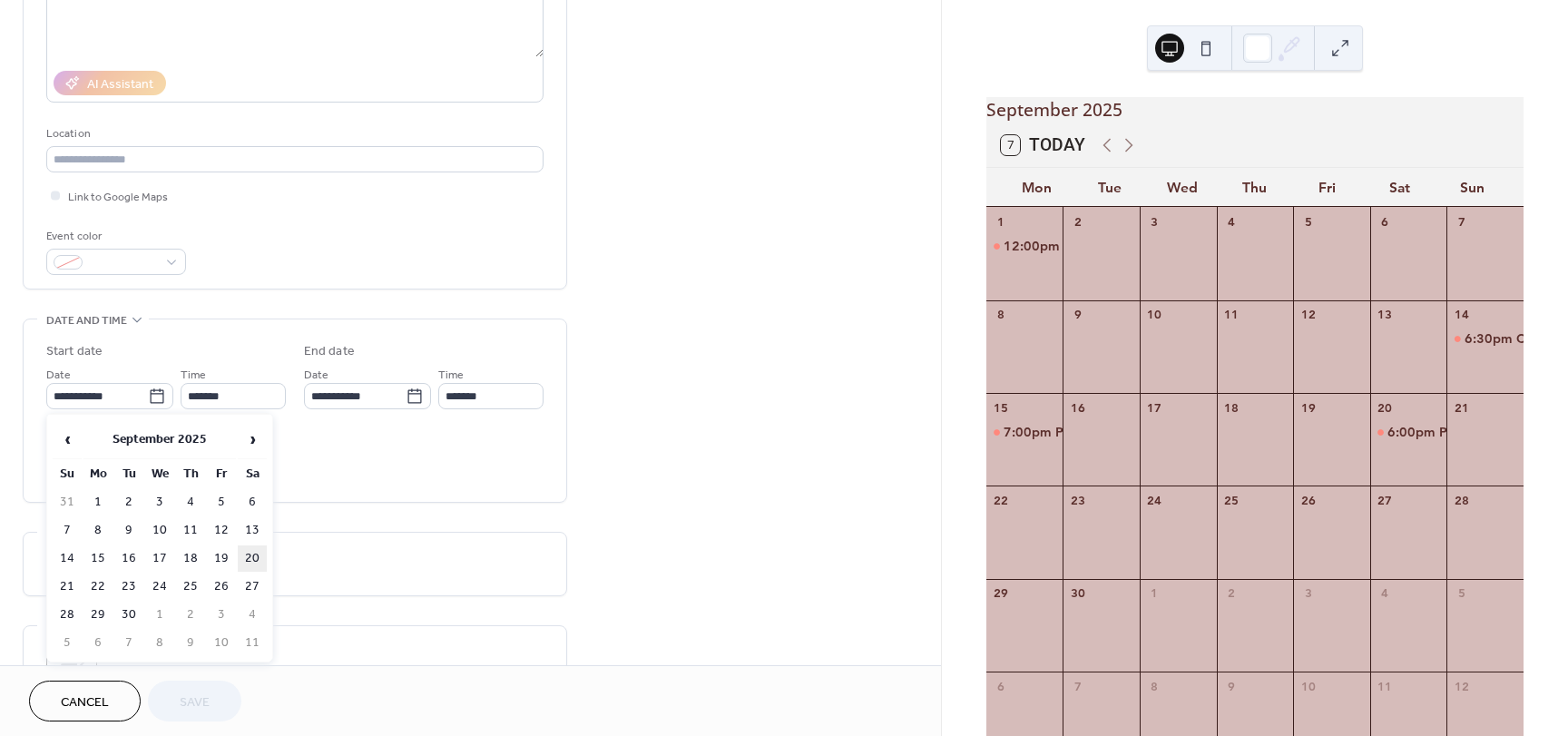 type on "**********" 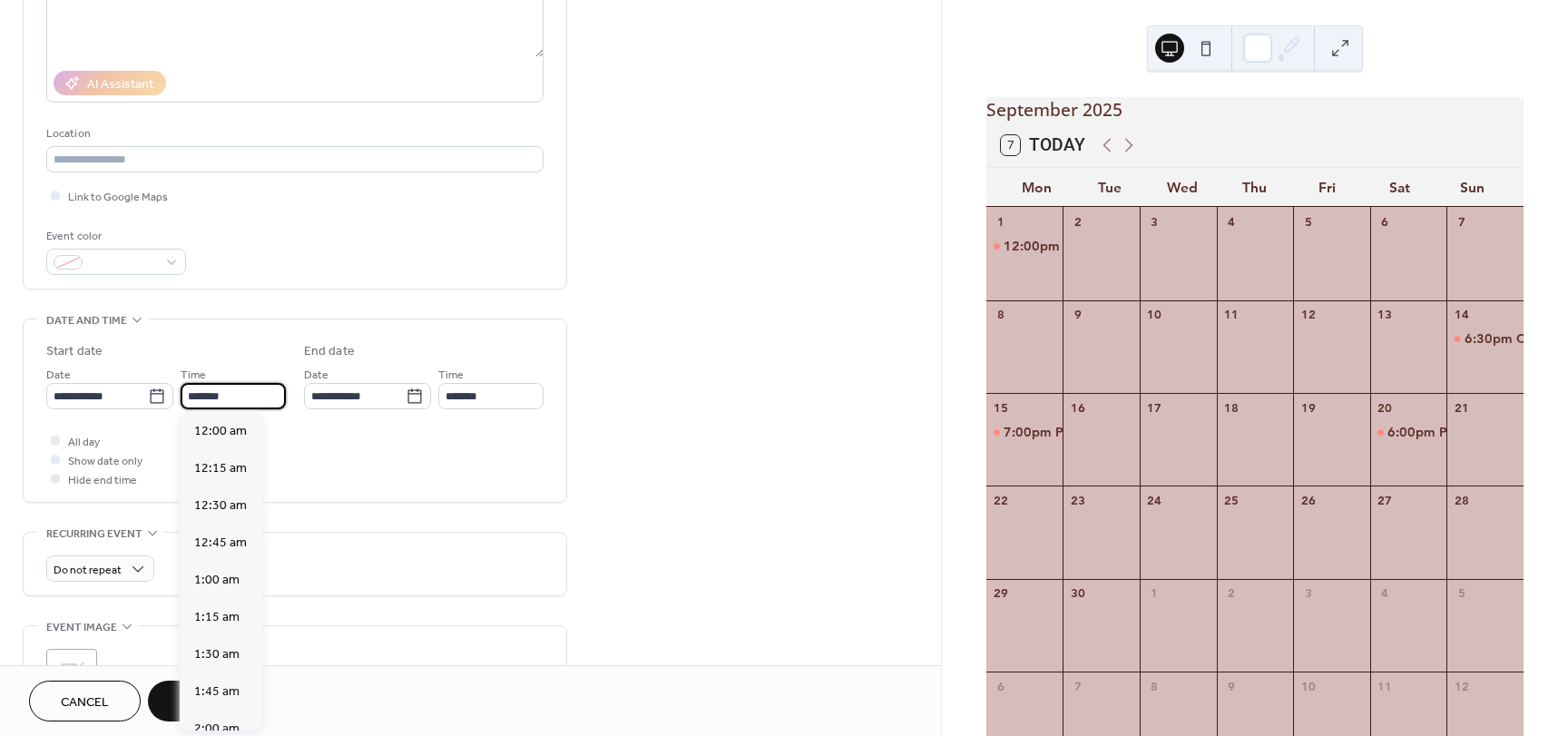 click on "*******" at bounding box center [233, 396] 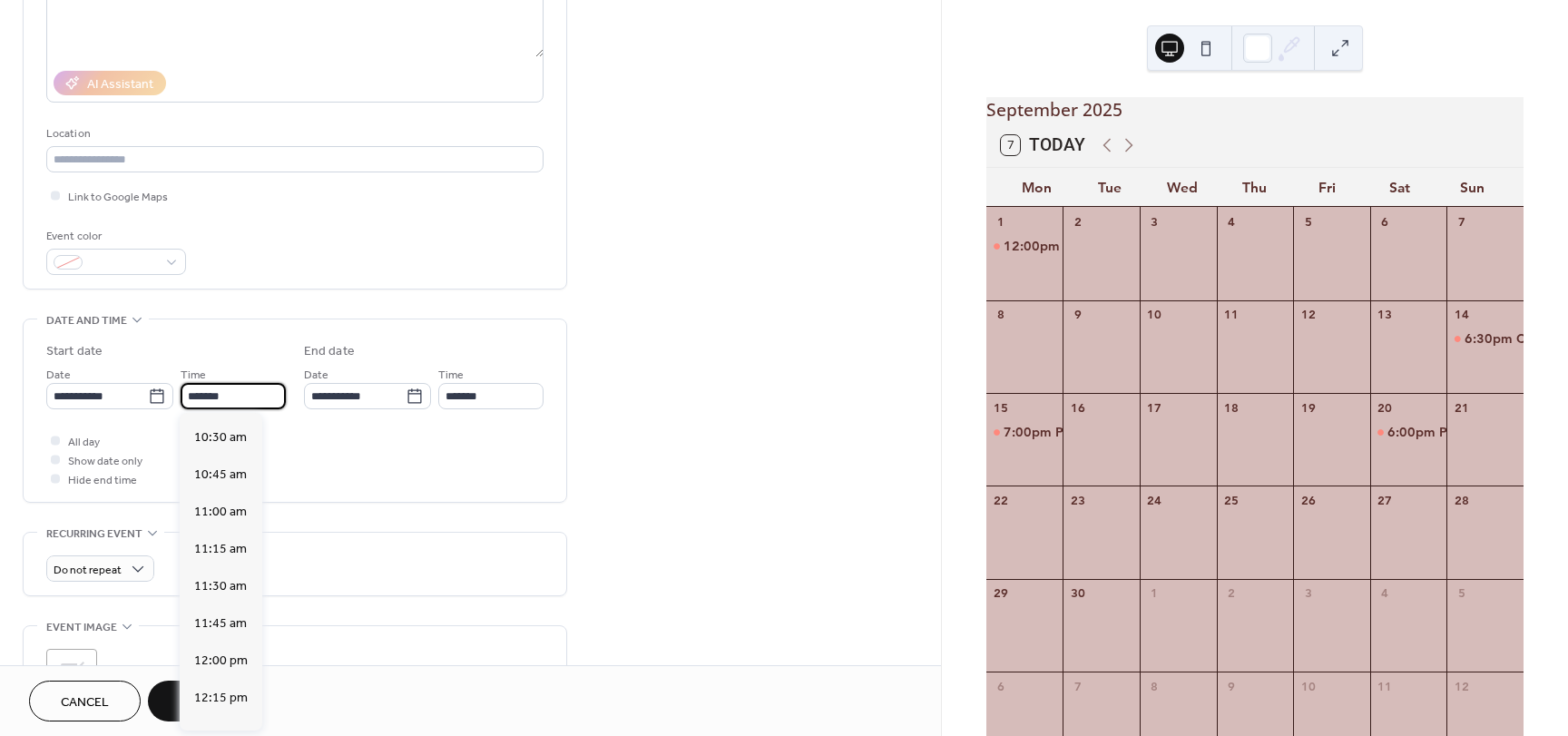 scroll, scrollTop: 1548, scrollLeft: 0, axis: vertical 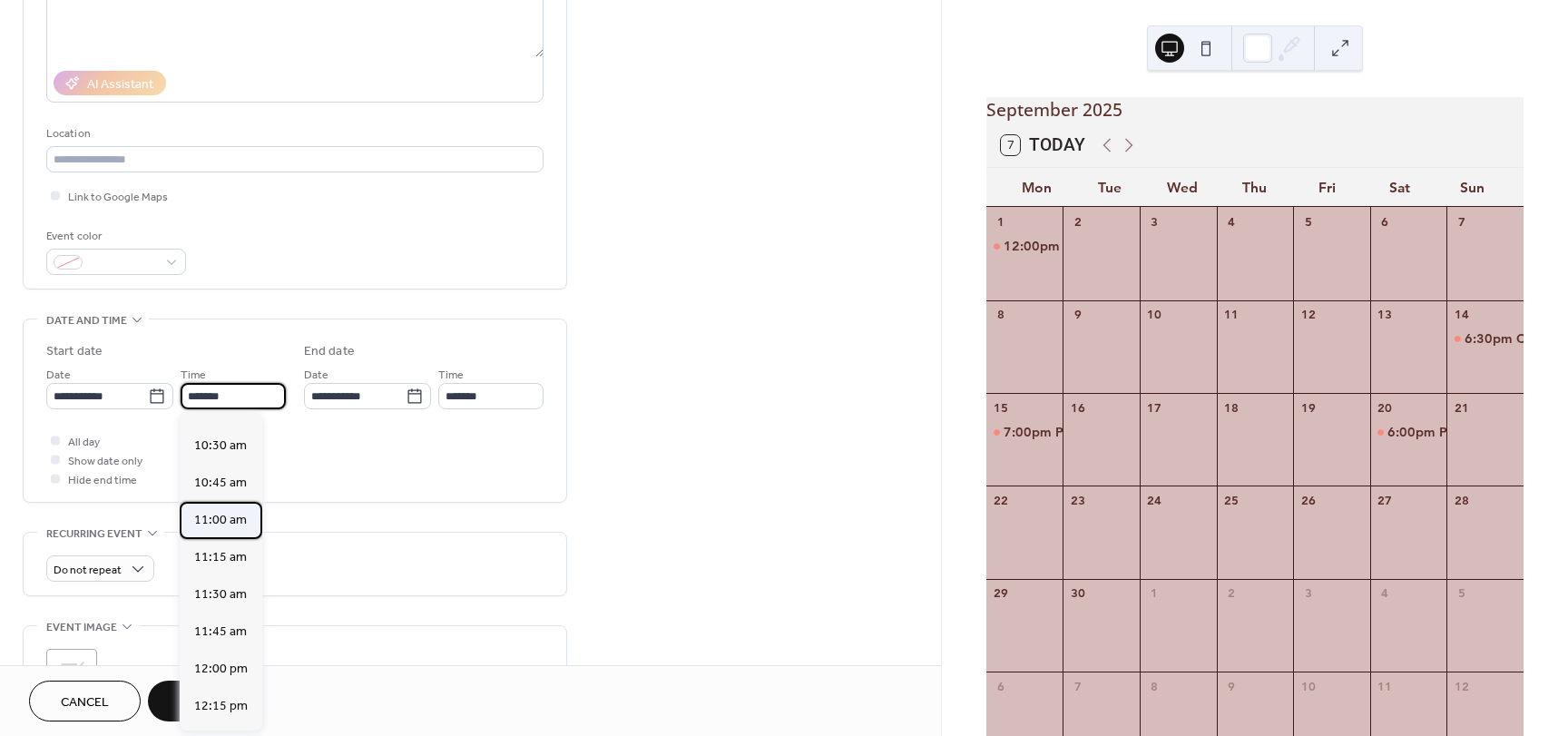click on "11:00 am" at bounding box center (220, 520) 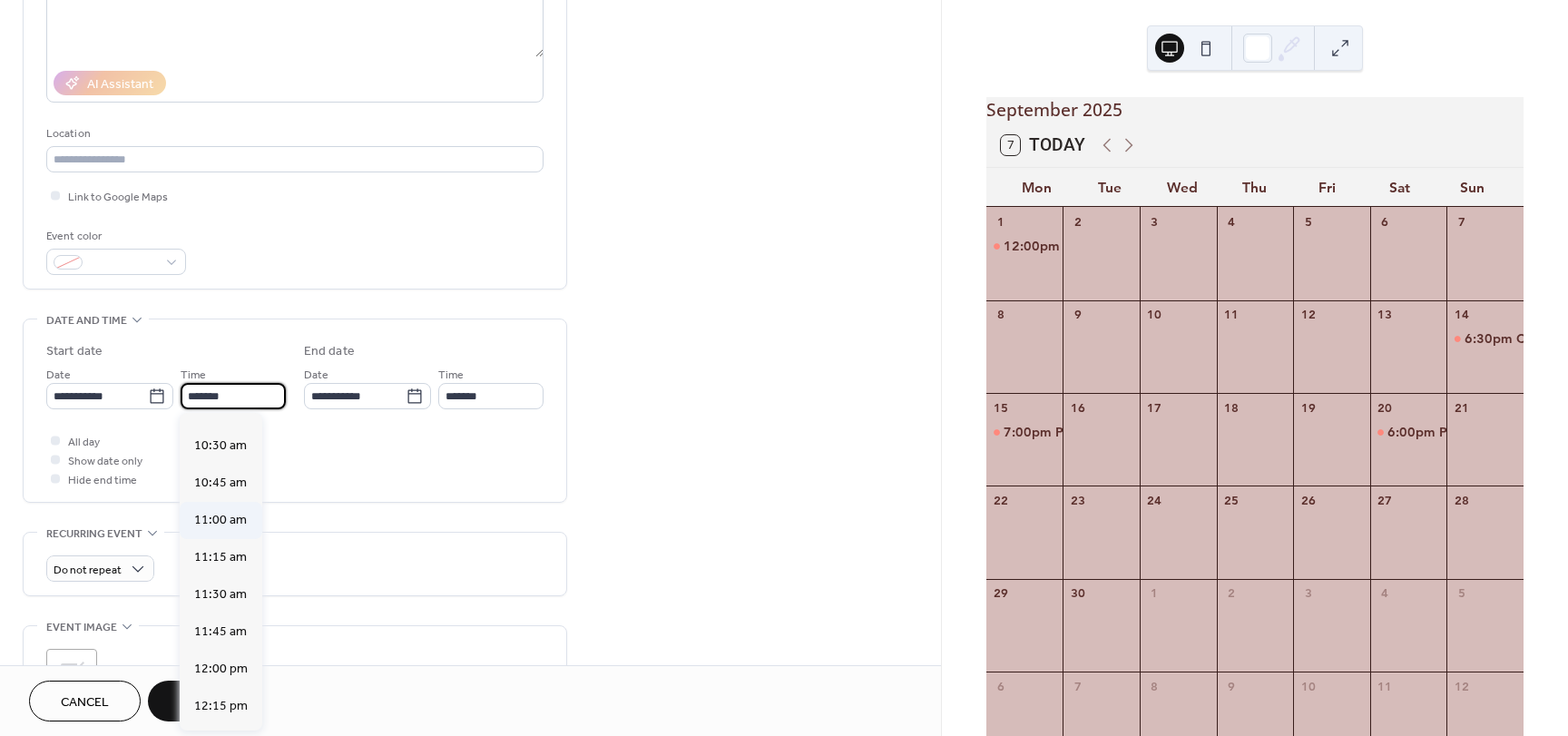 type on "********" 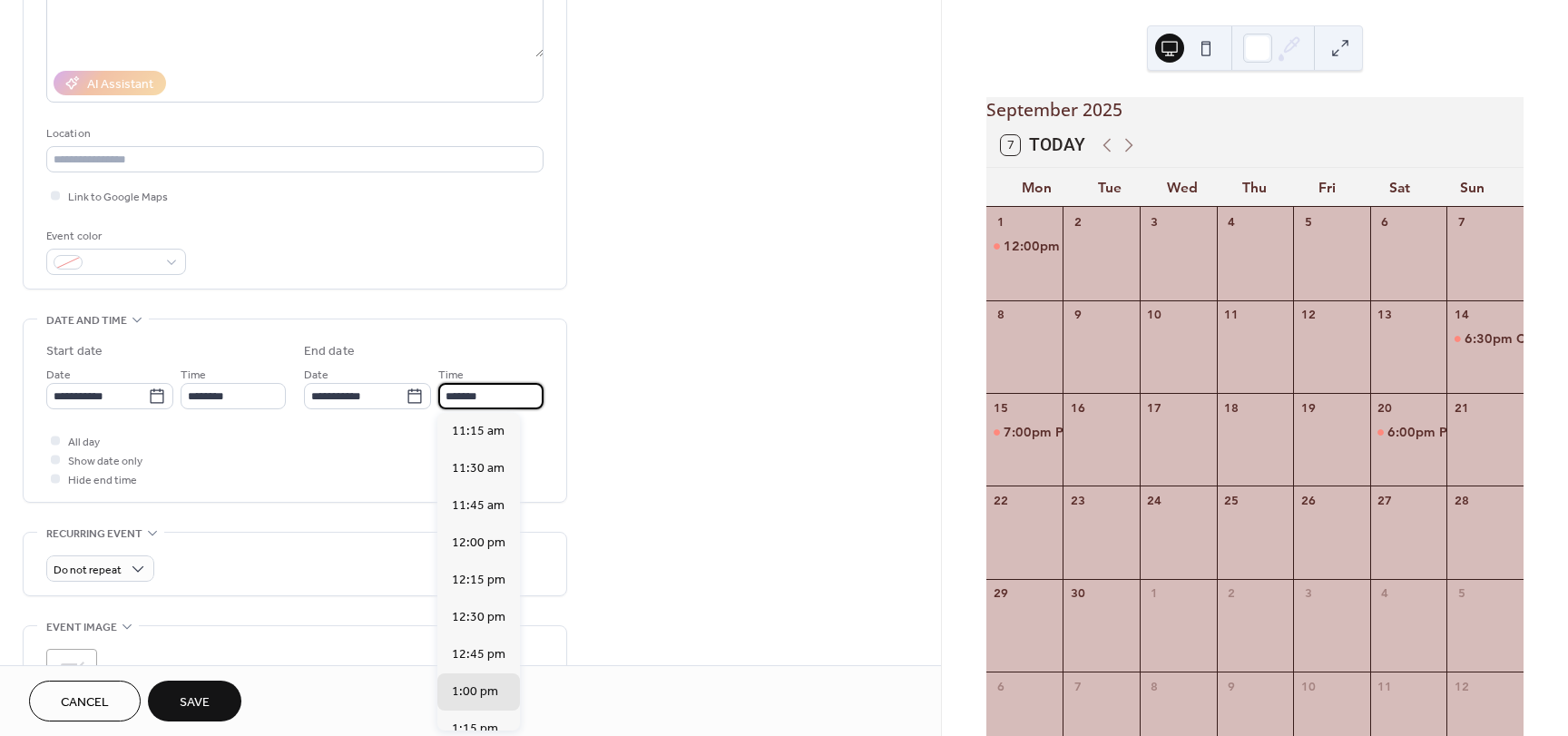 click on "*******" at bounding box center (491, 396) 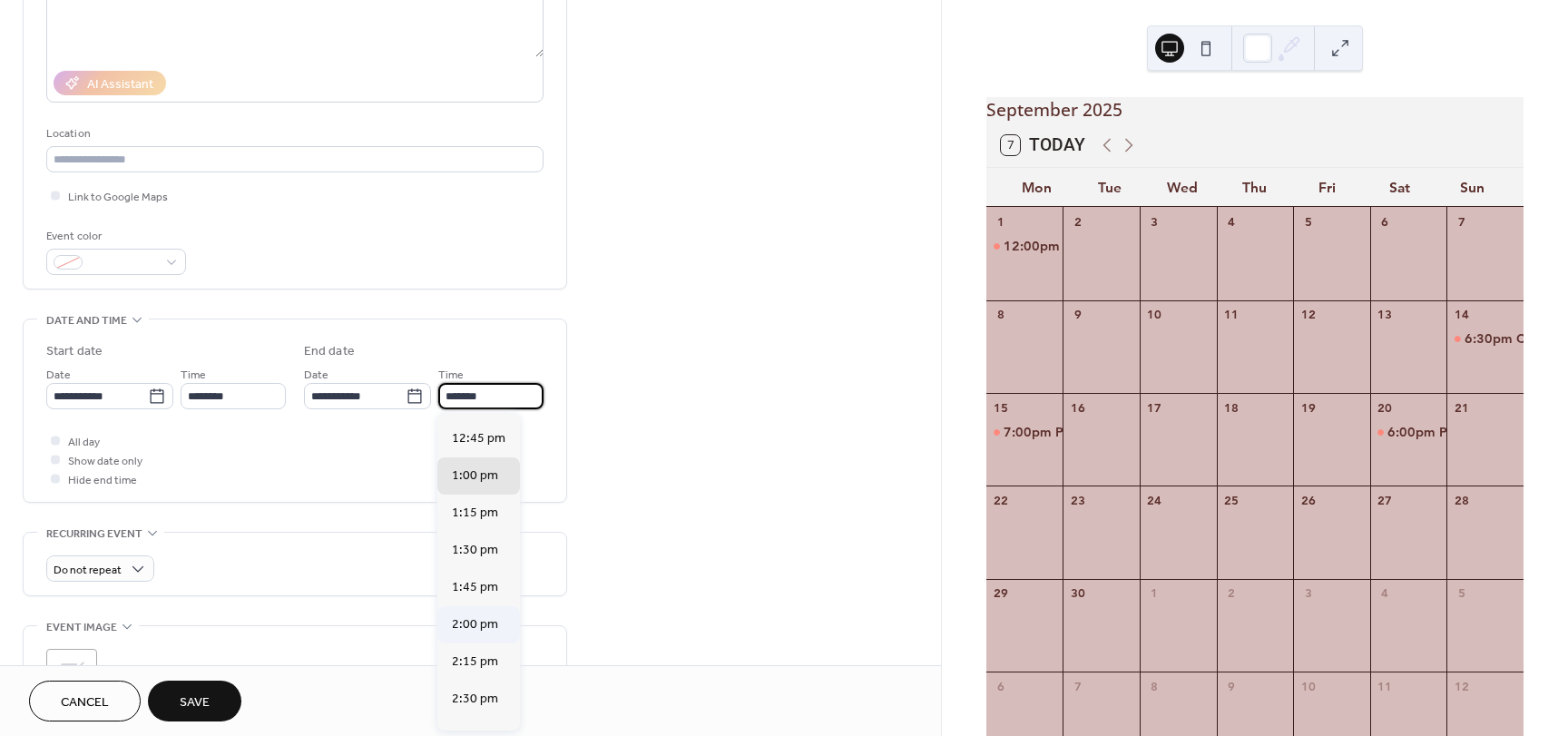 scroll, scrollTop: 363, scrollLeft: 0, axis: vertical 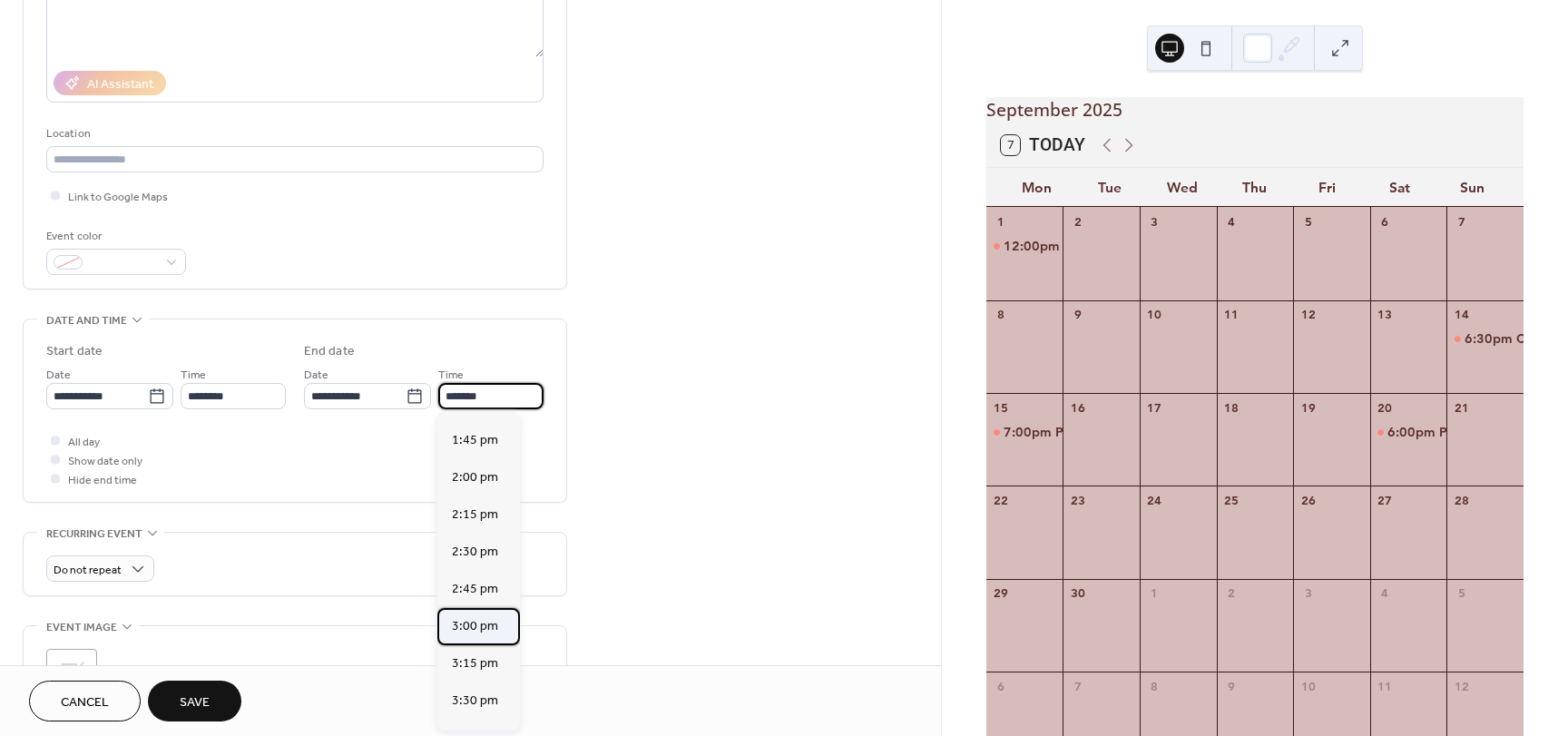click on "3:00 pm" at bounding box center [475, 626] 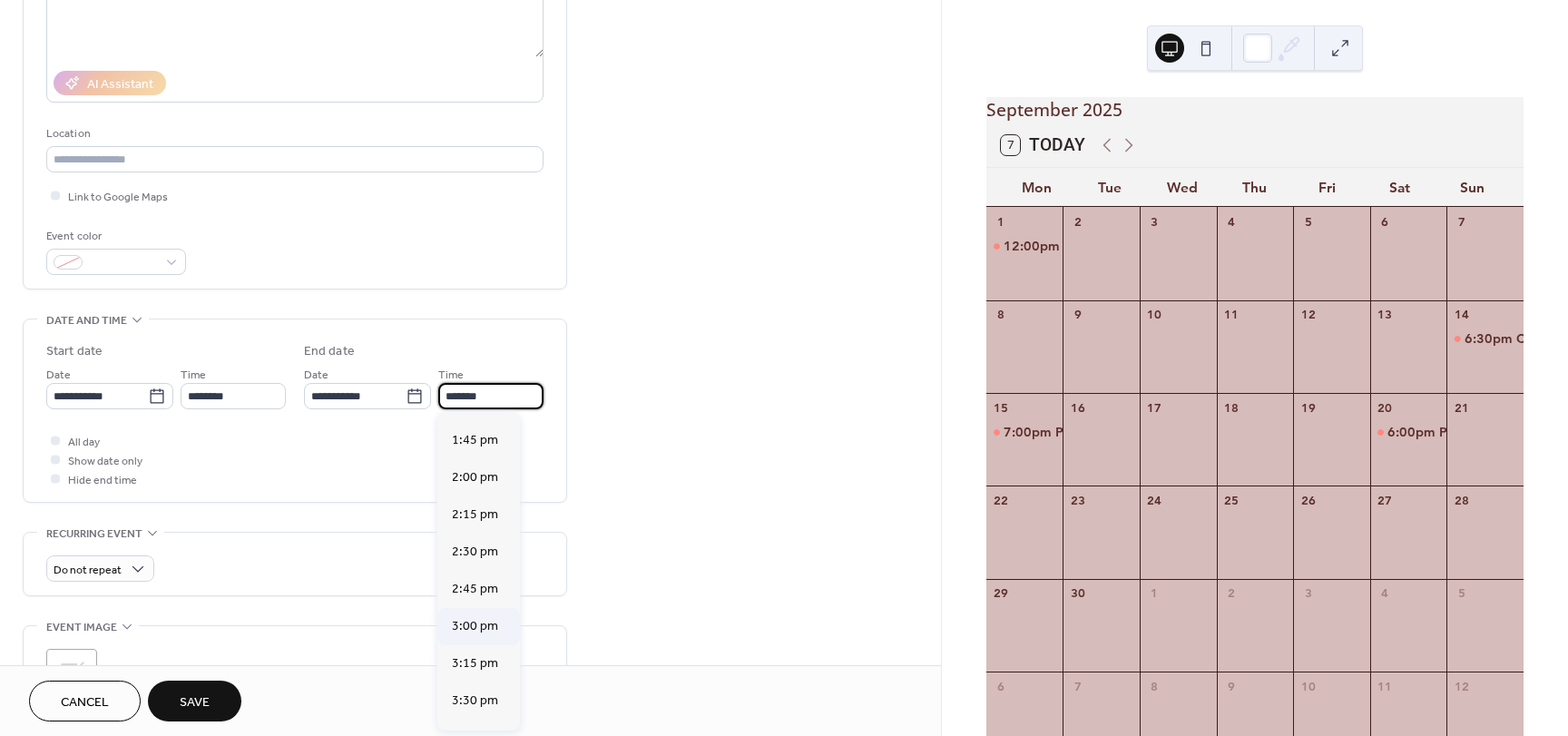 type on "*******" 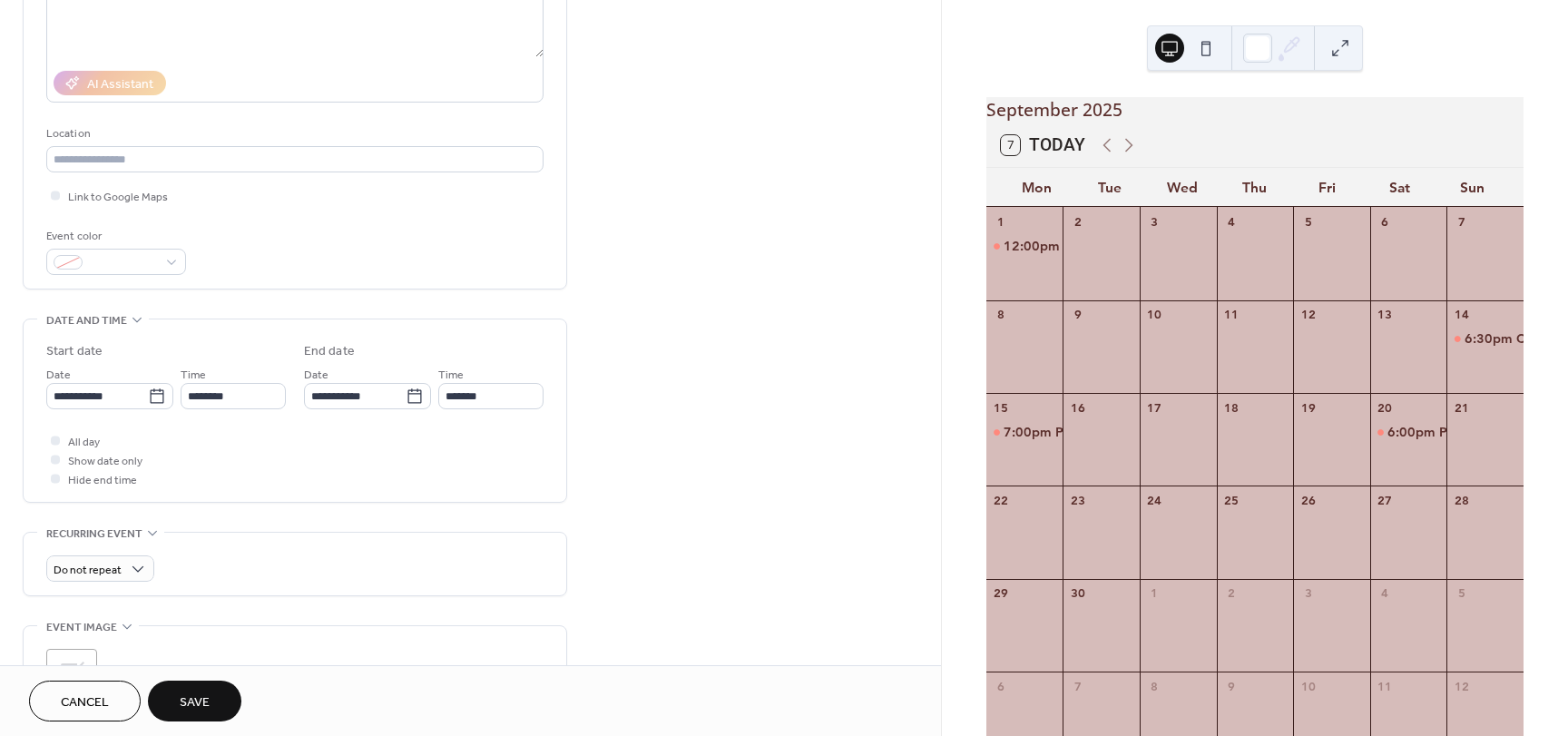 click on "Save" at bounding box center (194, 702) 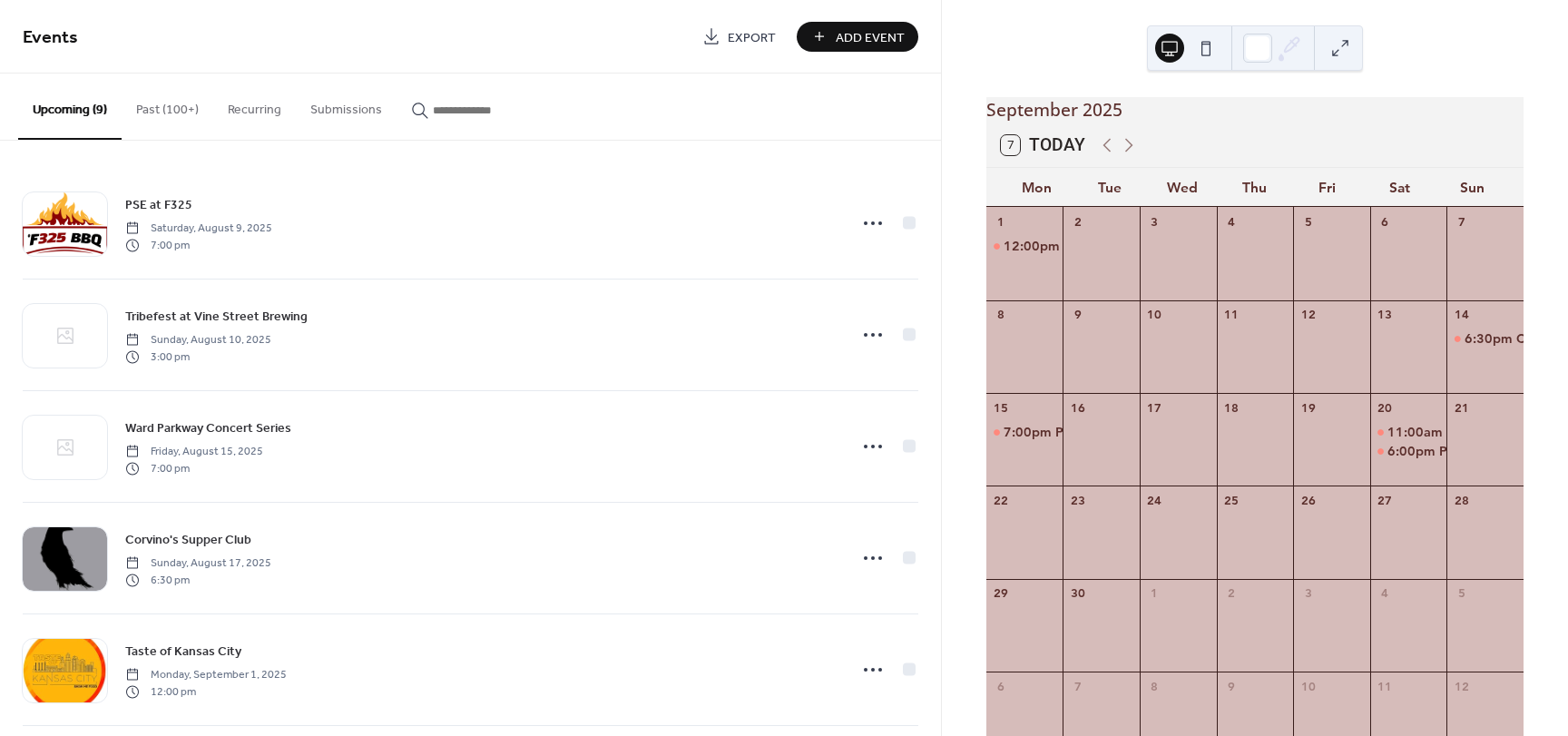 click on "Add Event" at bounding box center [870, 37] 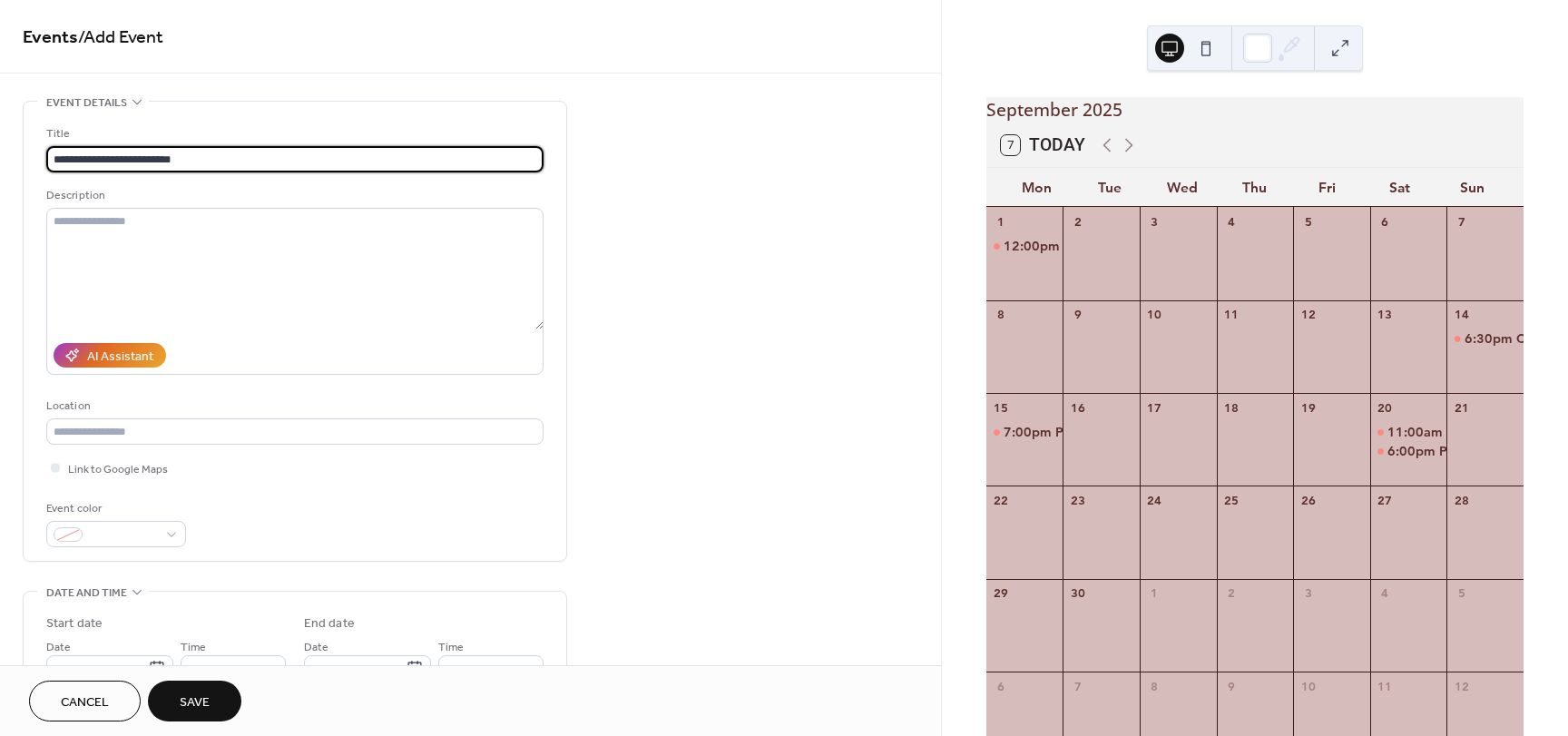 type on "**********" 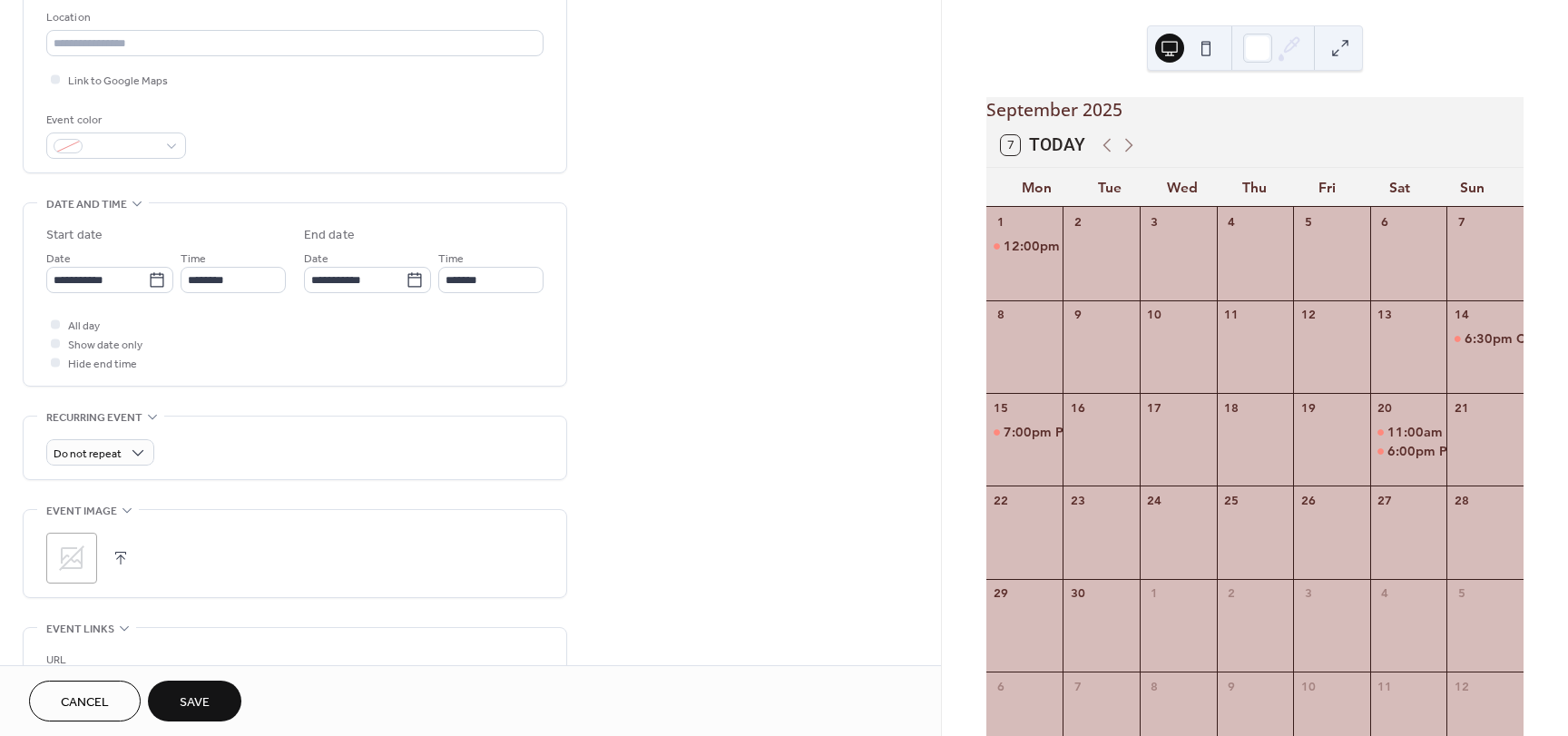 scroll, scrollTop: 545, scrollLeft: 0, axis: vertical 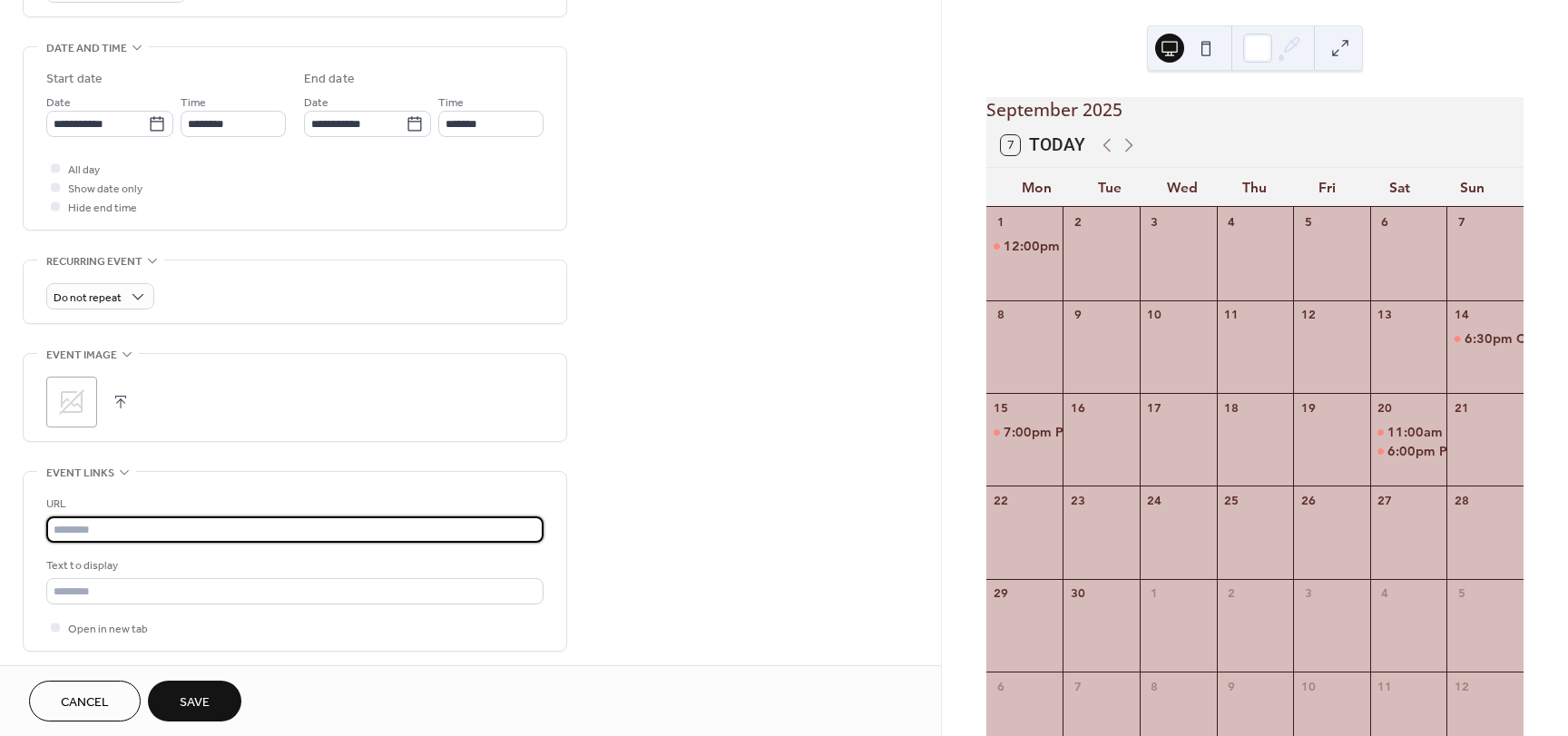 paste on "**********" 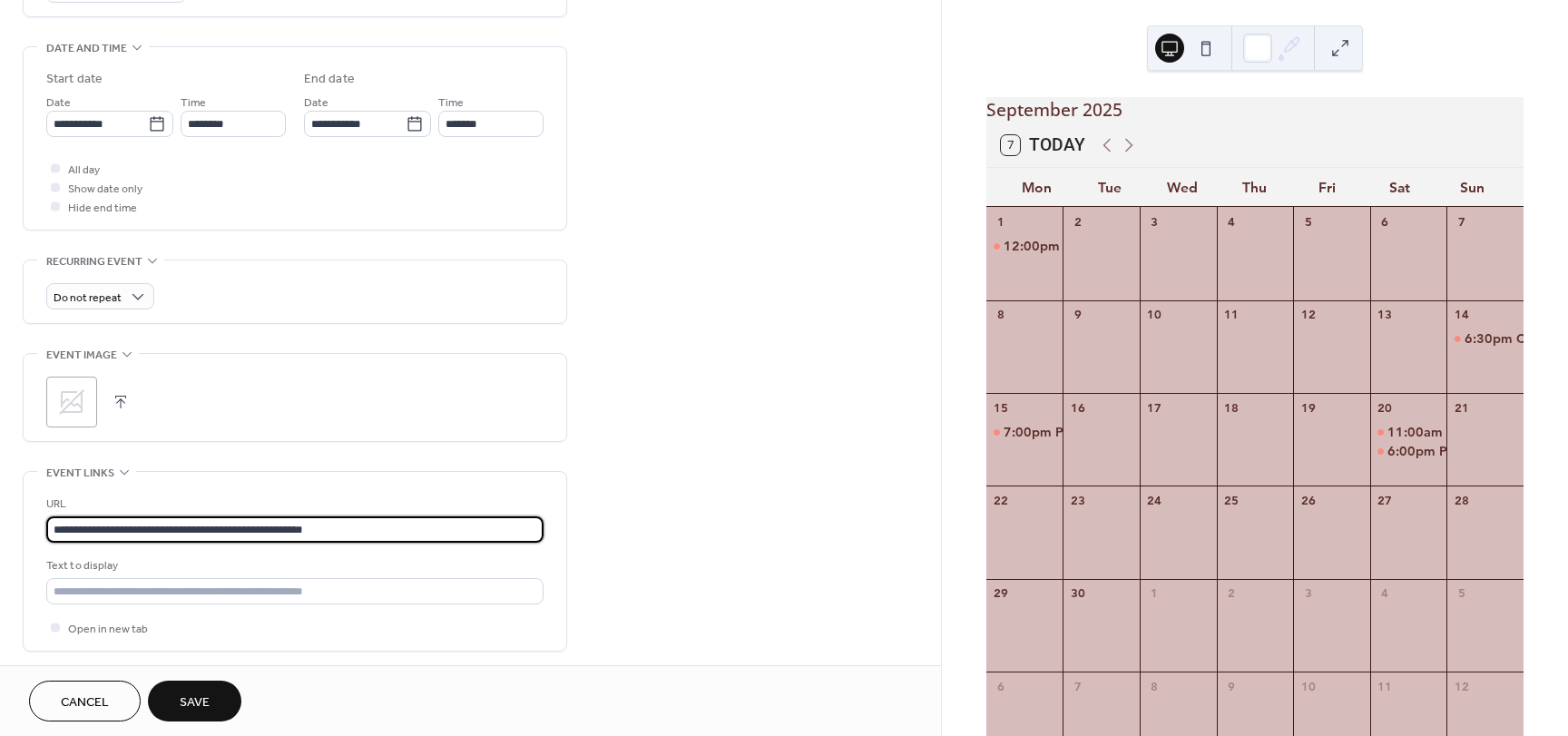 scroll, scrollTop: 1, scrollLeft: 0, axis: vertical 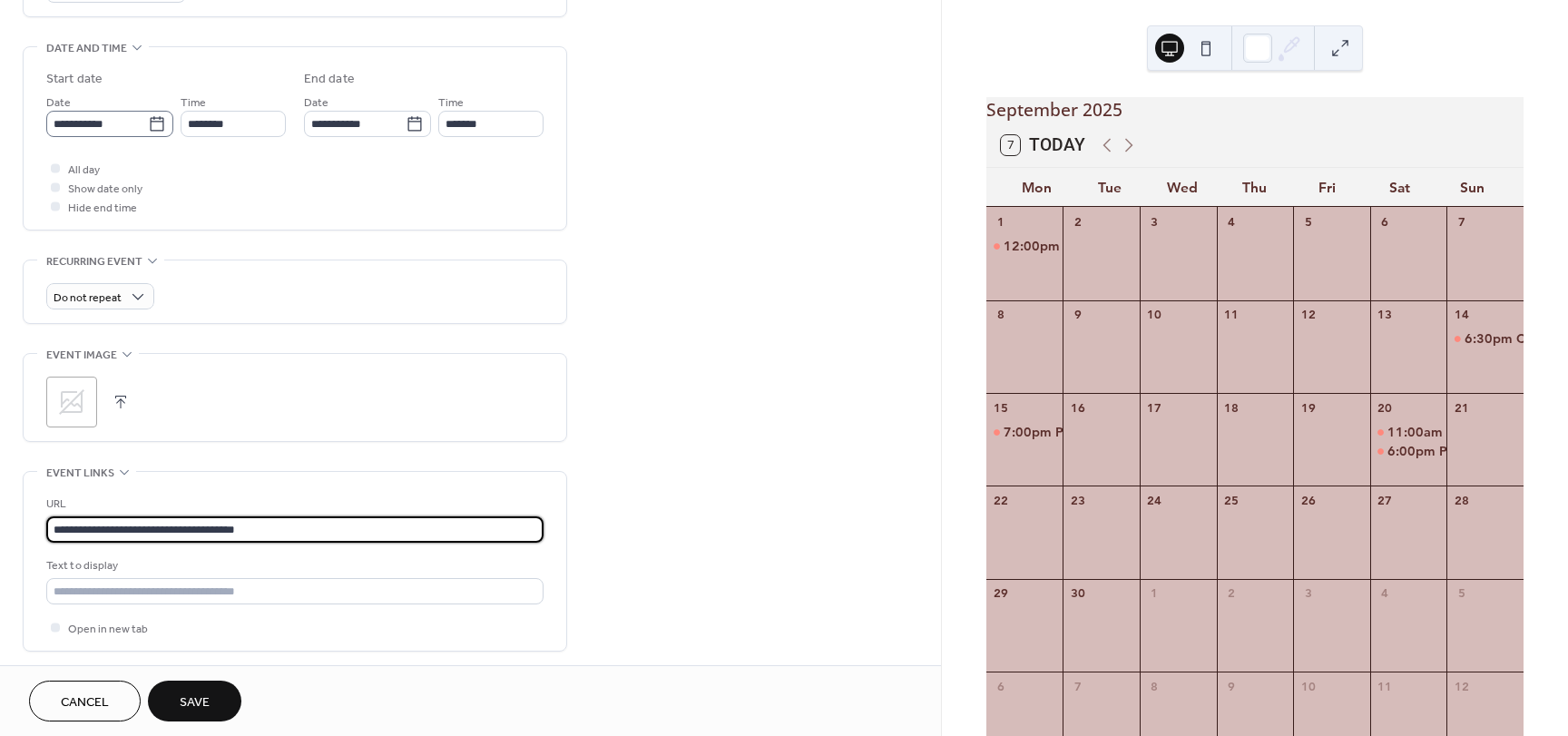 type on "**********" 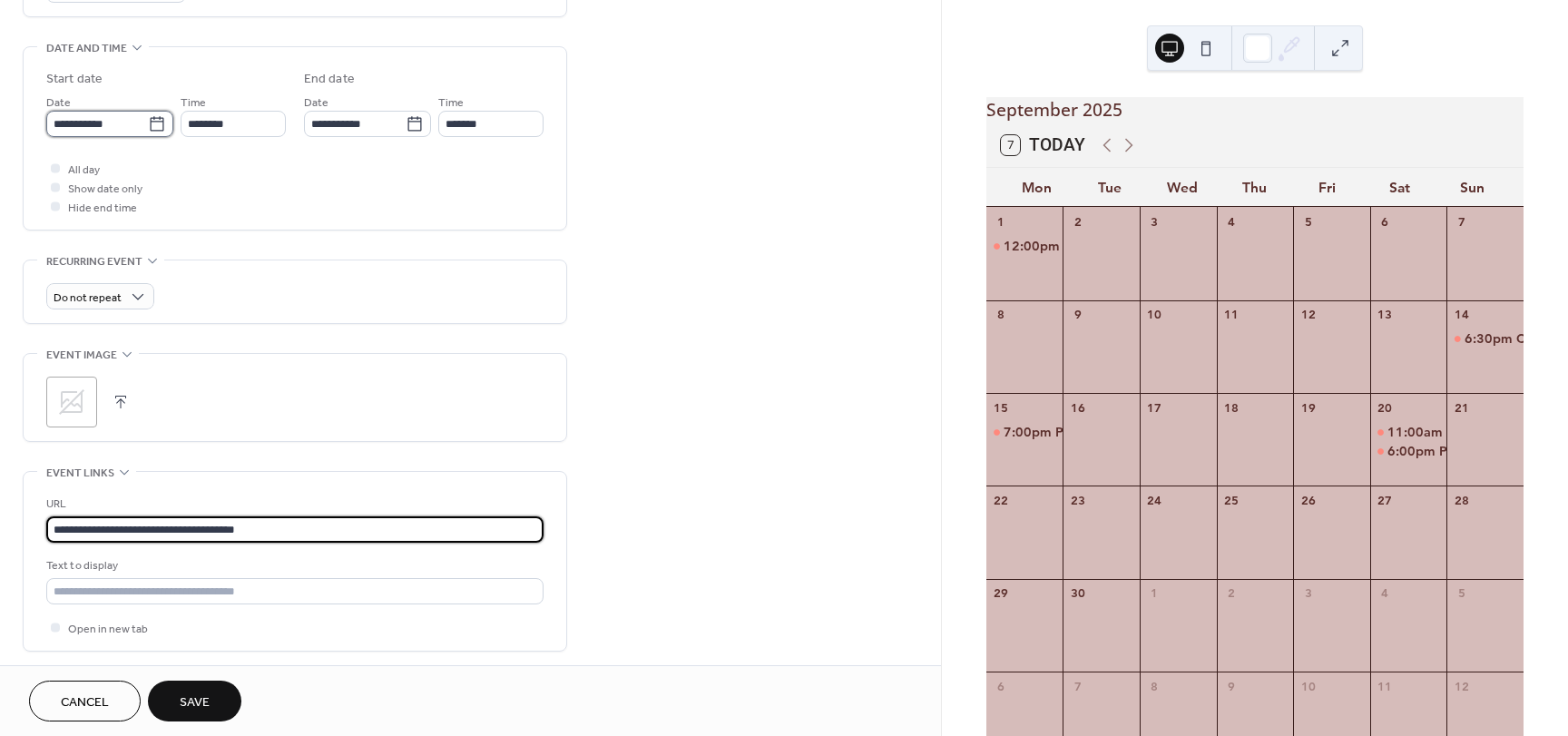 click on "**********" at bounding box center (97, 123) 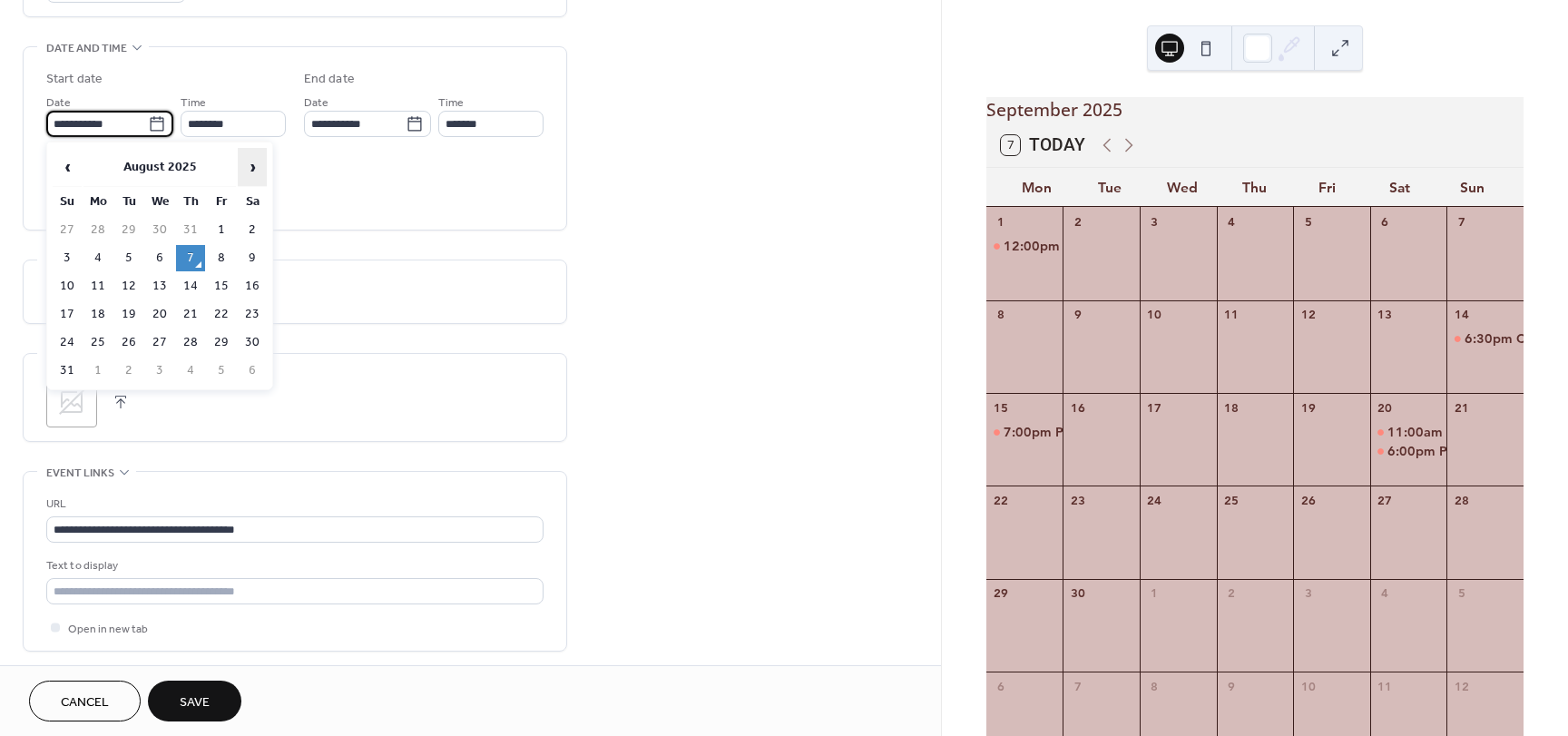 click on "›" at bounding box center (252, 167) 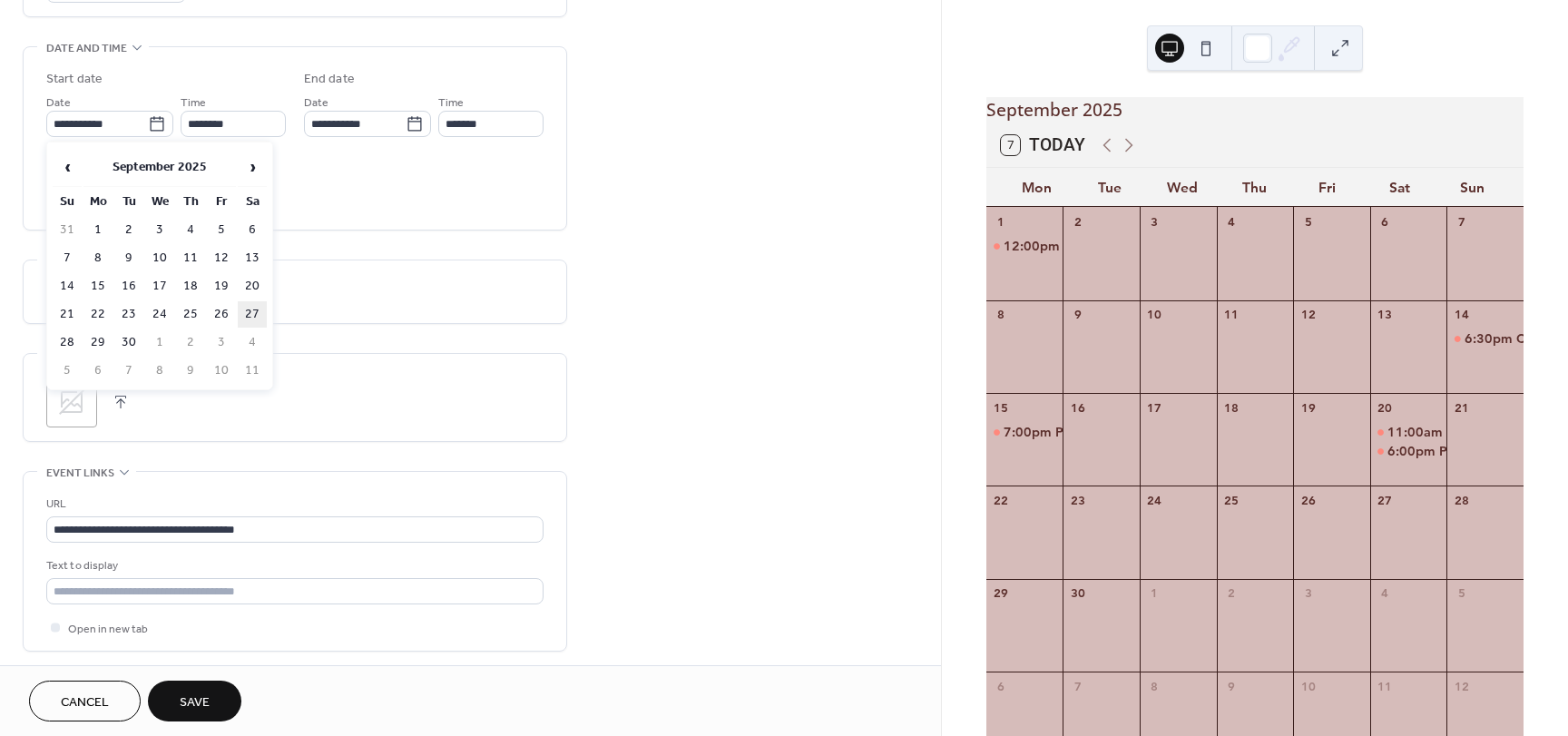 click on "27" at bounding box center (252, 314) 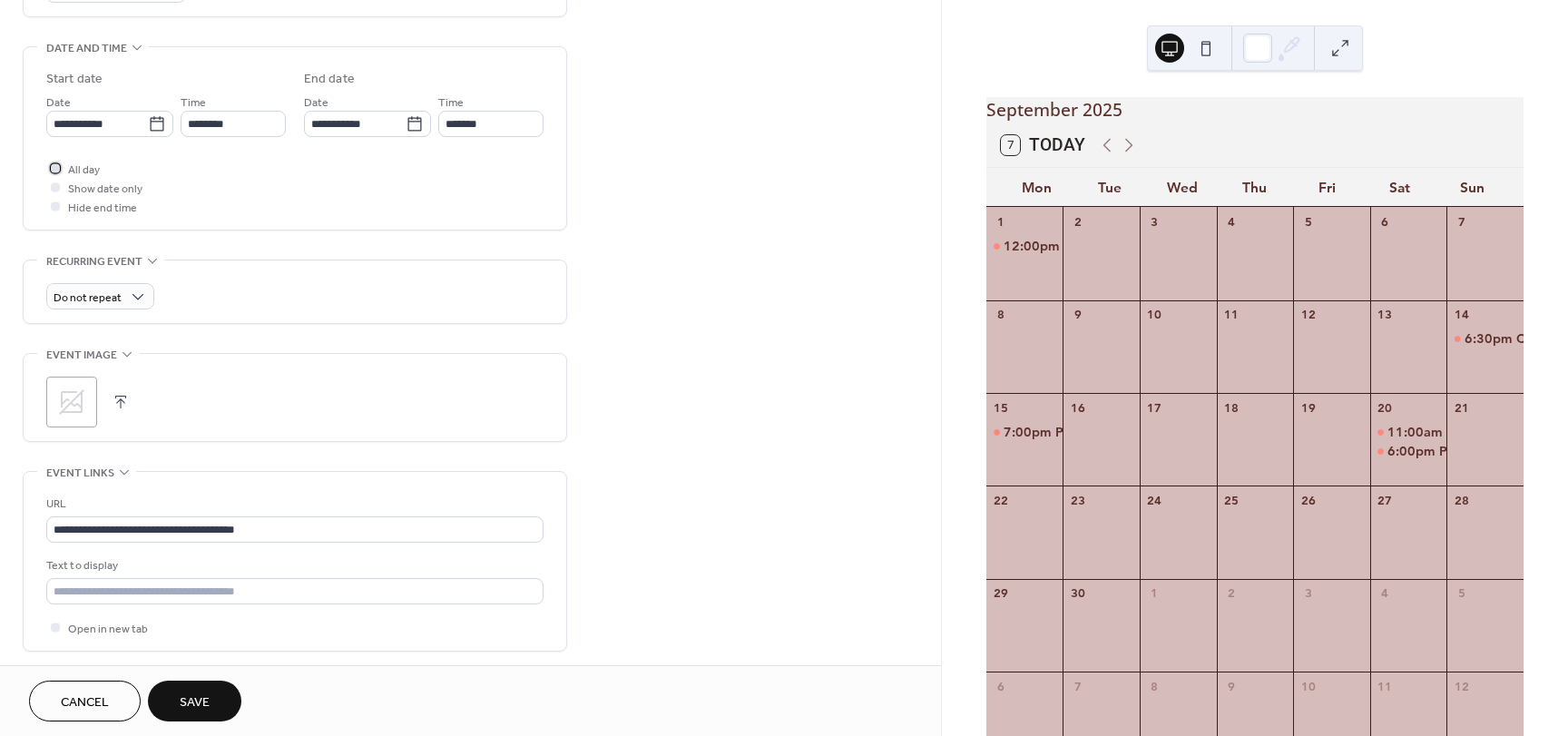click at bounding box center [55, 168] 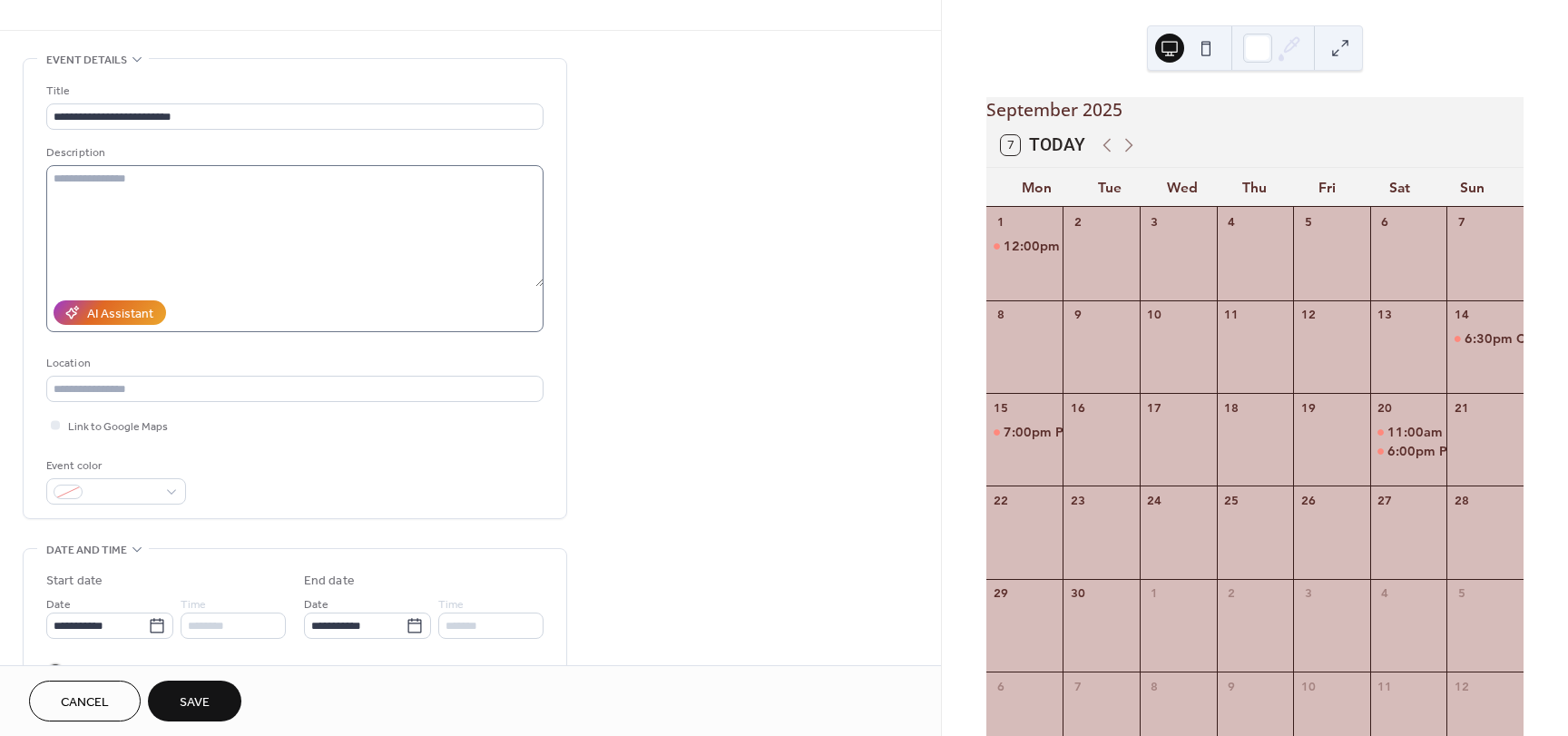 scroll, scrollTop: 0, scrollLeft: 0, axis: both 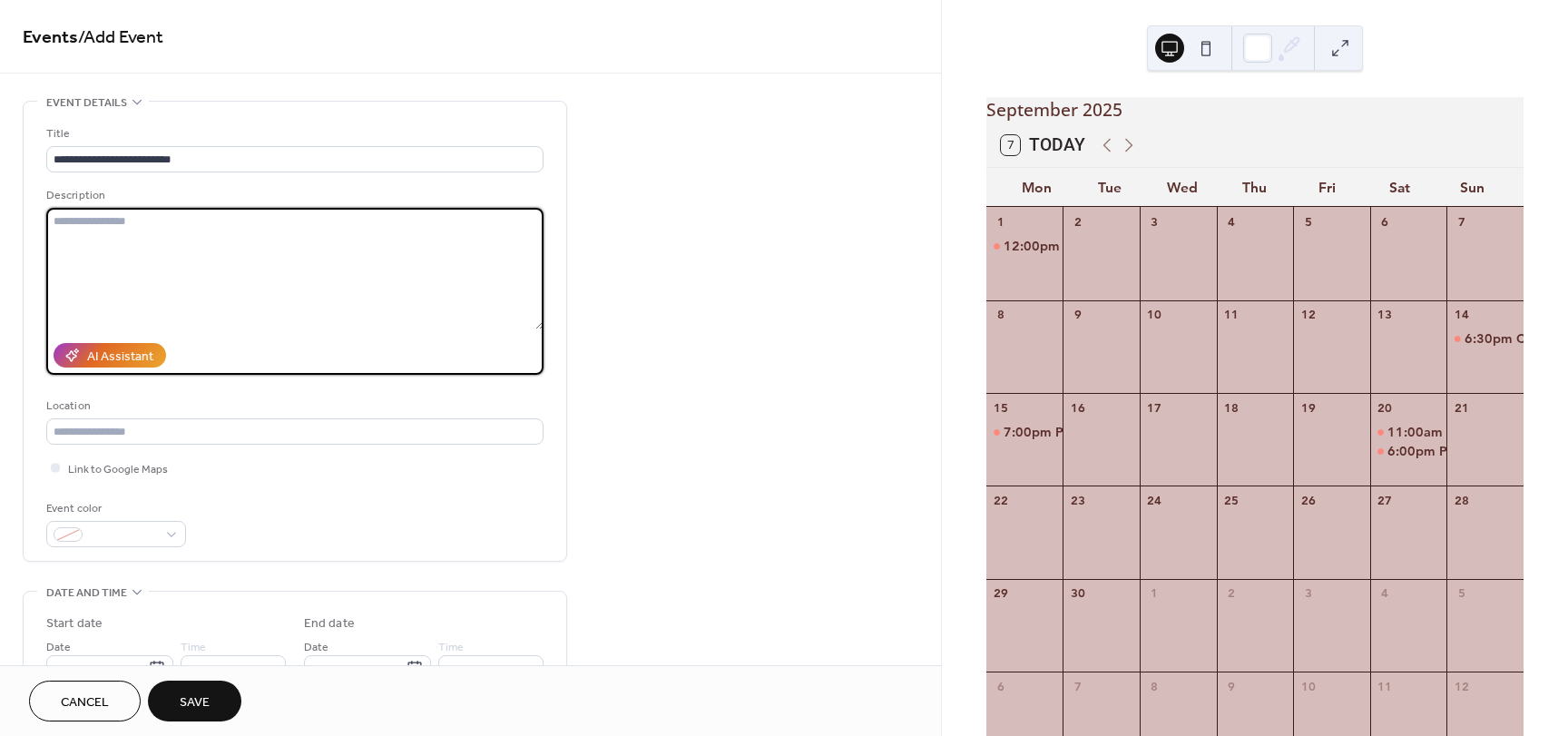 click at bounding box center (295, 269) 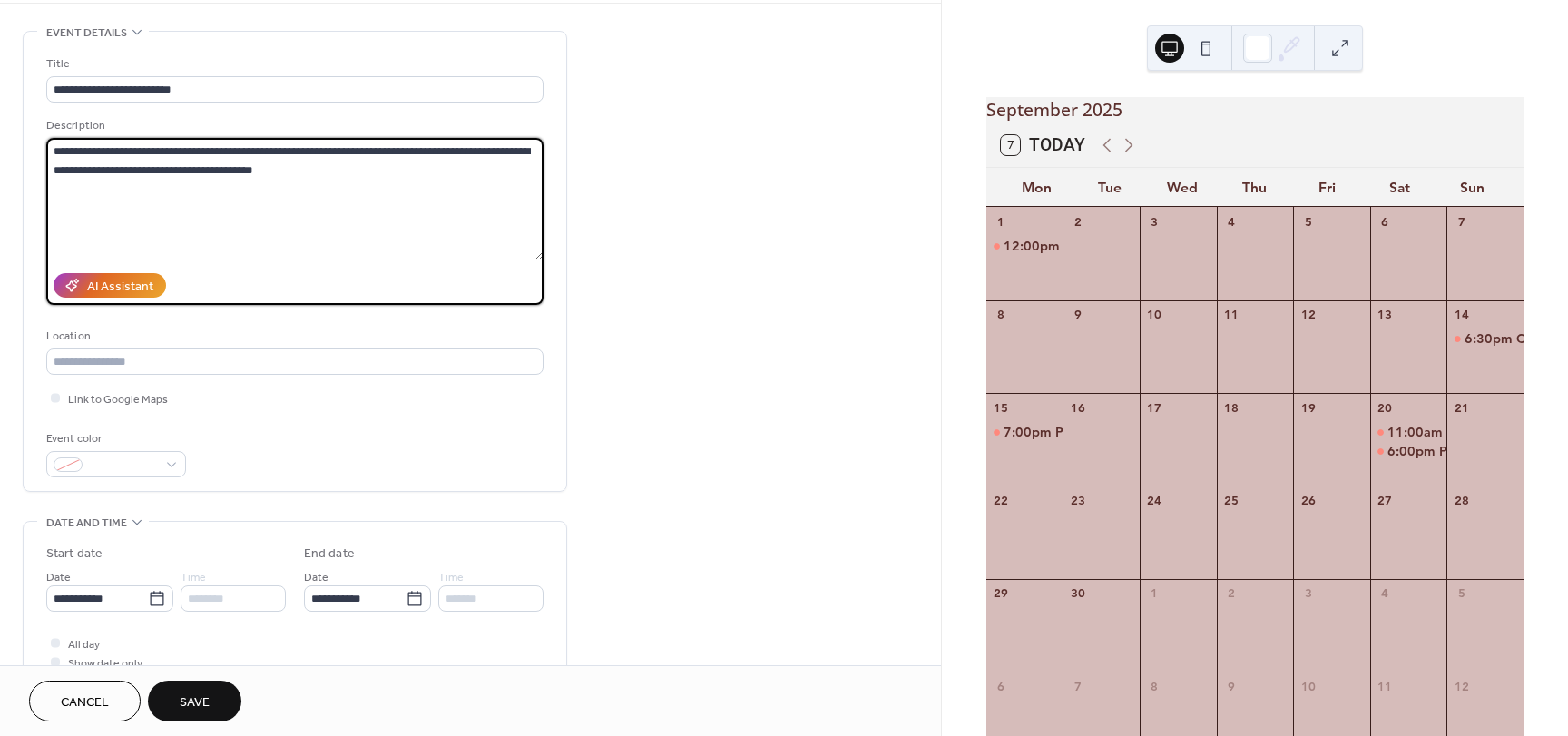 scroll, scrollTop: 0, scrollLeft: 0, axis: both 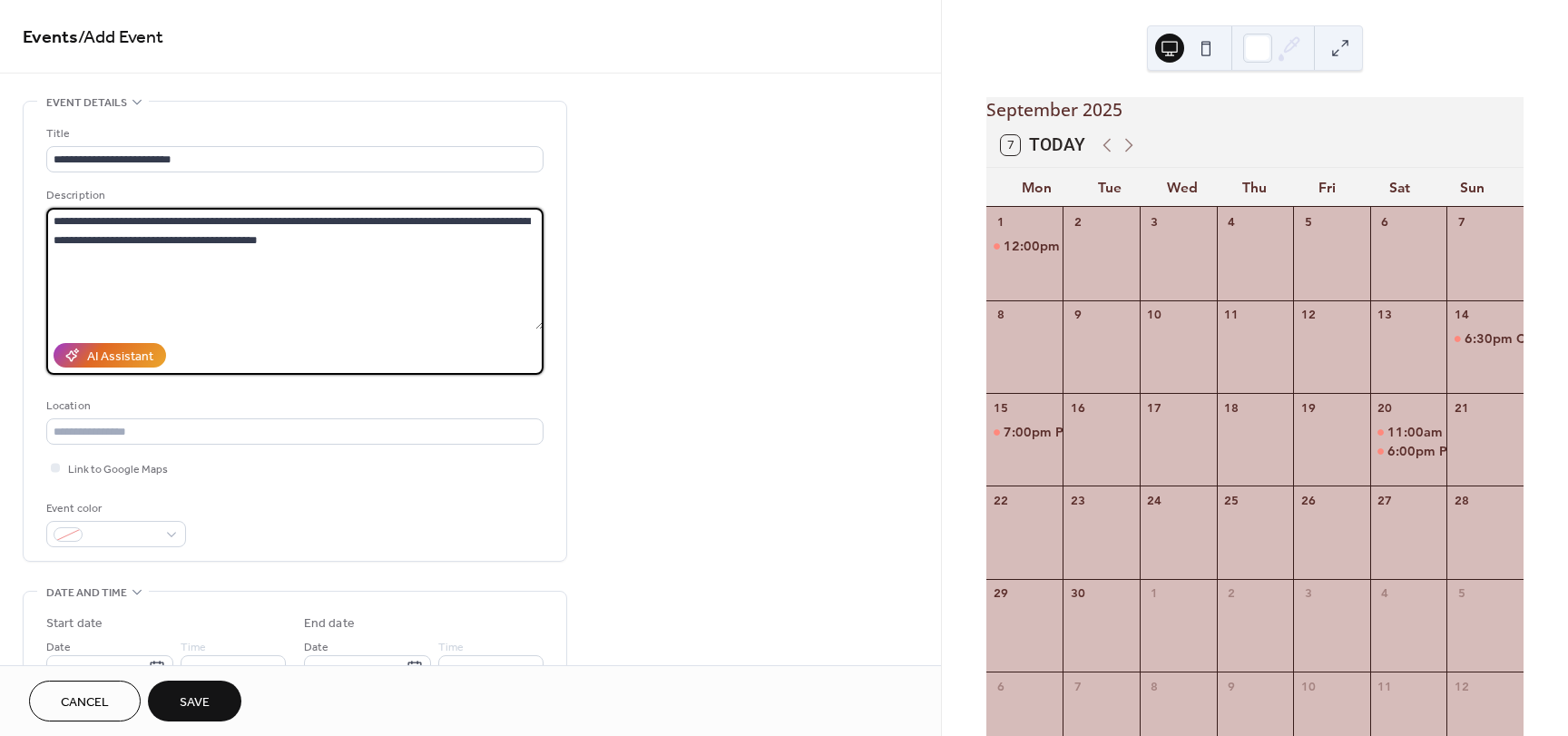 type on "**********" 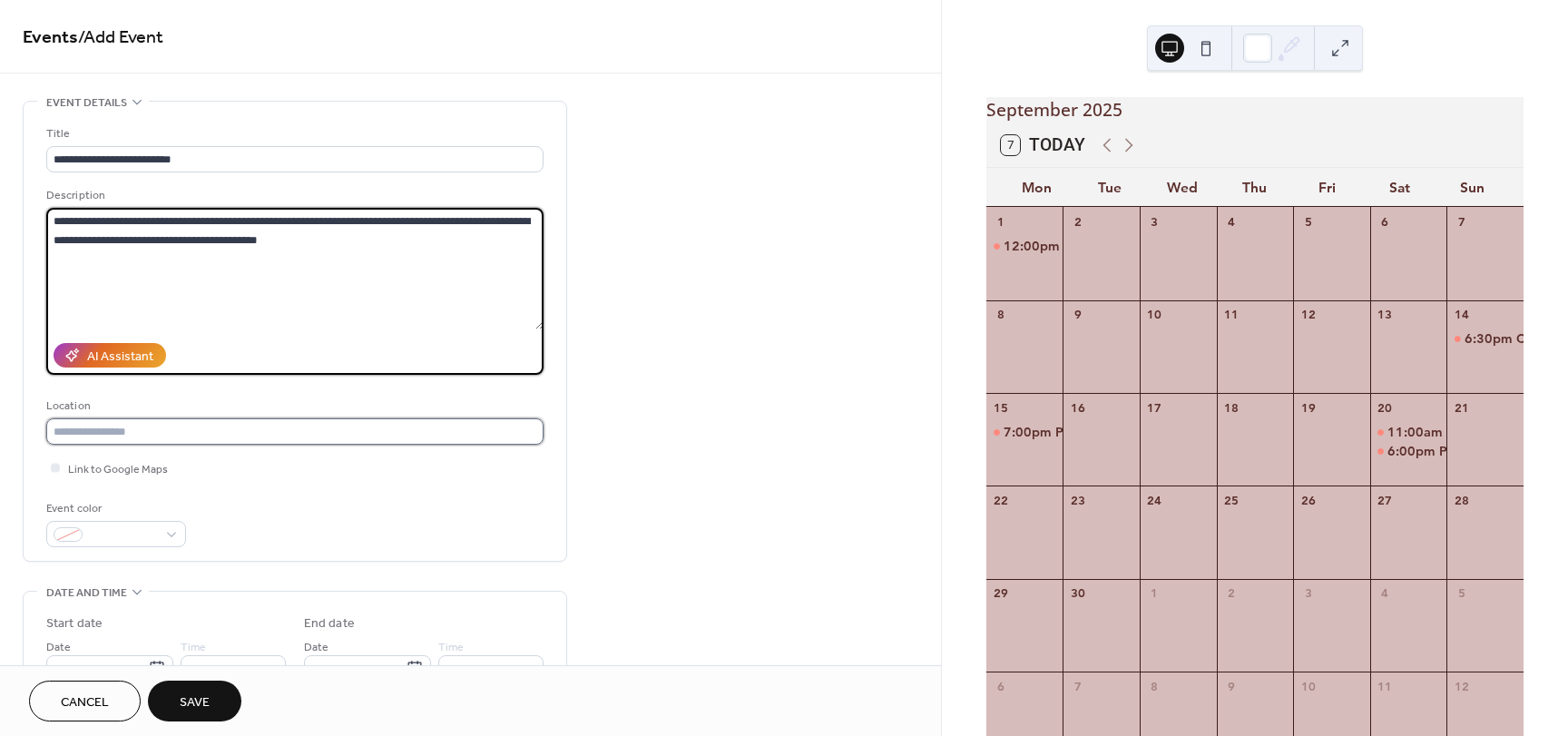 click at bounding box center (295, 431) 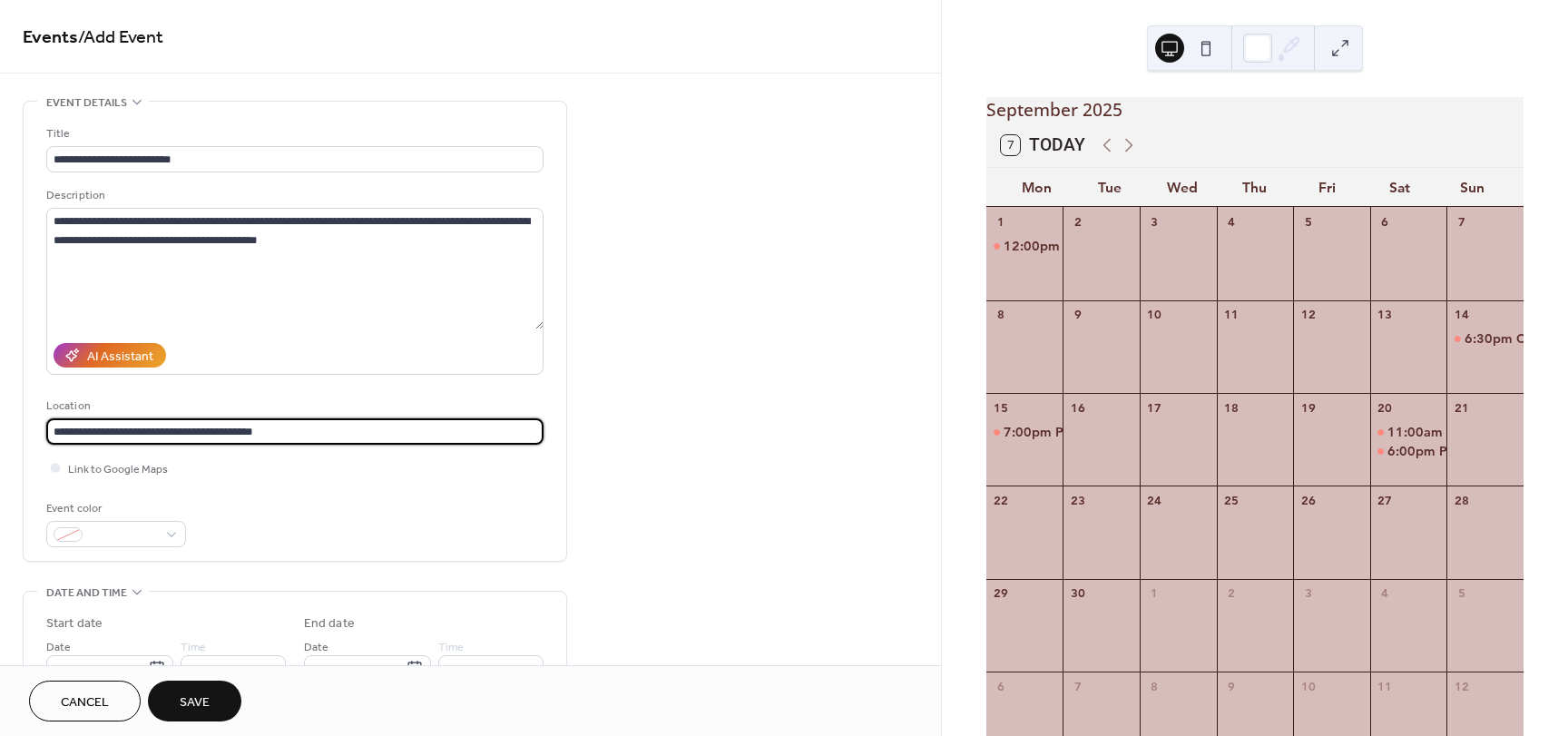 type on "**********" 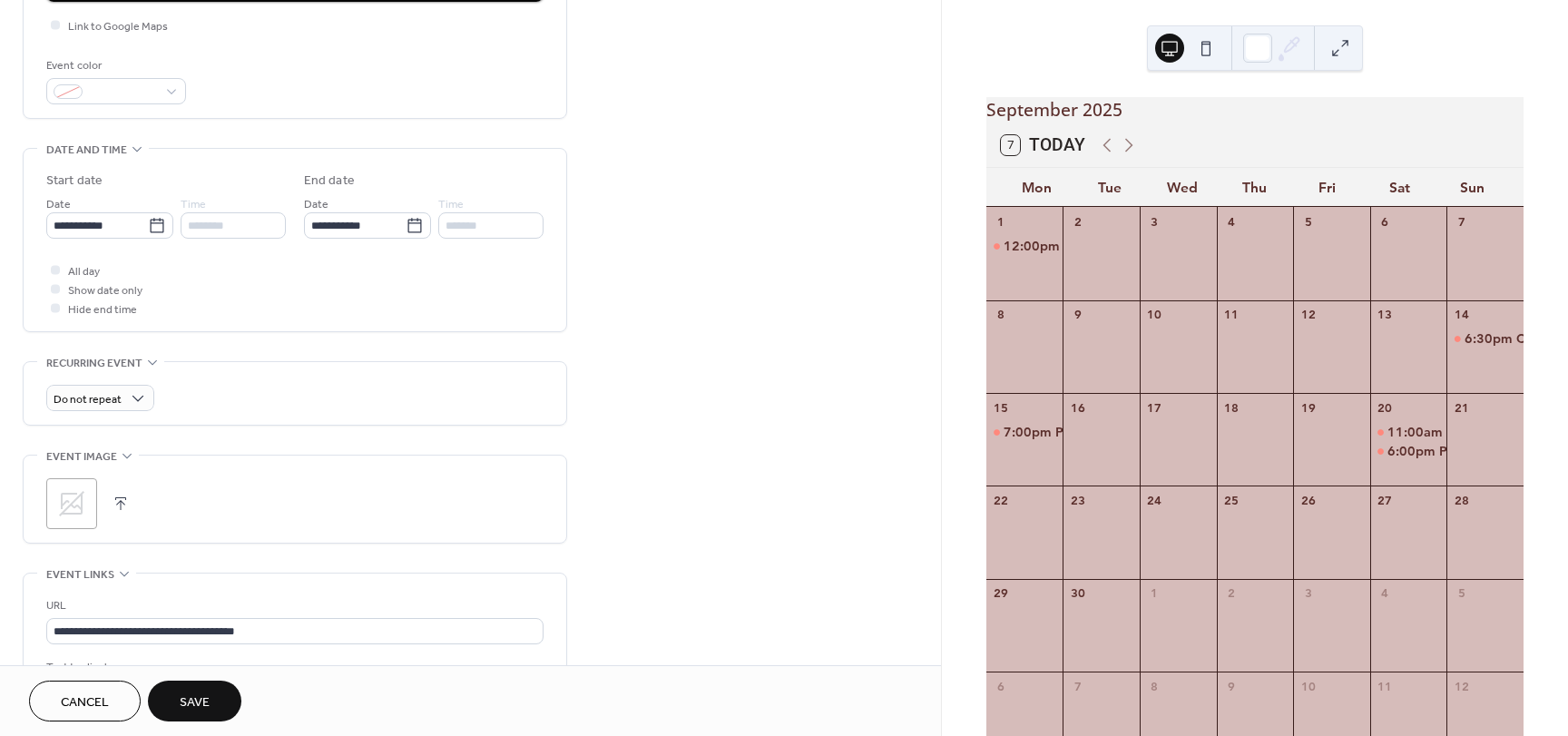 scroll, scrollTop: 454, scrollLeft: 0, axis: vertical 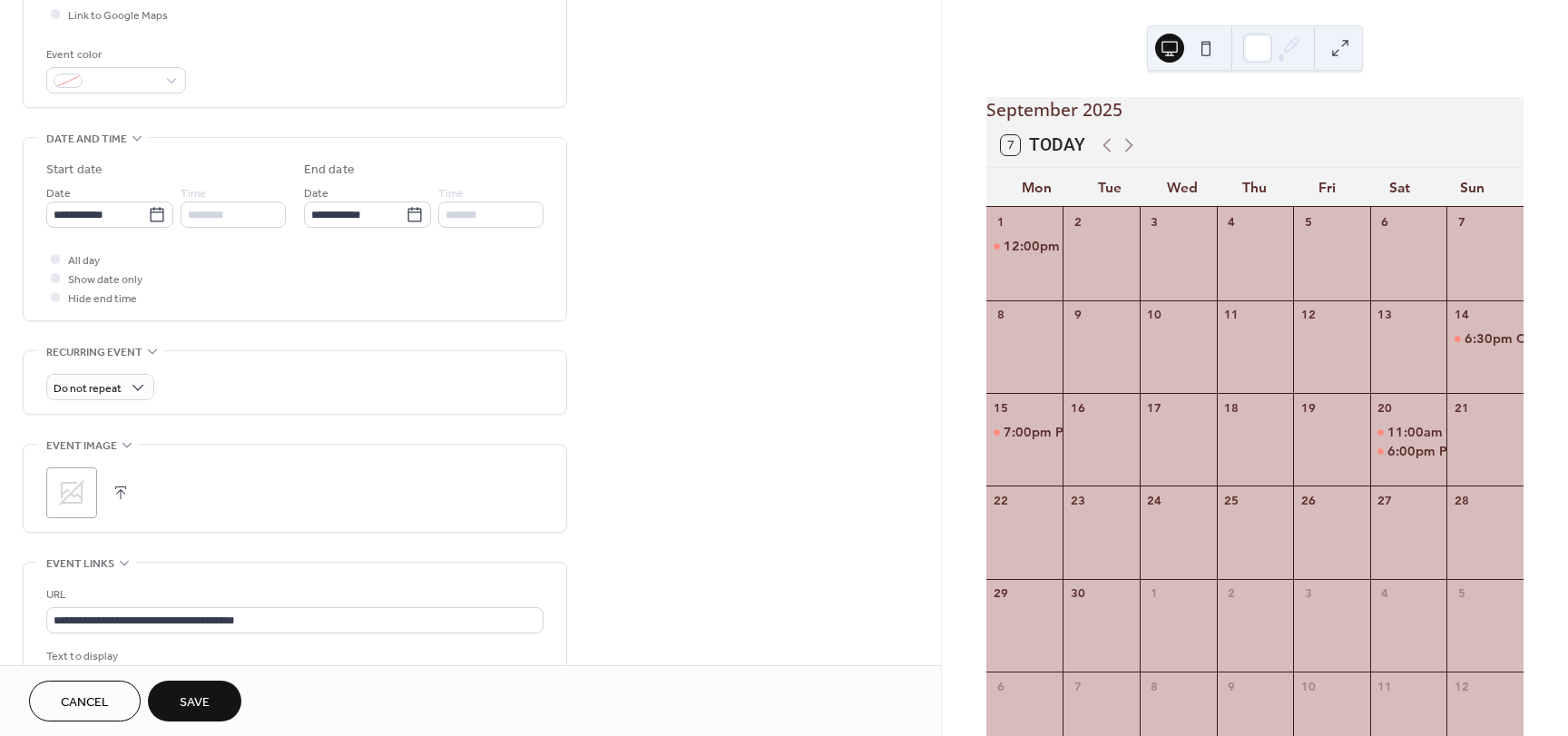 type 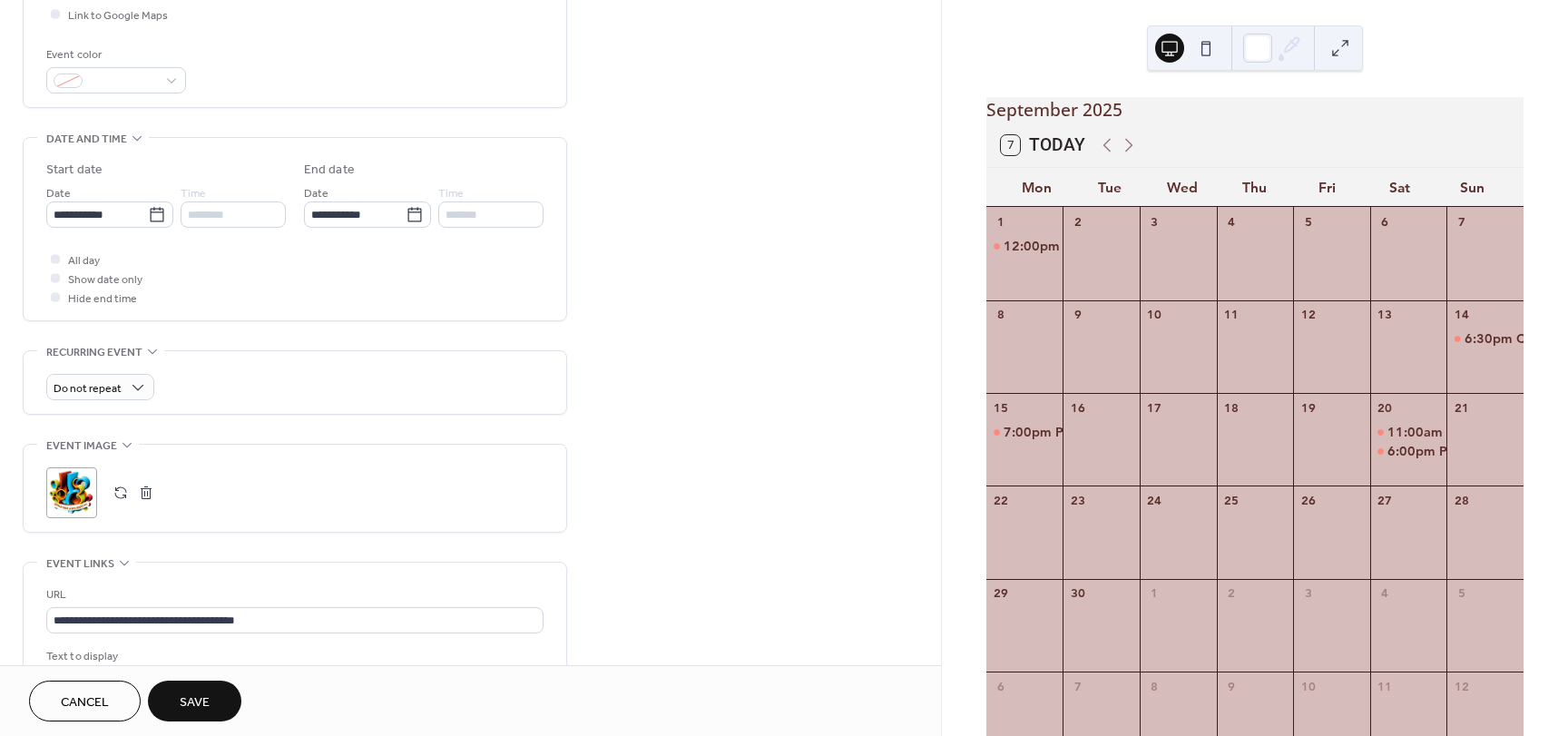click on "Save" at bounding box center (194, 702) 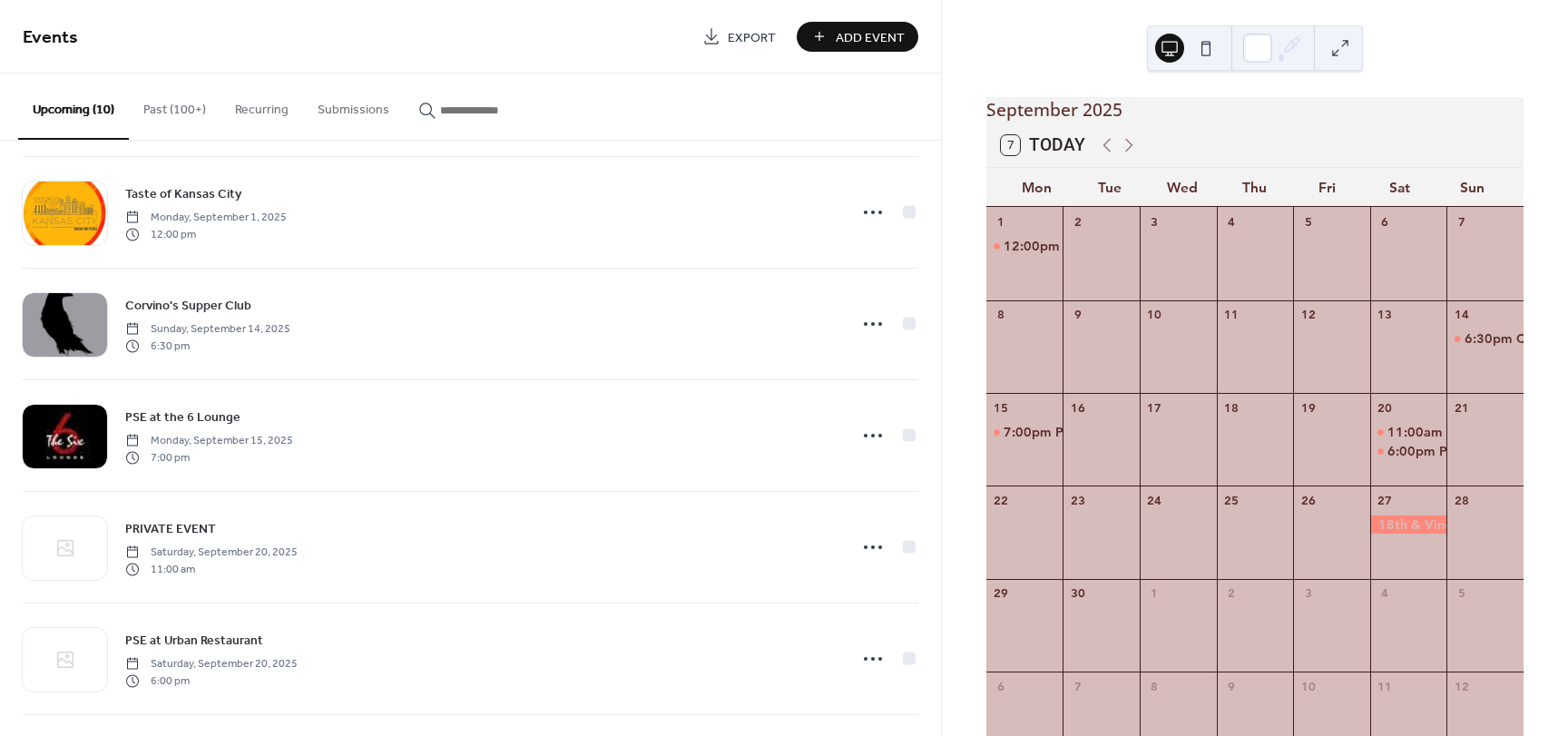 scroll, scrollTop: 454, scrollLeft: 0, axis: vertical 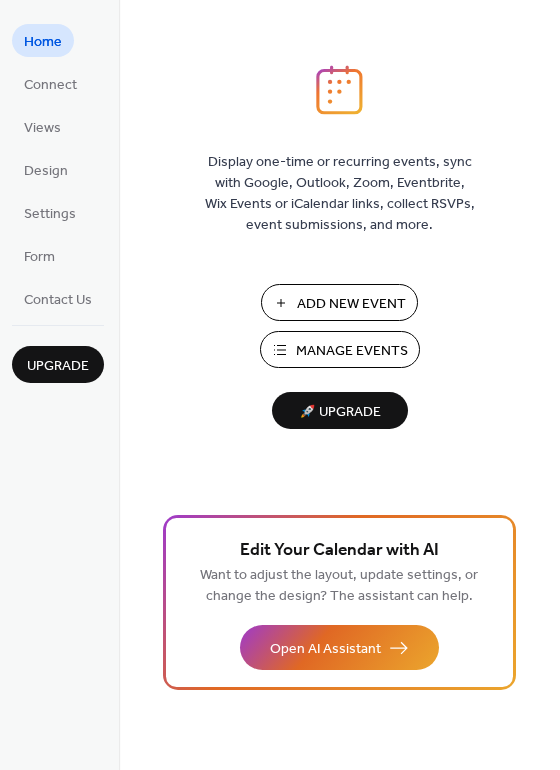 click on "Add New Event" at bounding box center [351, 304] 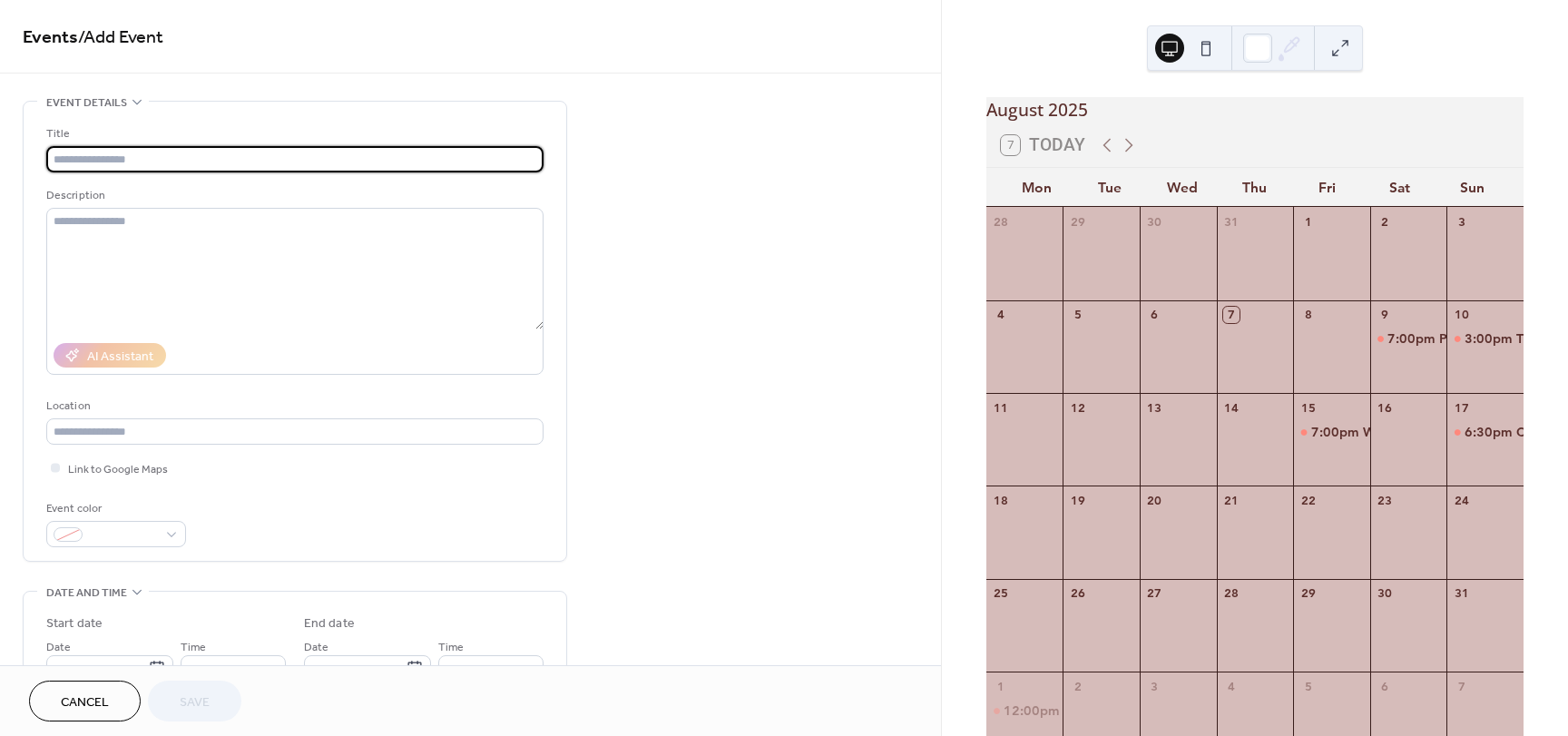 scroll, scrollTop: 0, scrollLeft: 0, axis: both 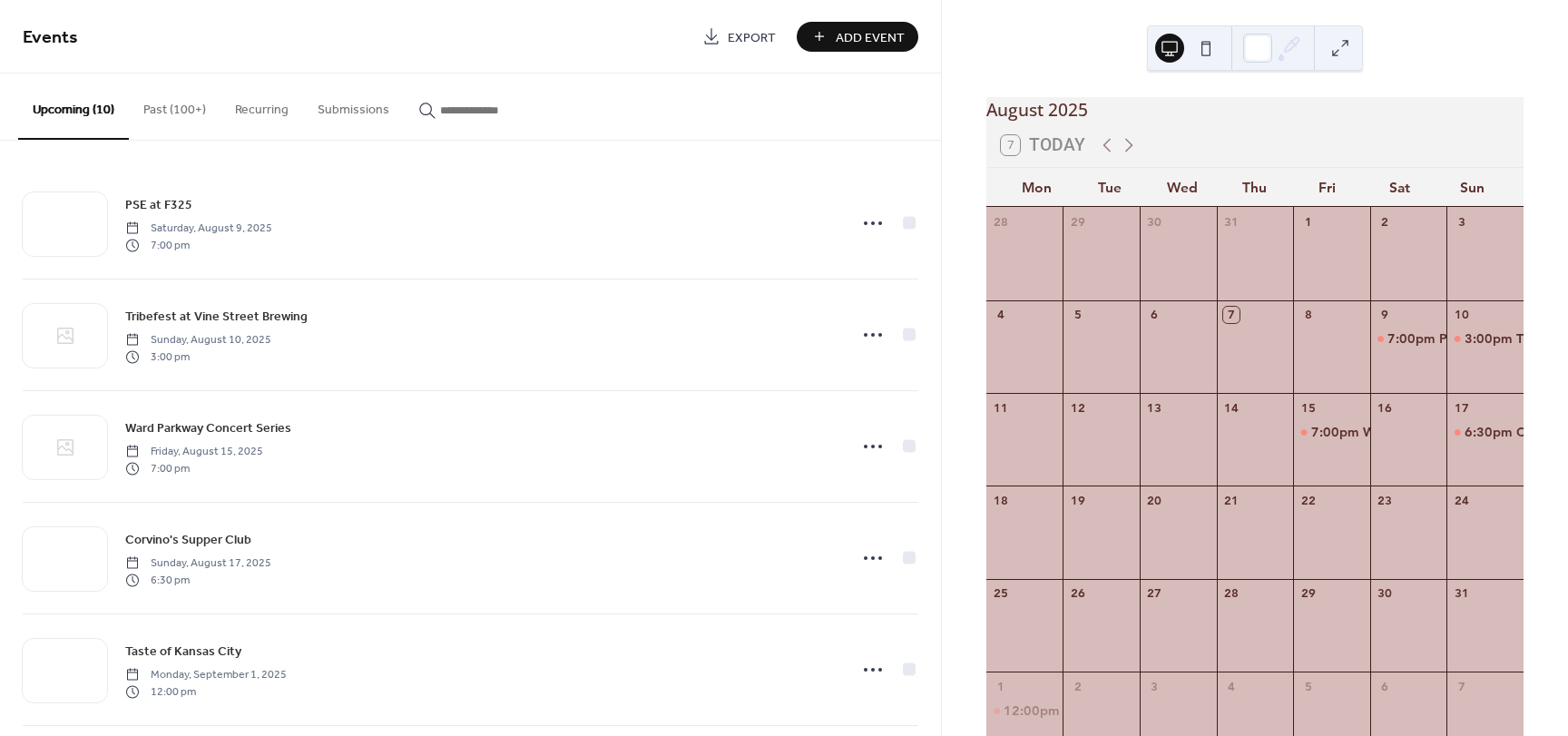 click 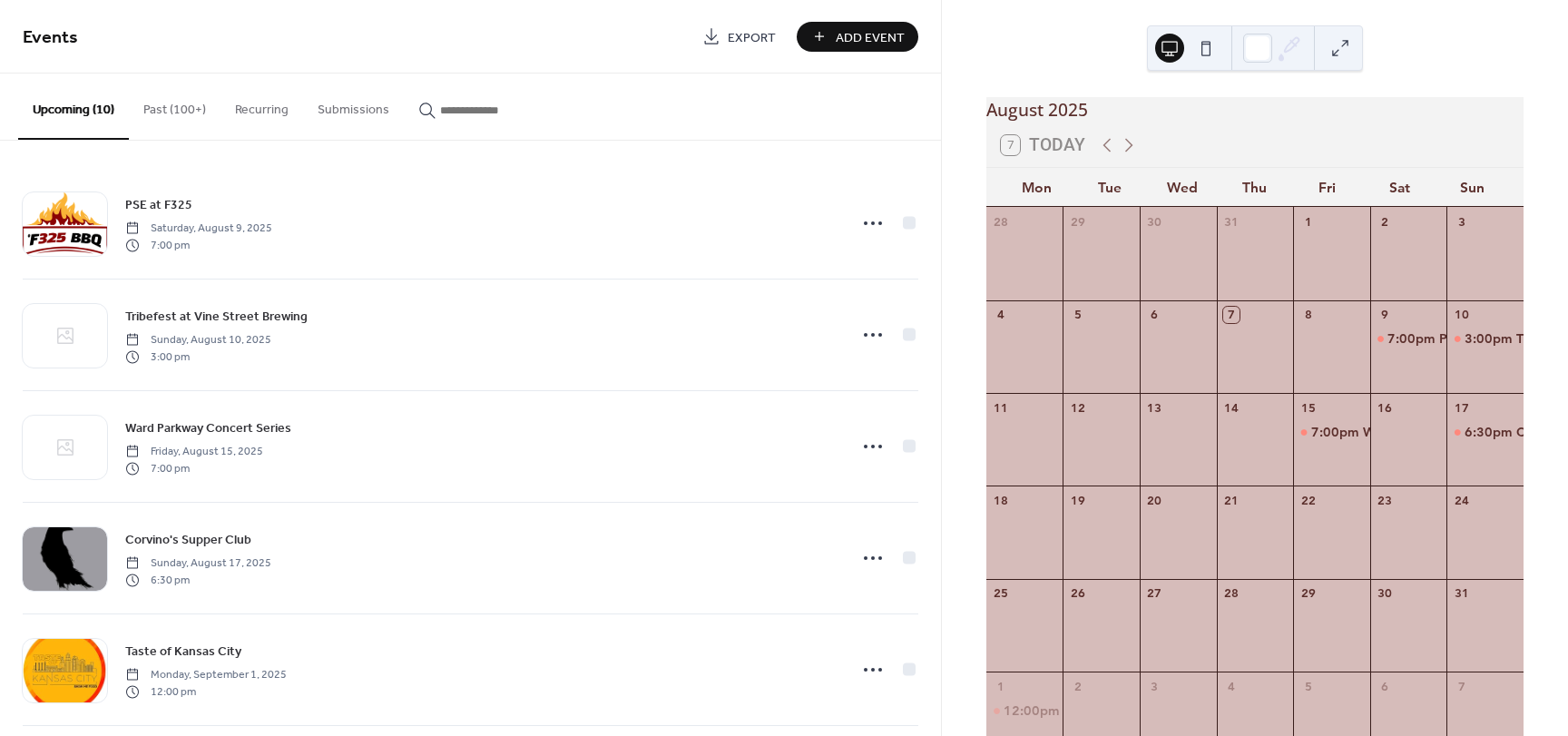 click at bounding box center [495, 110] 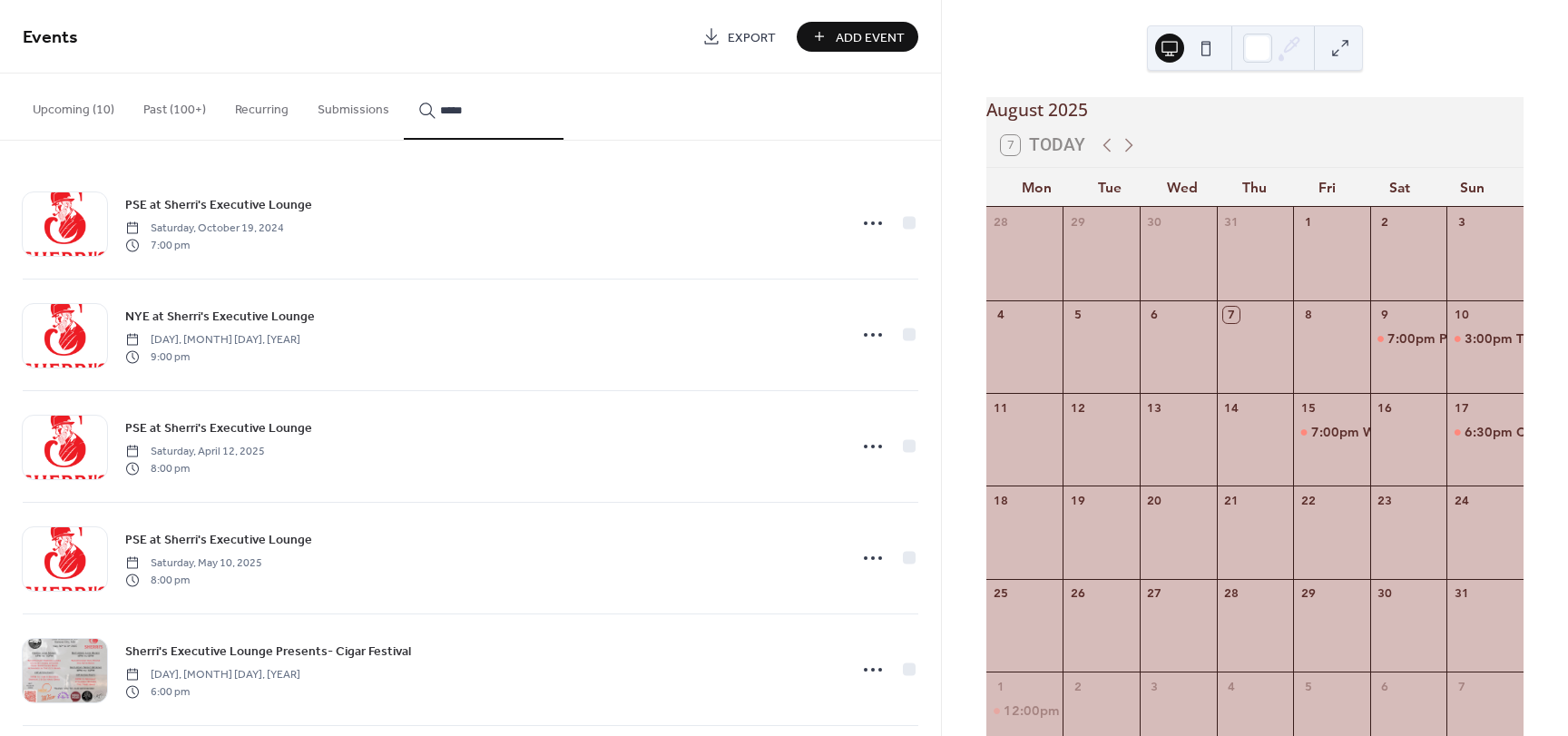 type on "*****" 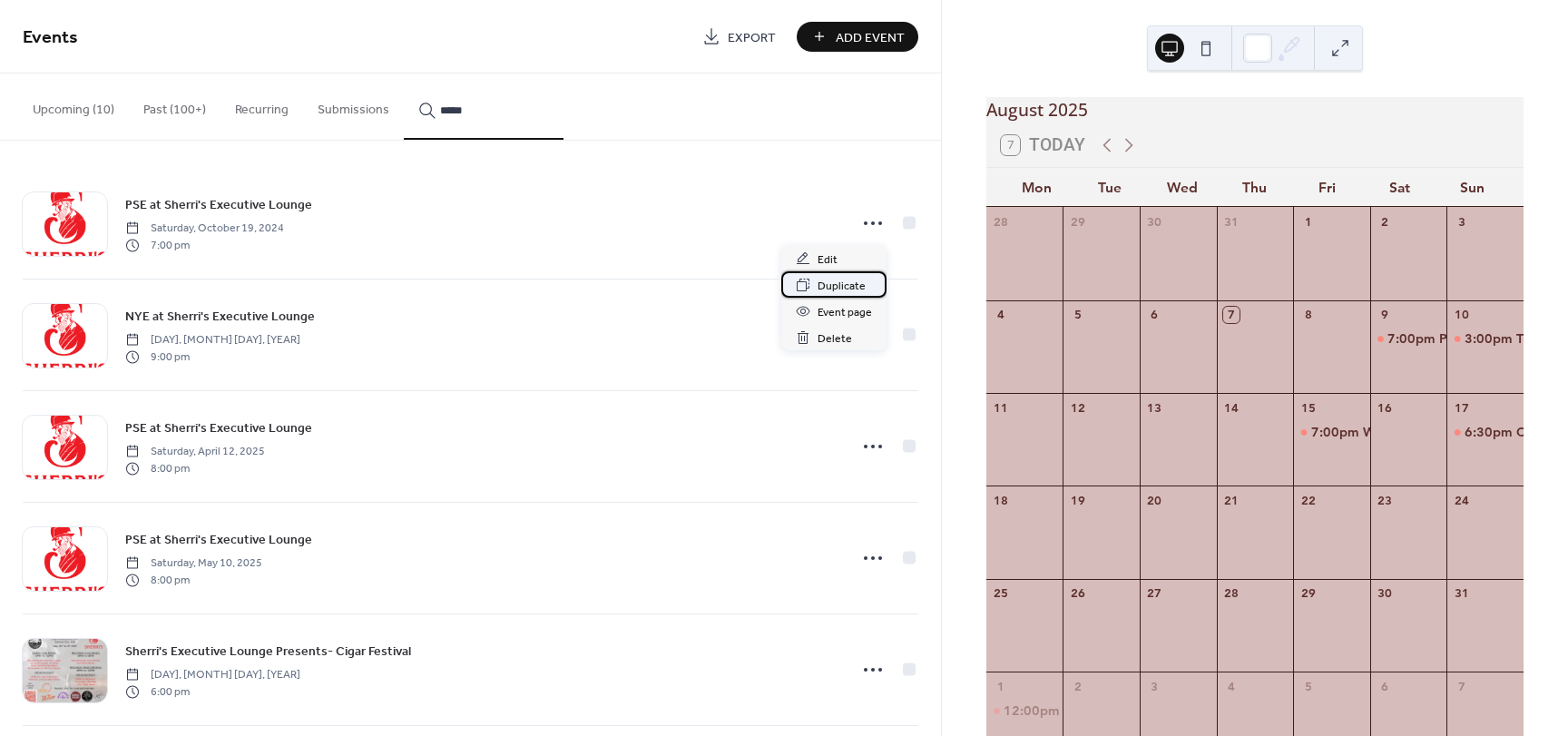 click on "Duplicate" at bounding box center [841, 286] 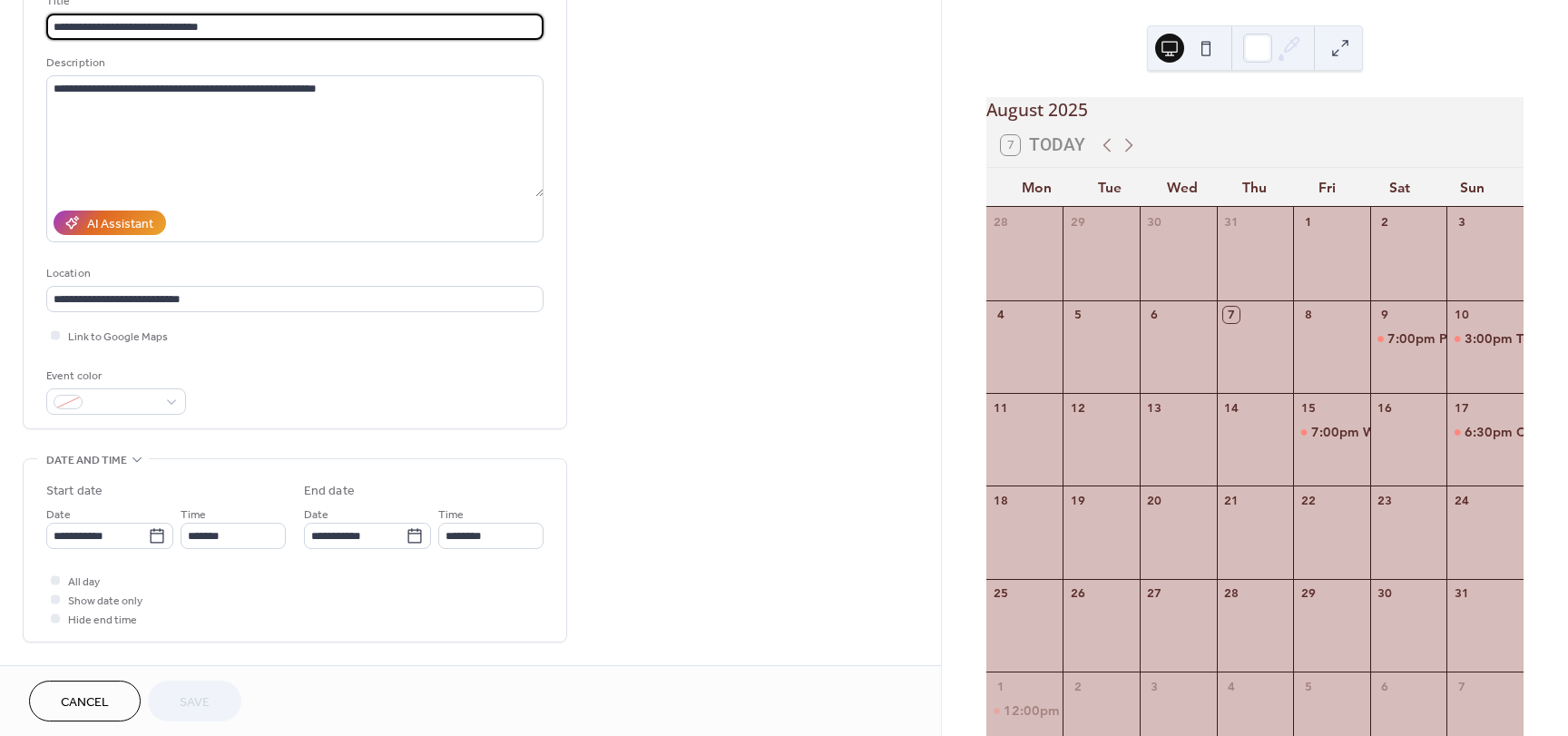 scroll, scrollTop: 182, scrollLeft: 0, axis: vertical 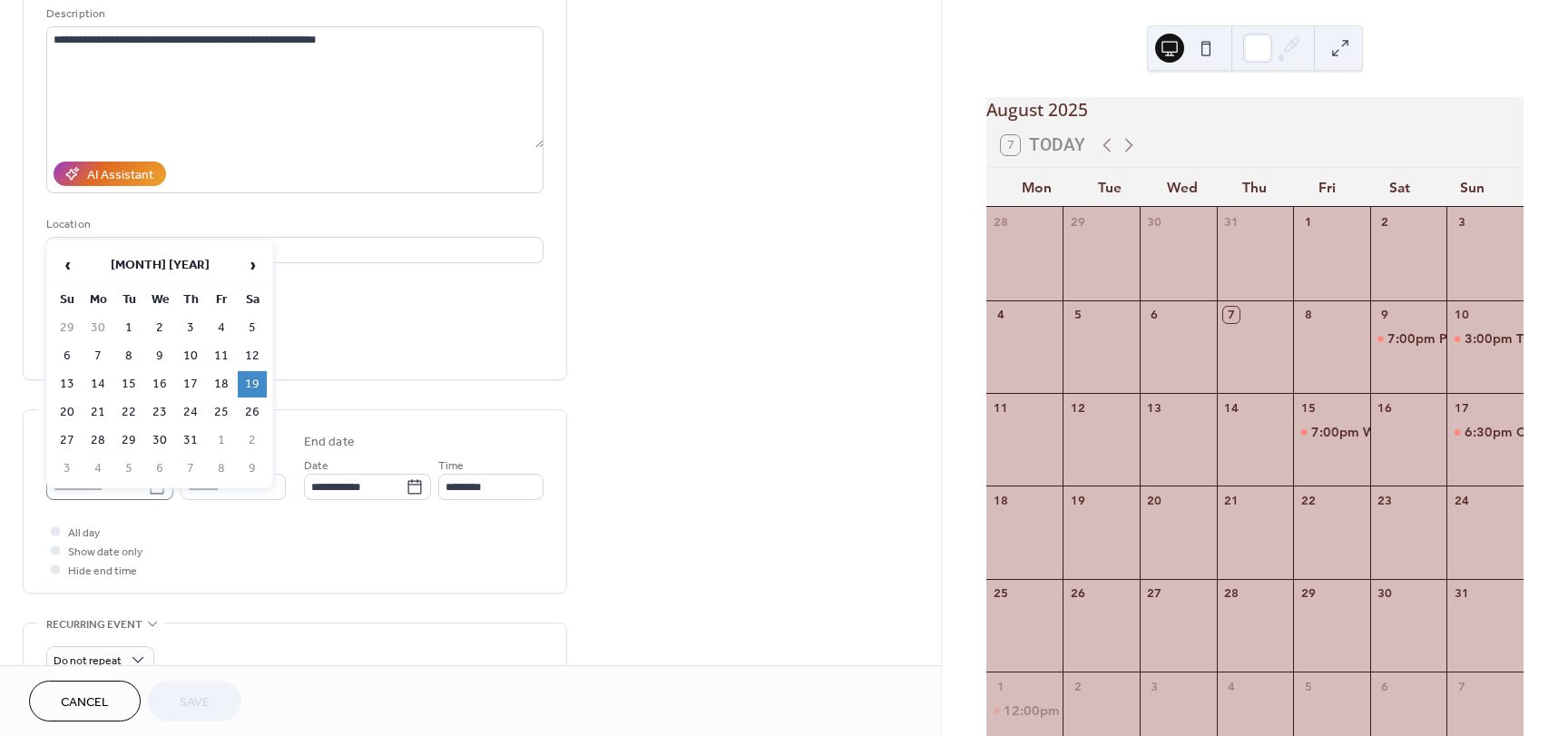 click 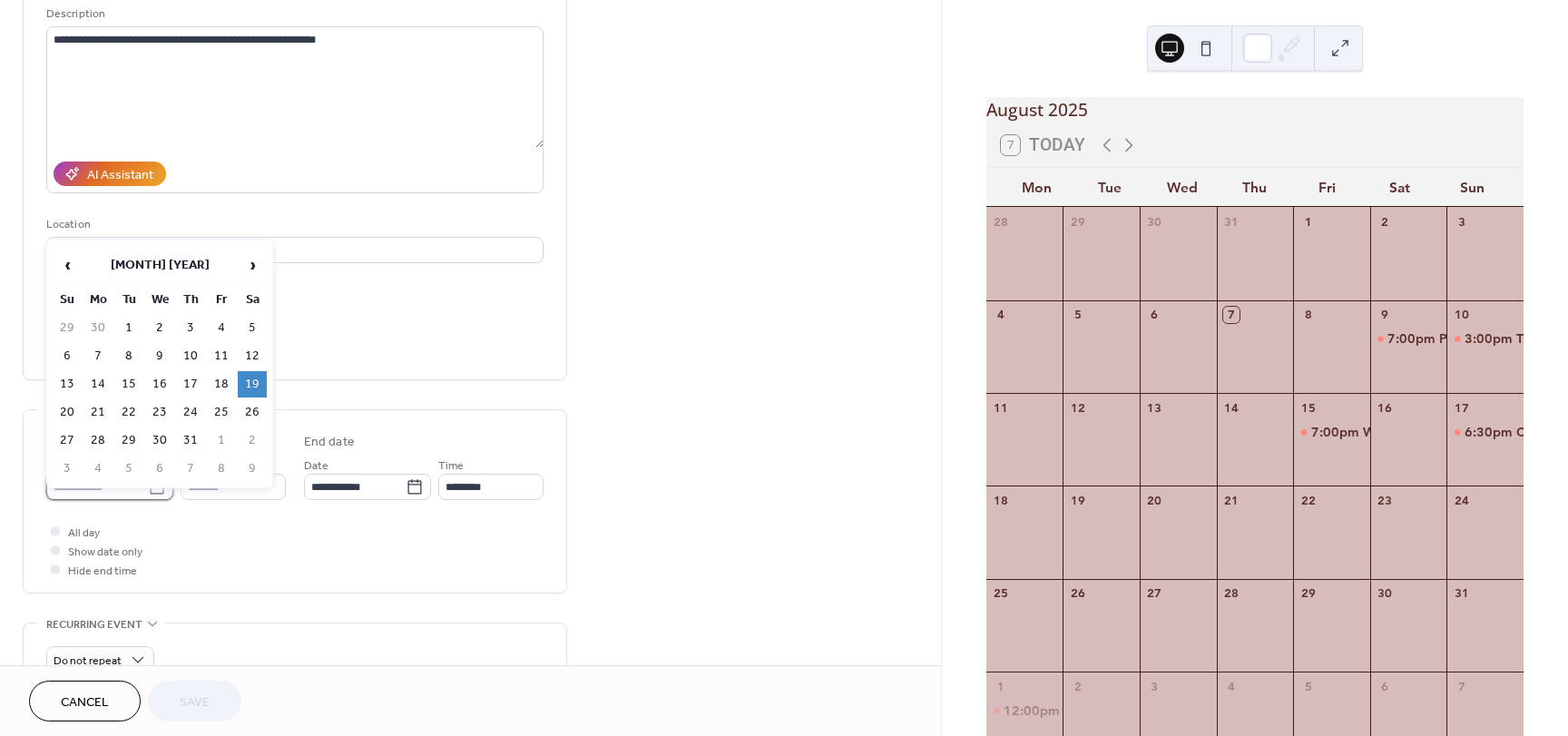 click on "**********" at bounding box center [97, 486] 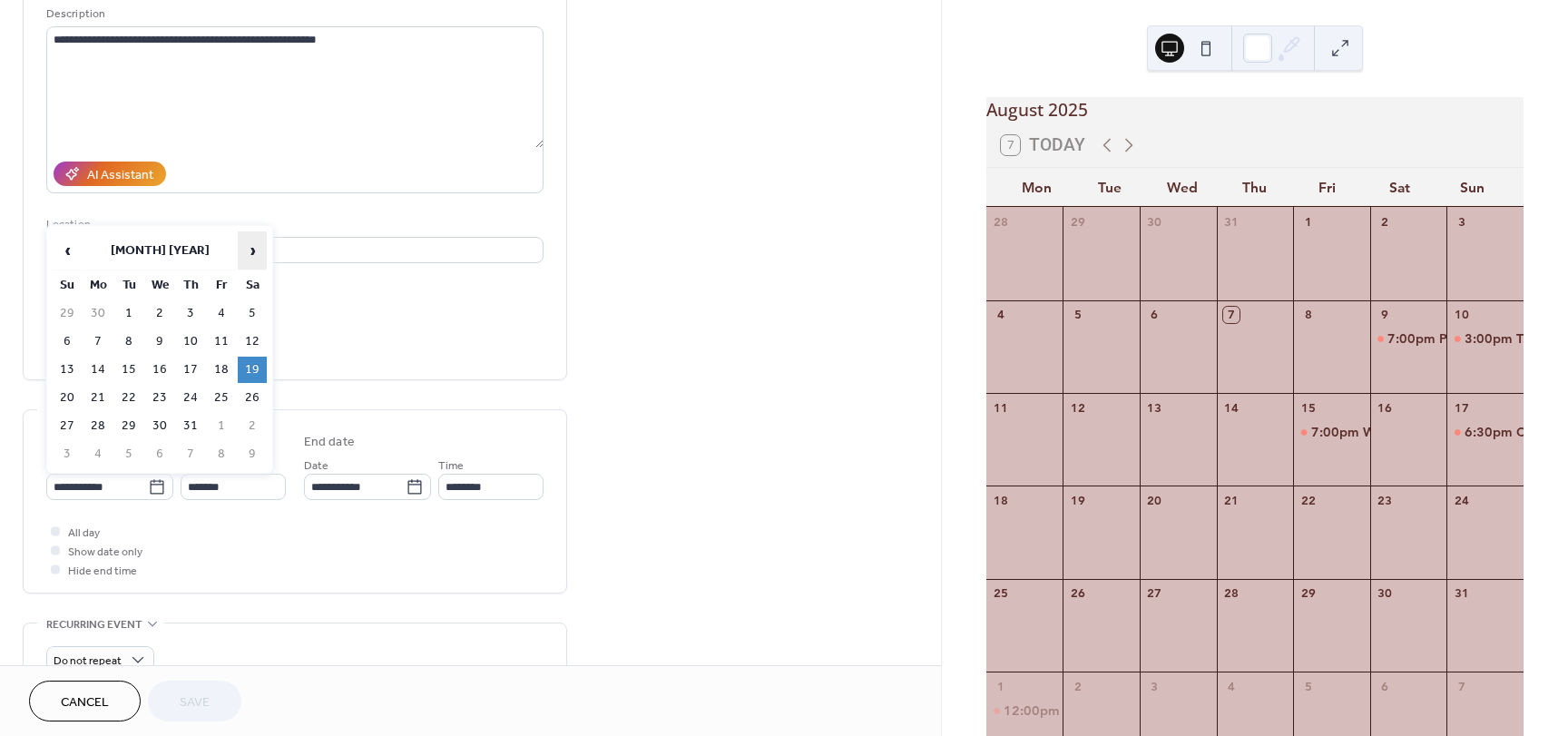 click on "›" at bounding box center [252, 250] 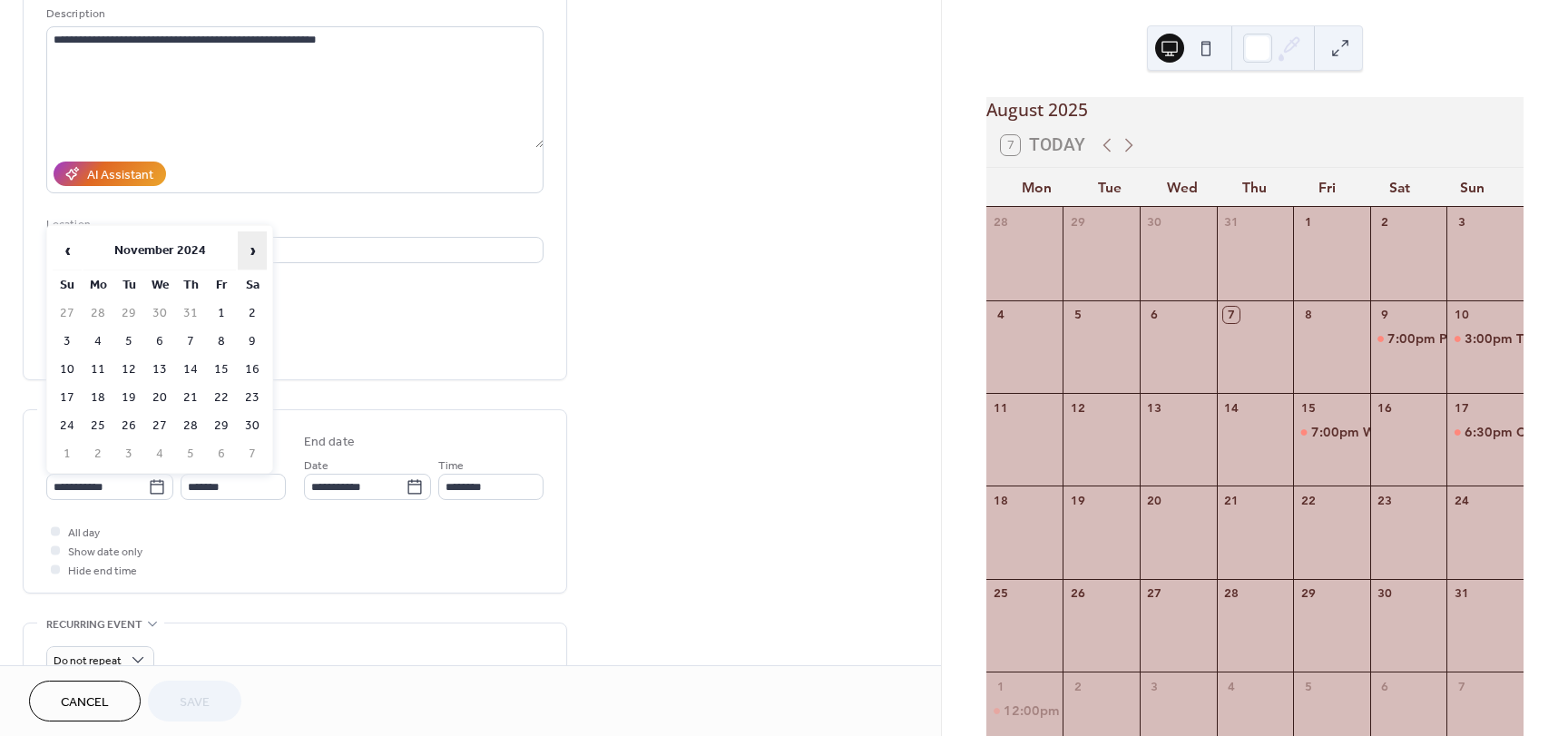 click on "›" at bounding box center [252, 250] 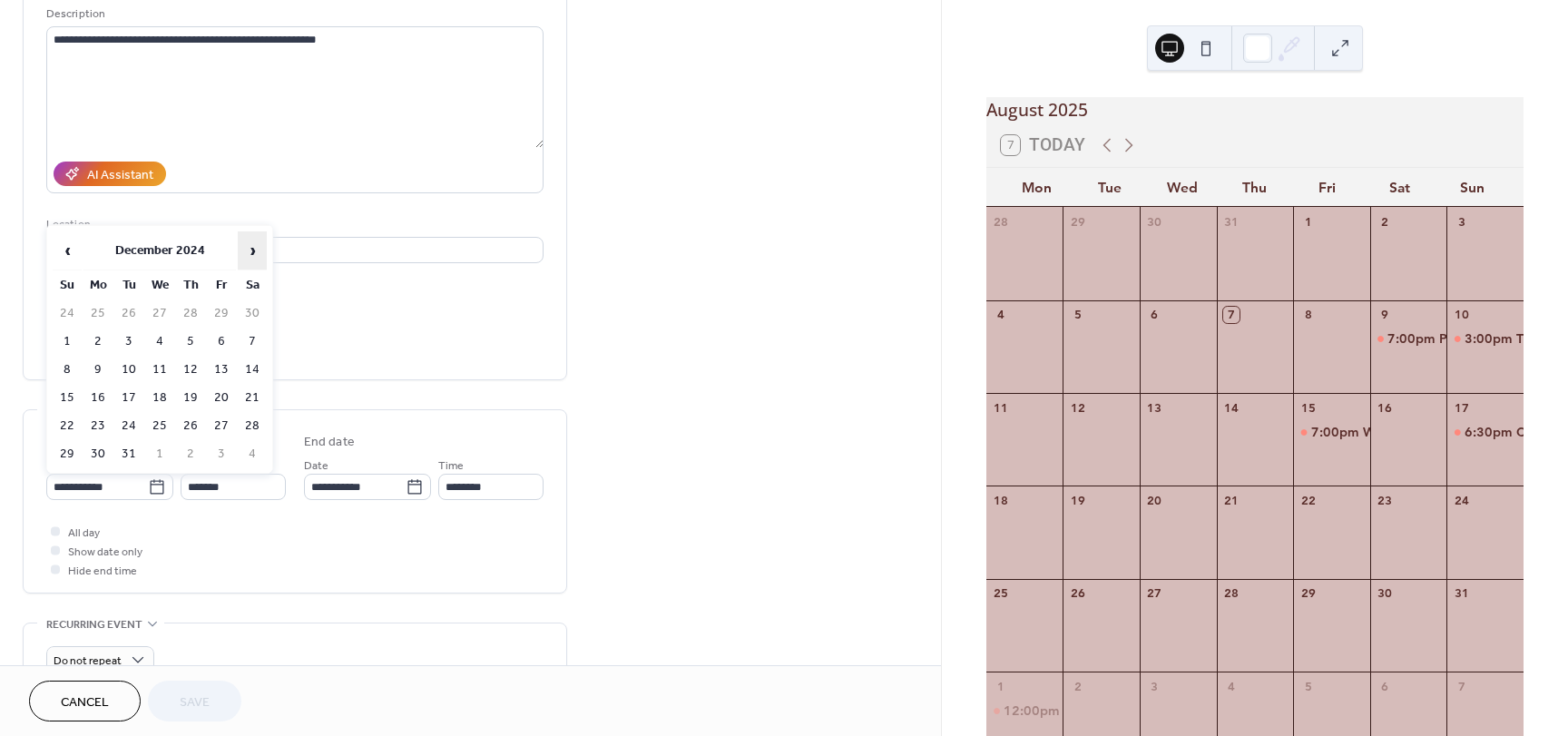 click on "›" at bounding box center [252, 250] 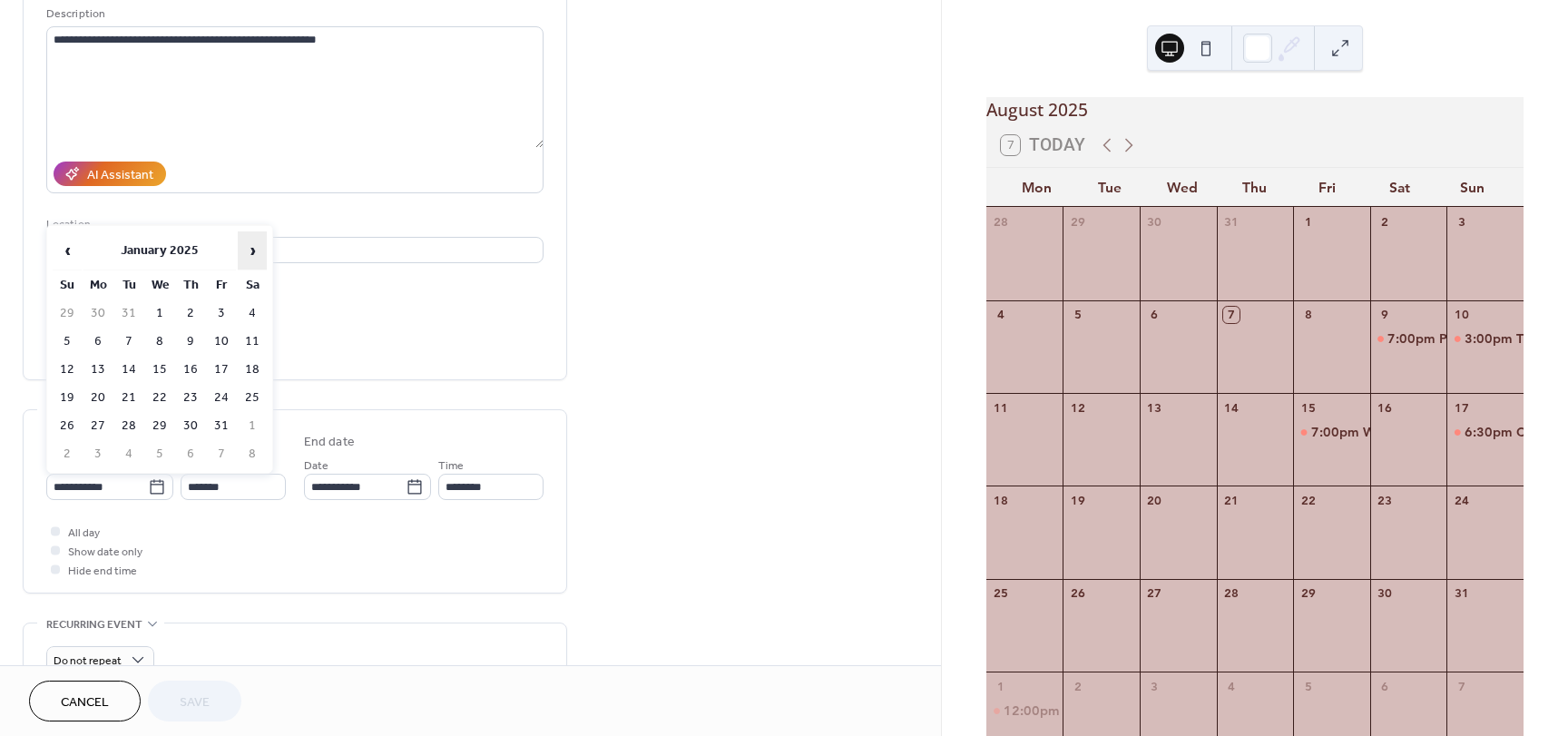 click on "›" at bounding box center [252, 250] 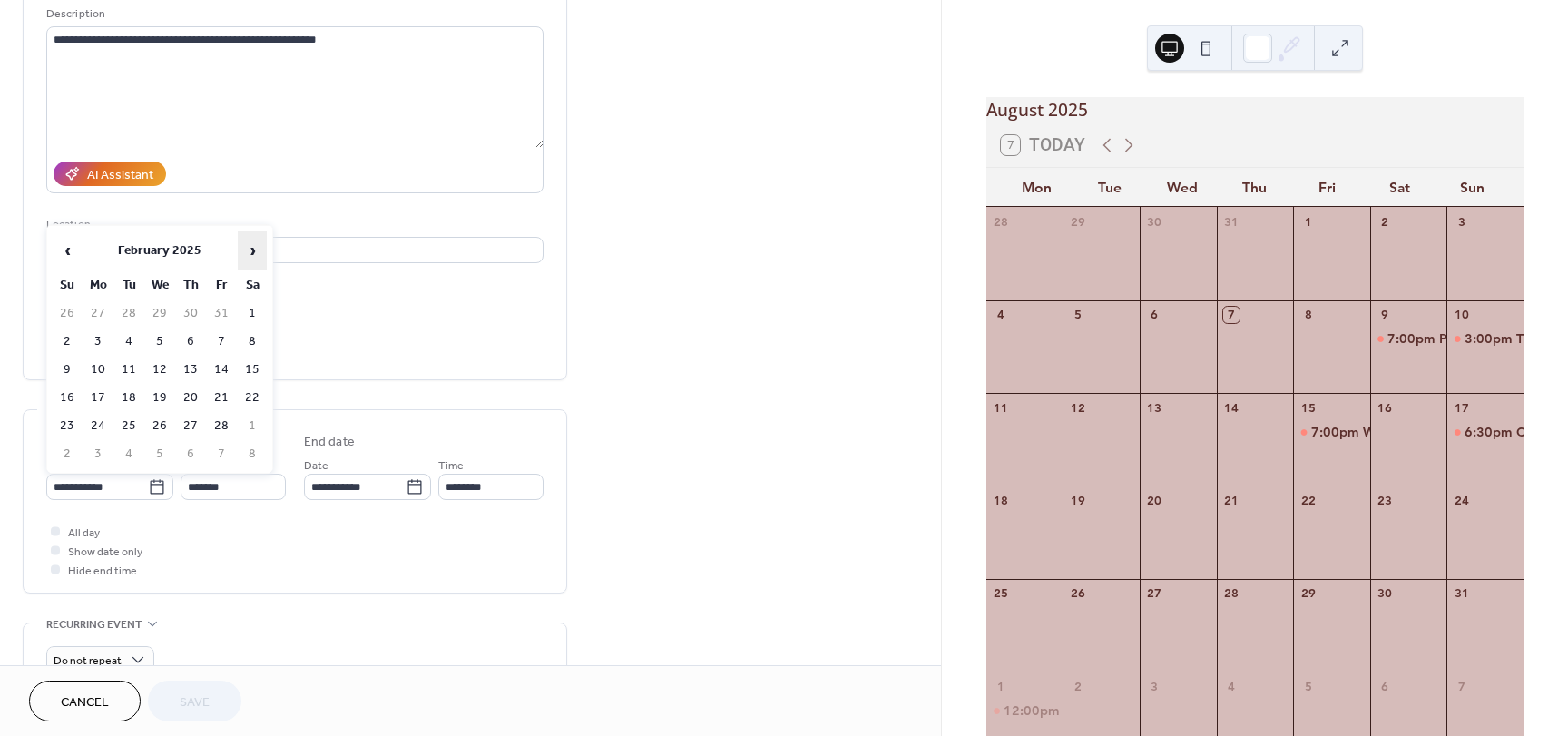 click on "›" at bounding box center [252, 250] 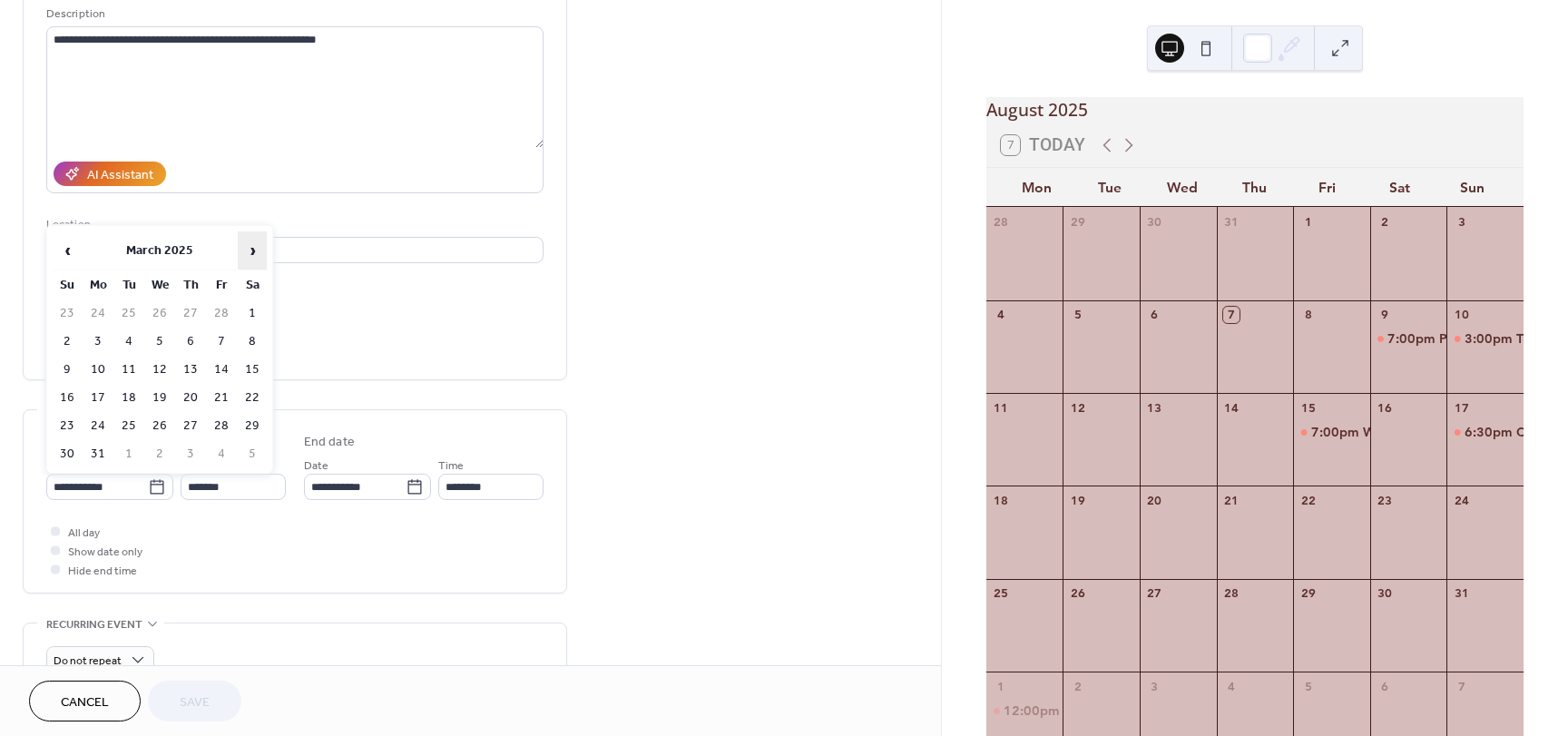 click on "›" at bounding box center [252, 250] 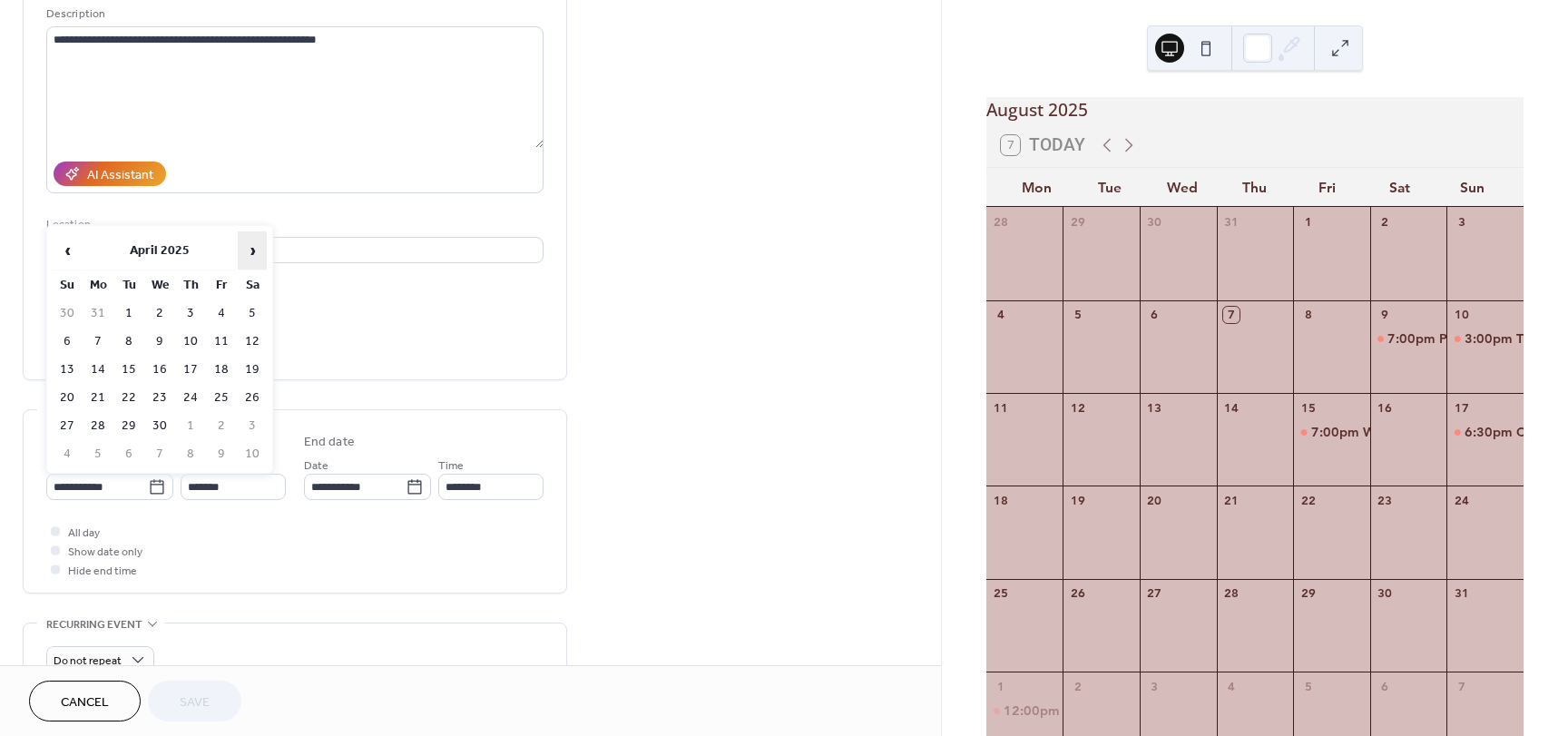 click on "›" at bounding box center (252, 250) 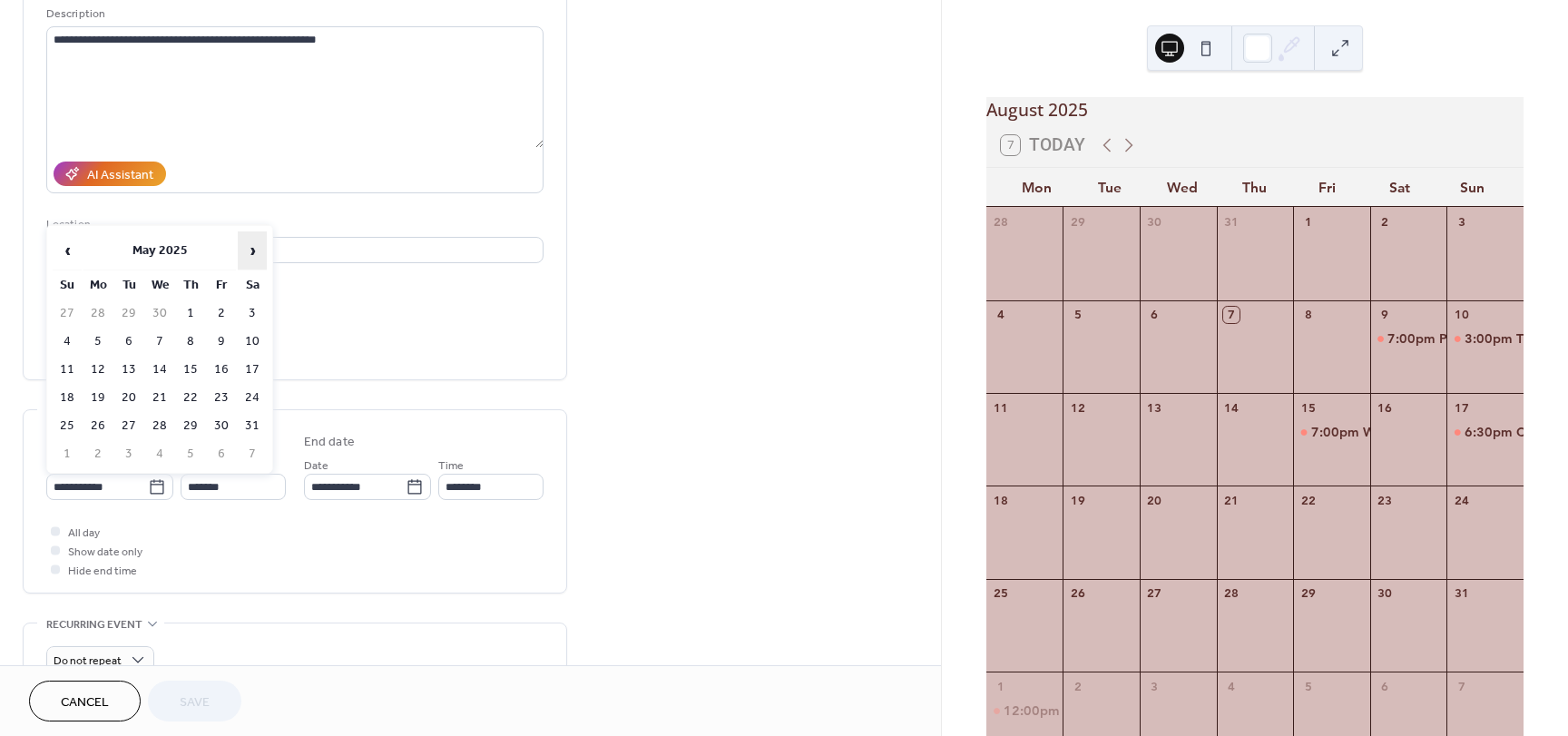 click on "›" at bounding box center [252, 250] 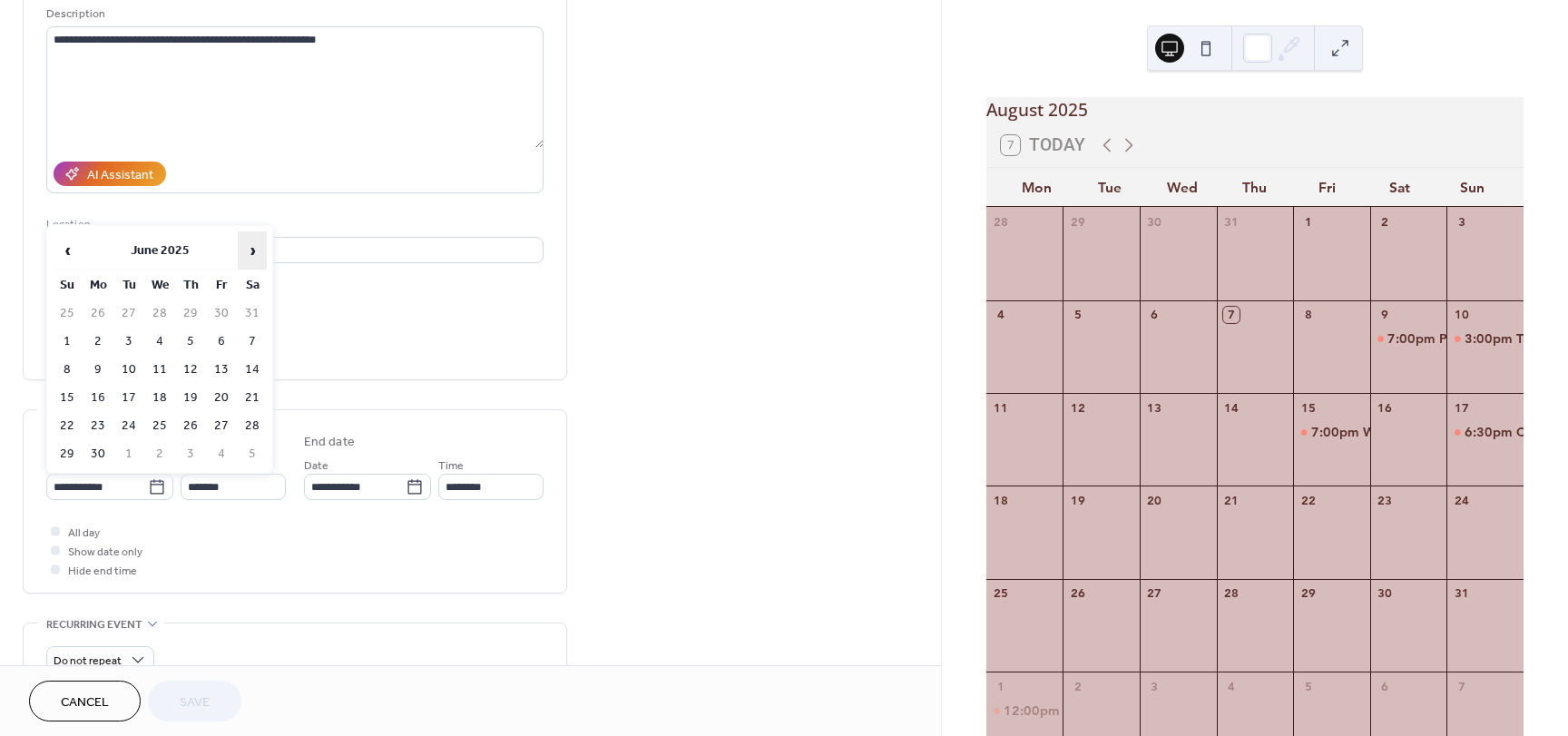 click on "›" at bounding box center (252, 250) 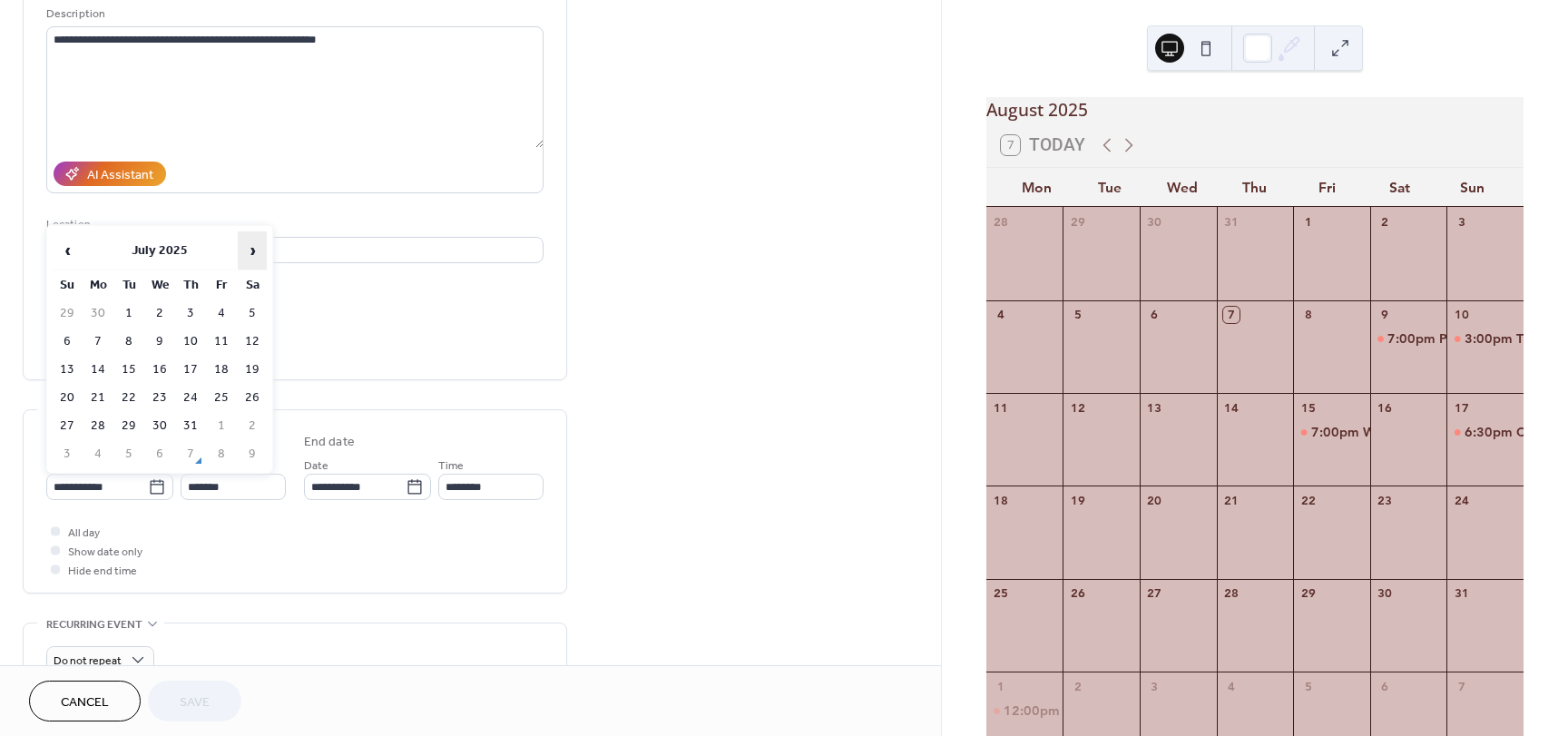 click on "›" at bounding box center [252, 250] 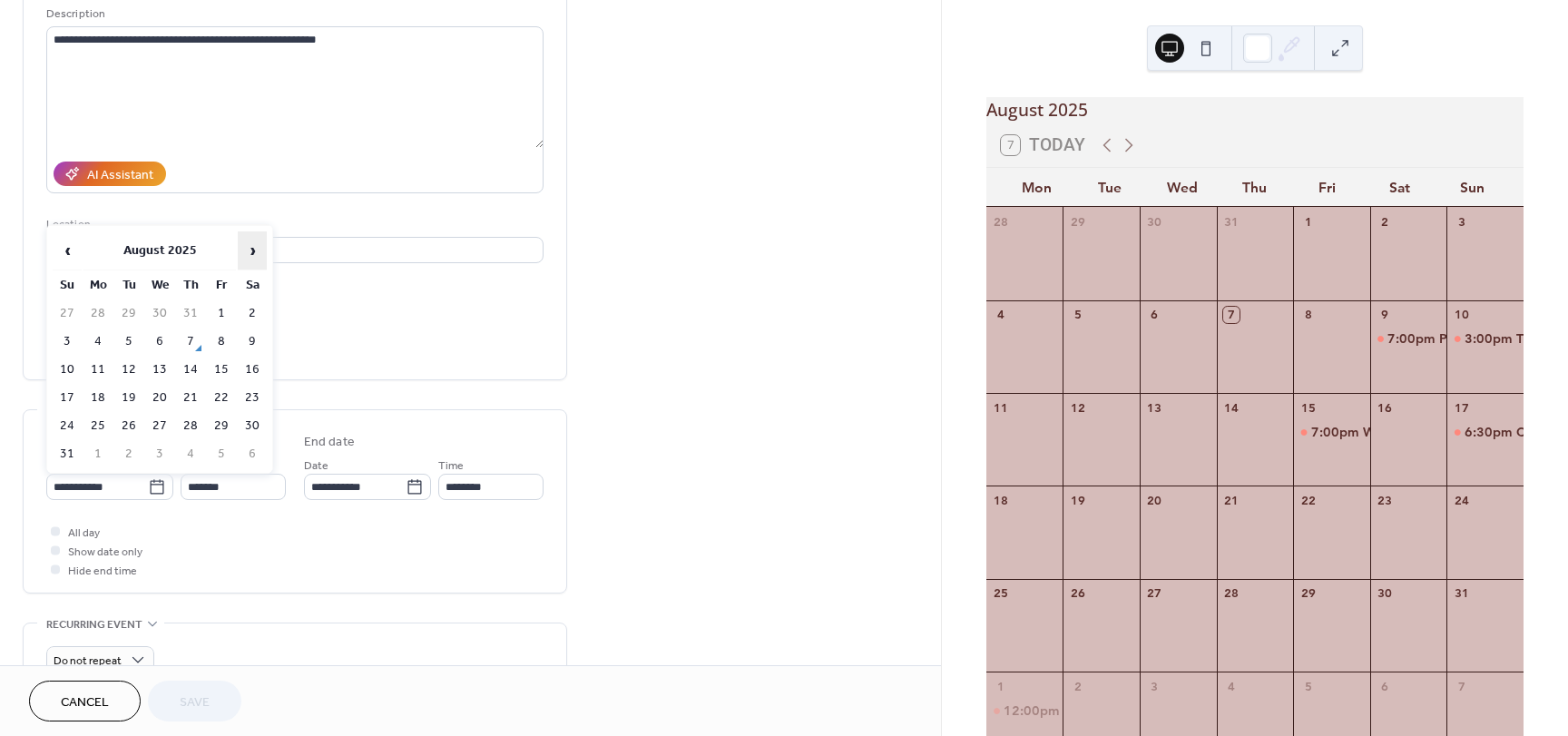 click on "›" at bounding box center (252, 250) 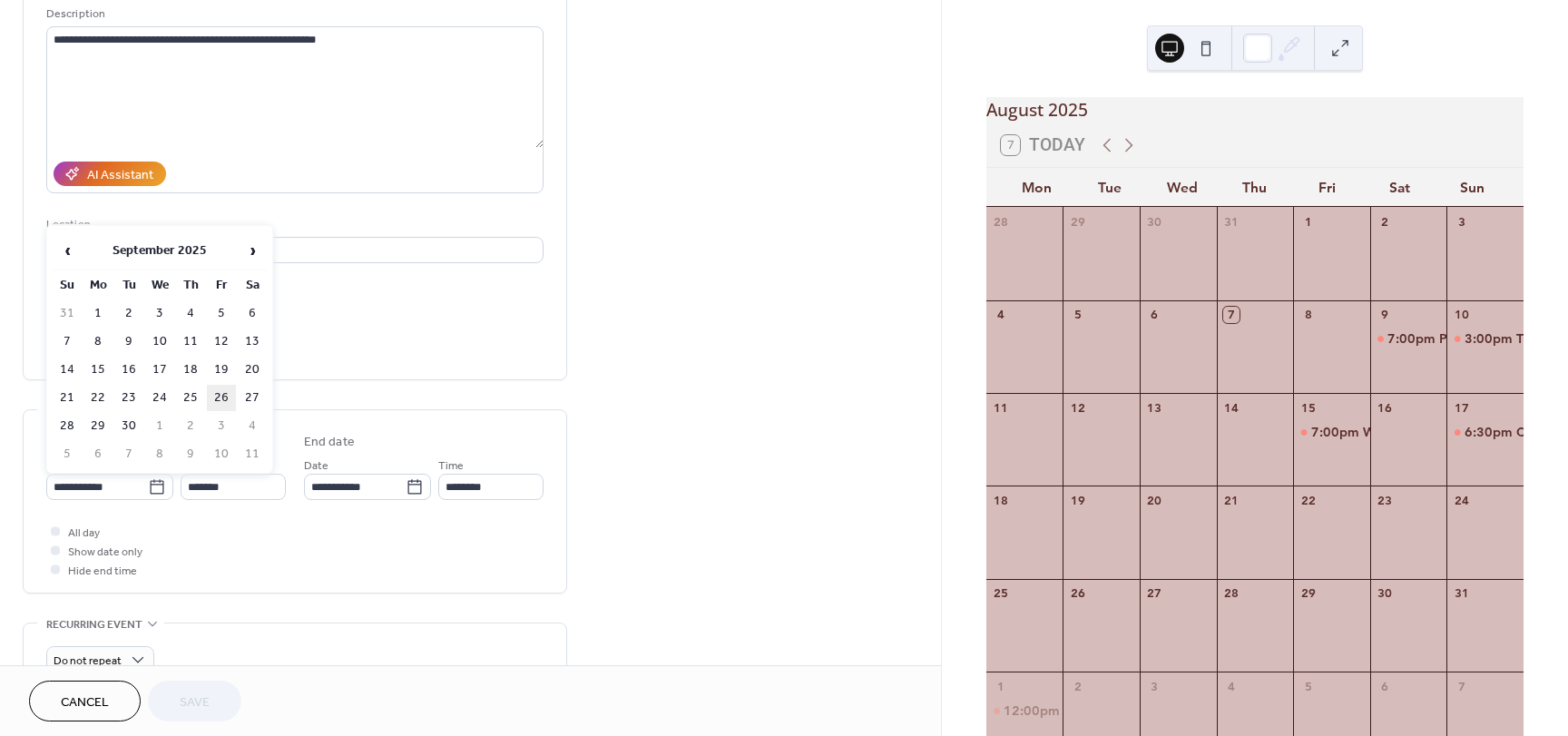 click on "26" at bounding box center (221, 397) 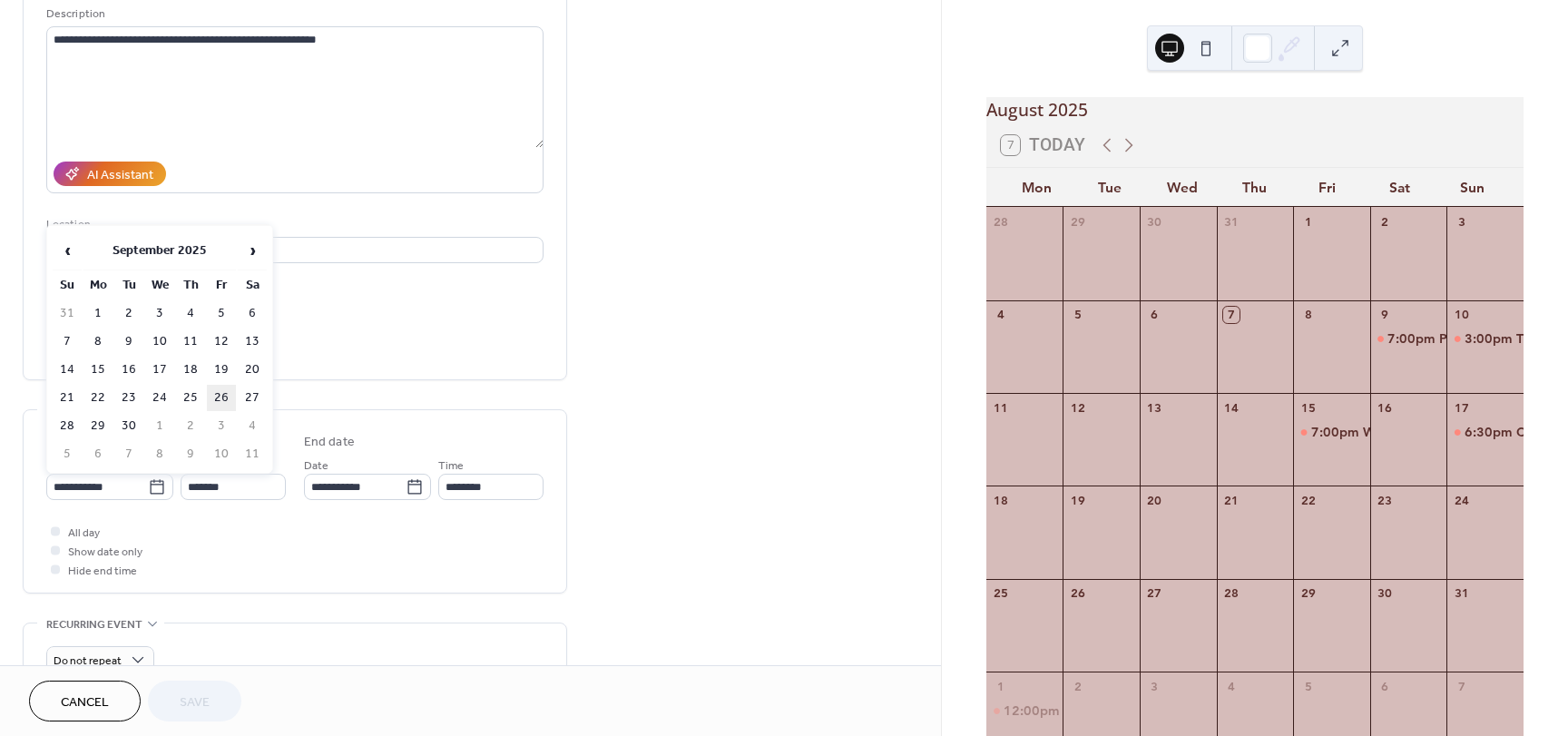 type on "**********" 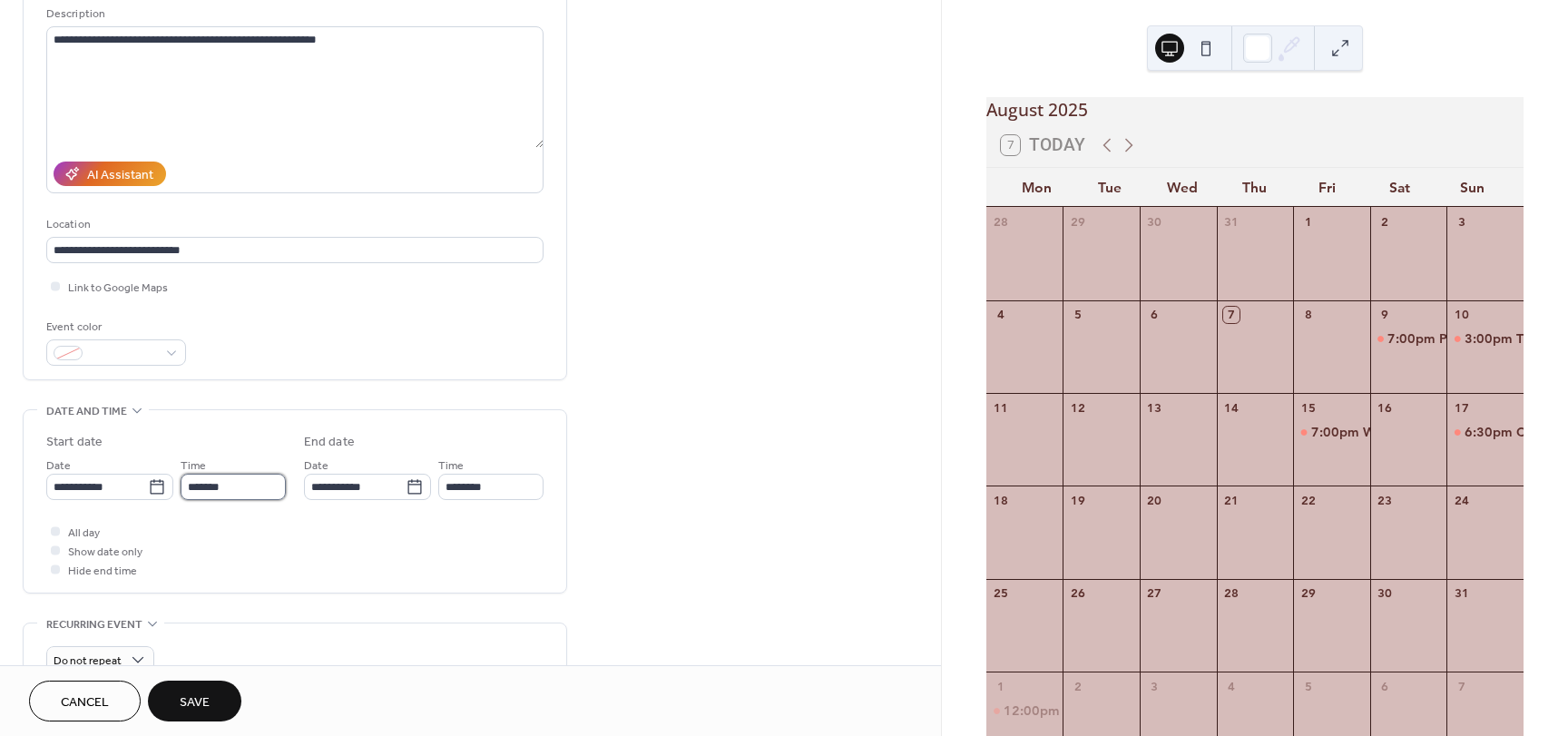 click on "*******" at bounding box center [233, 486] 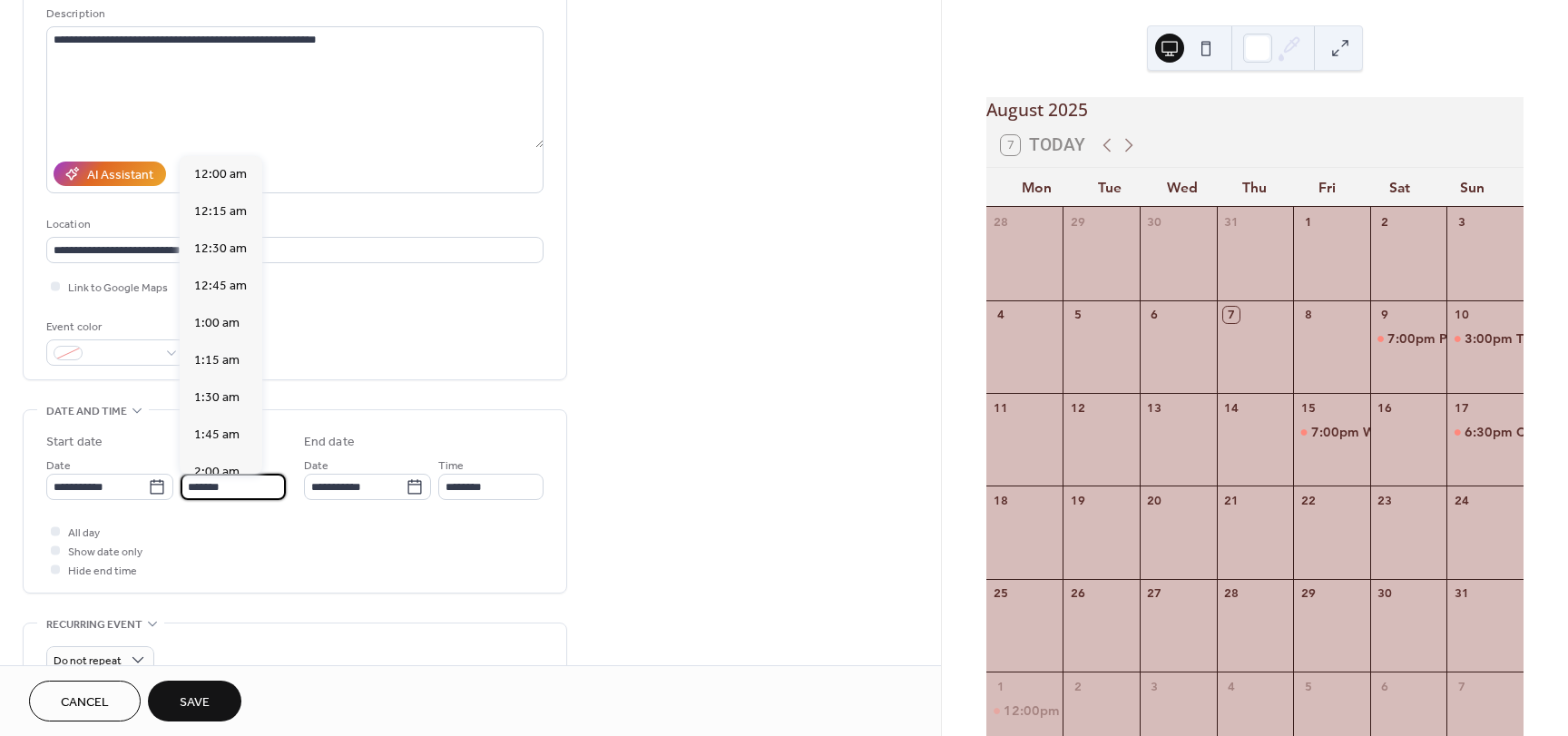 scroll, scrollTop: 2828, scrollLeft: 0, axis: vertical 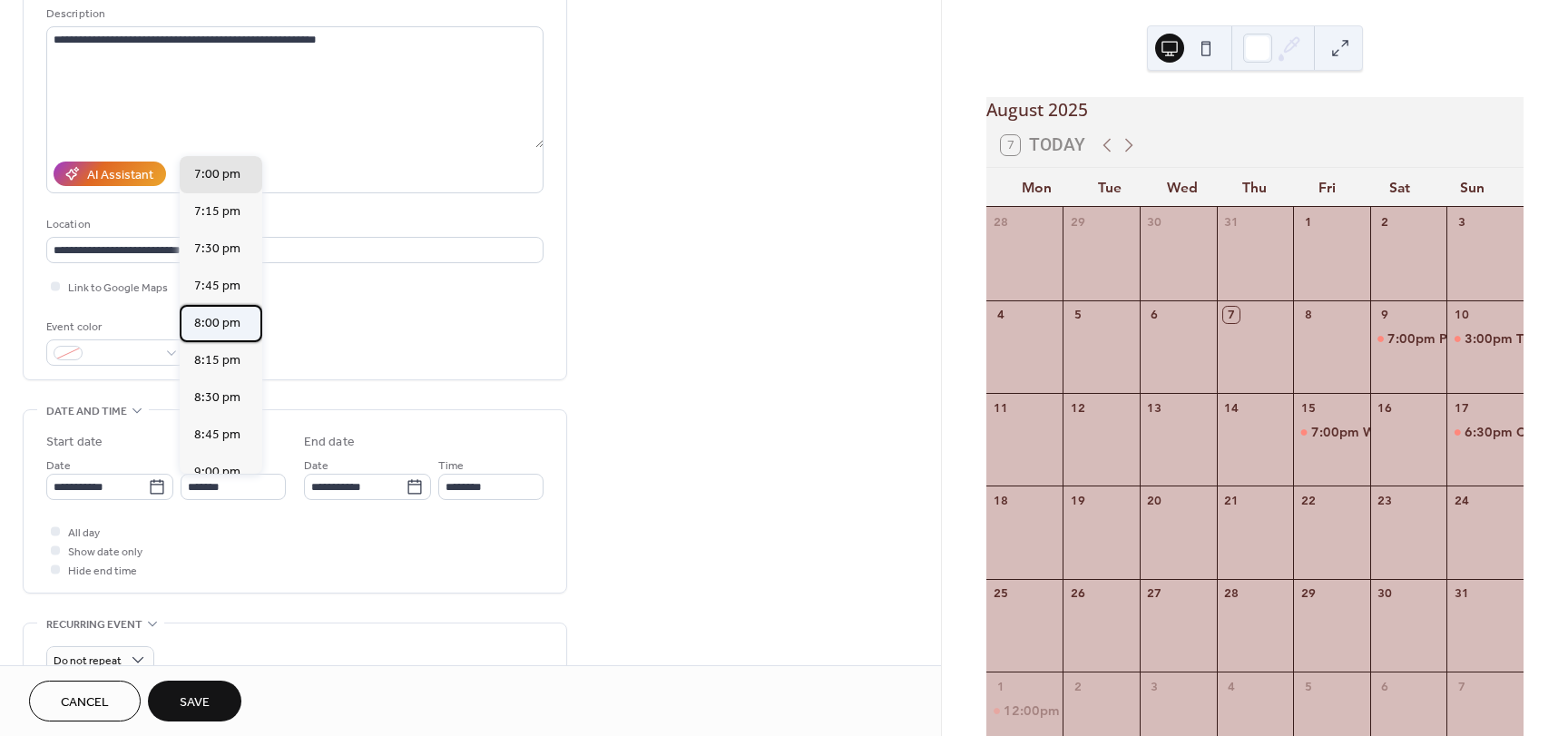 click on "8:00 pm" at bounding box center (217, 323) 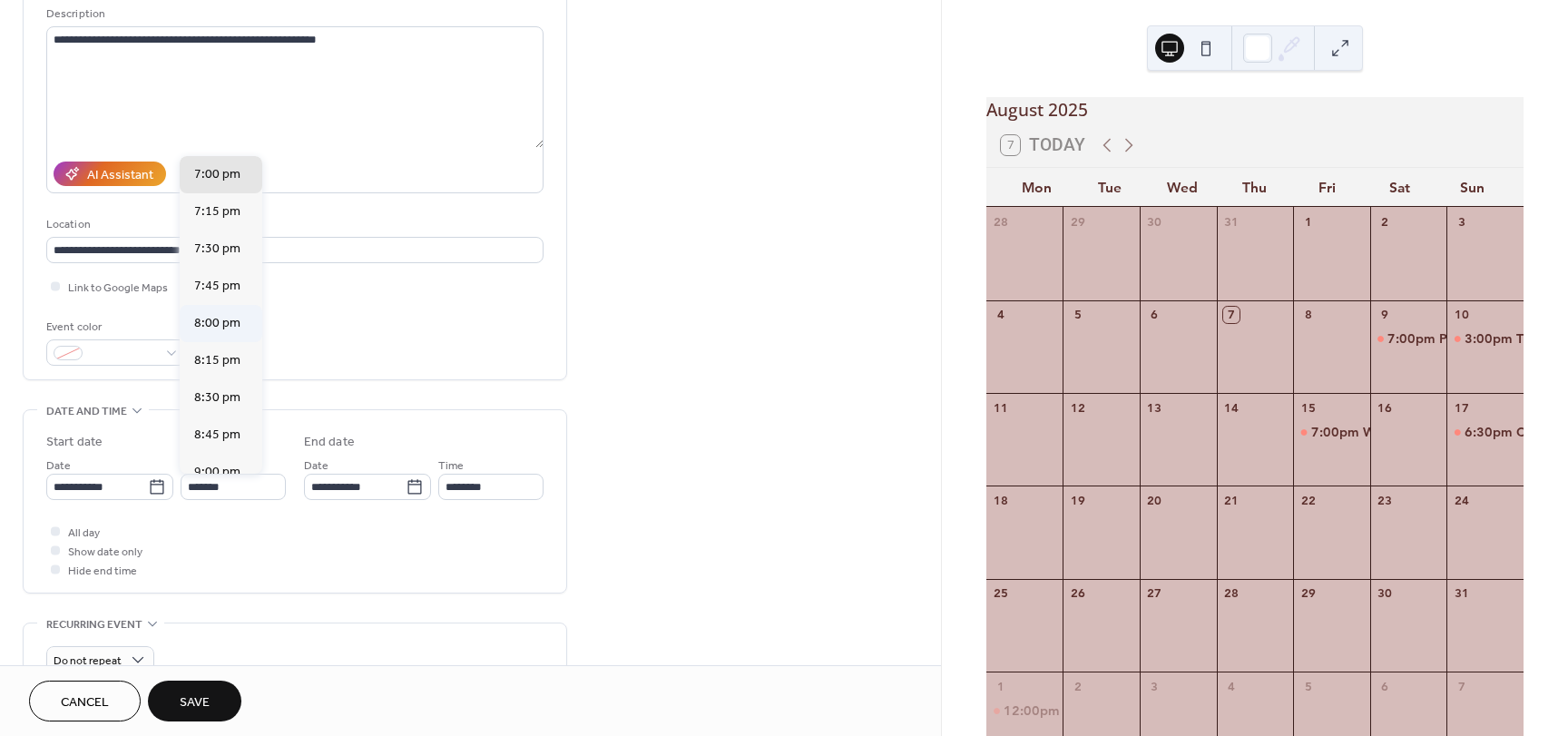 type on "*******" 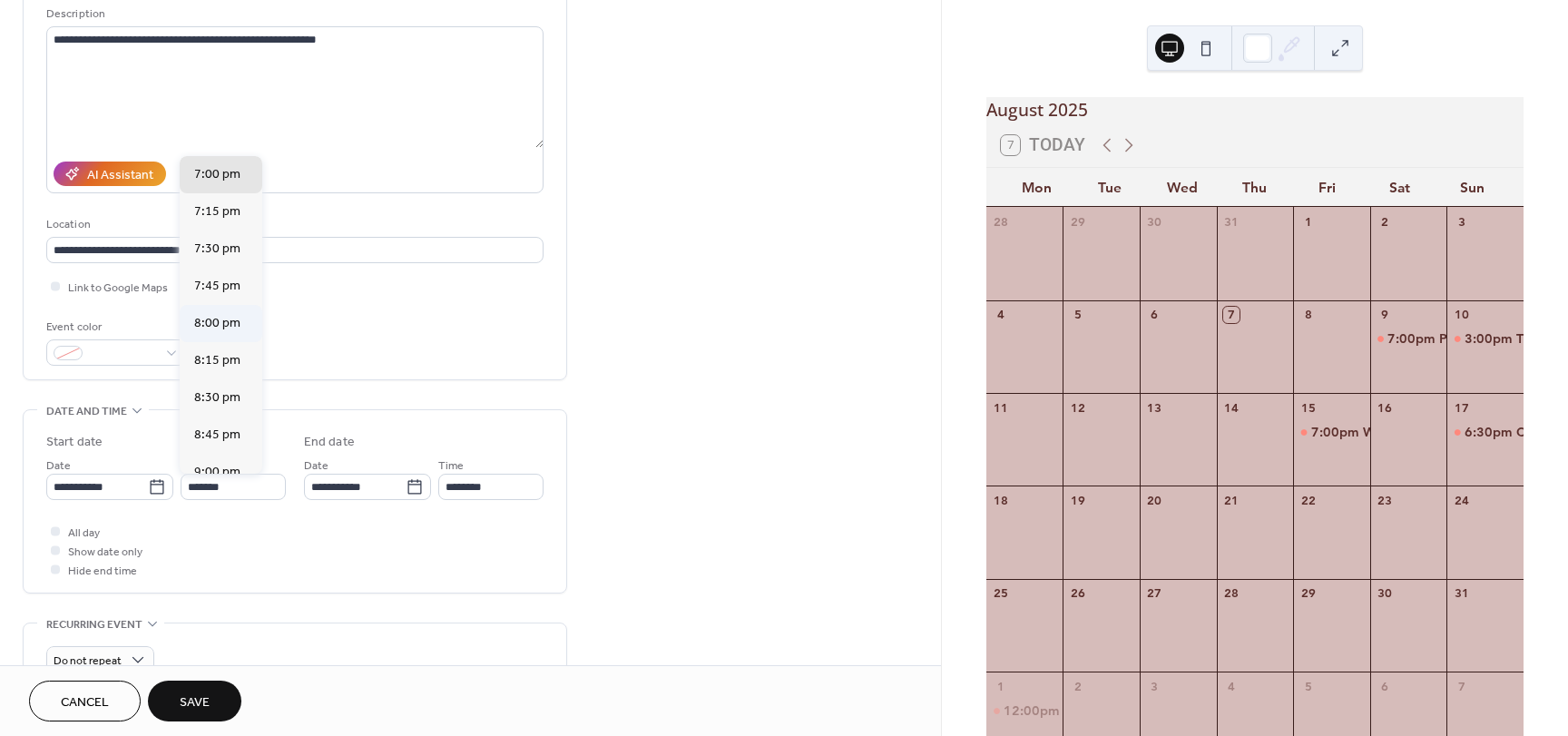 type on "********" 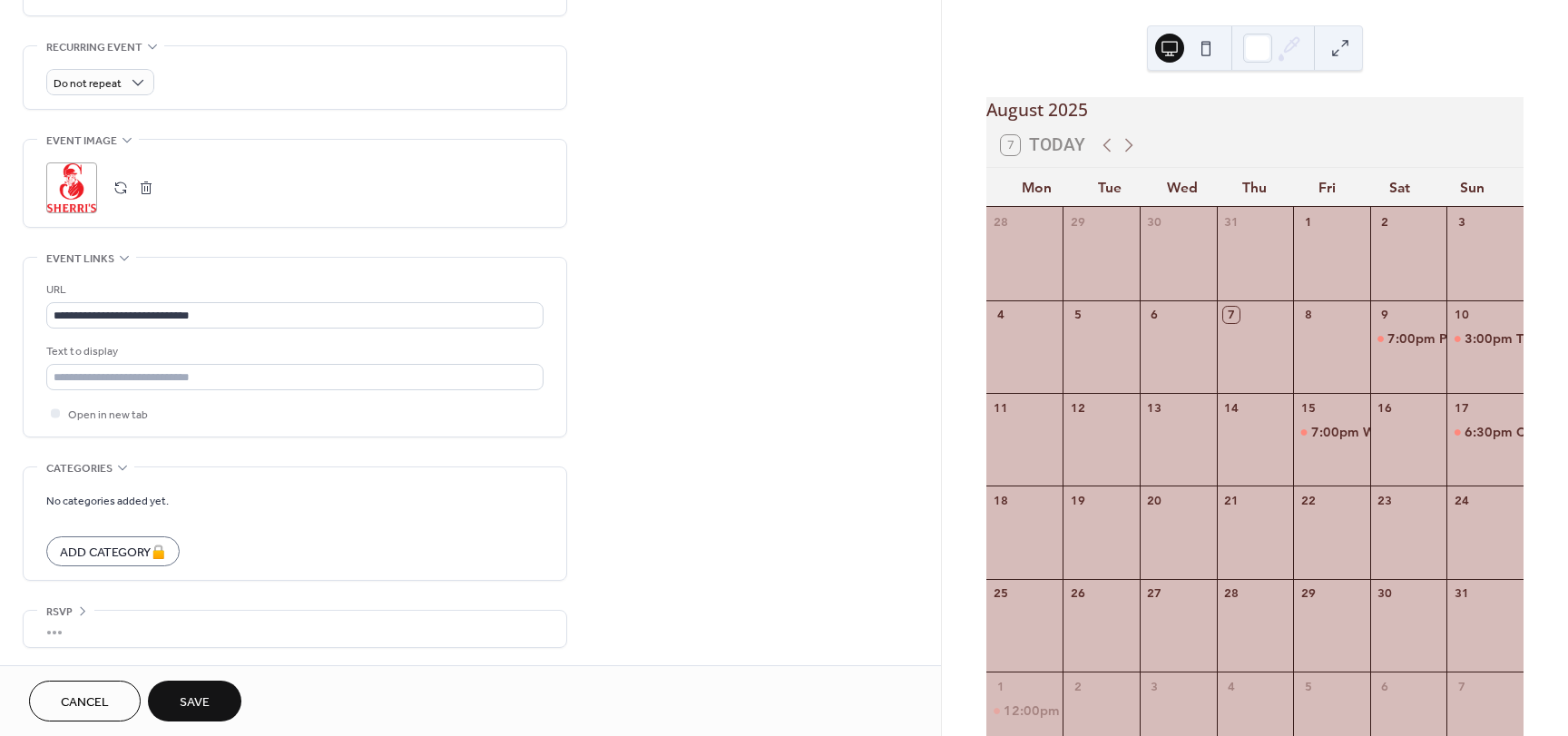scroll, scrollTop: 760, scrollLeft: 0, axis: vertical 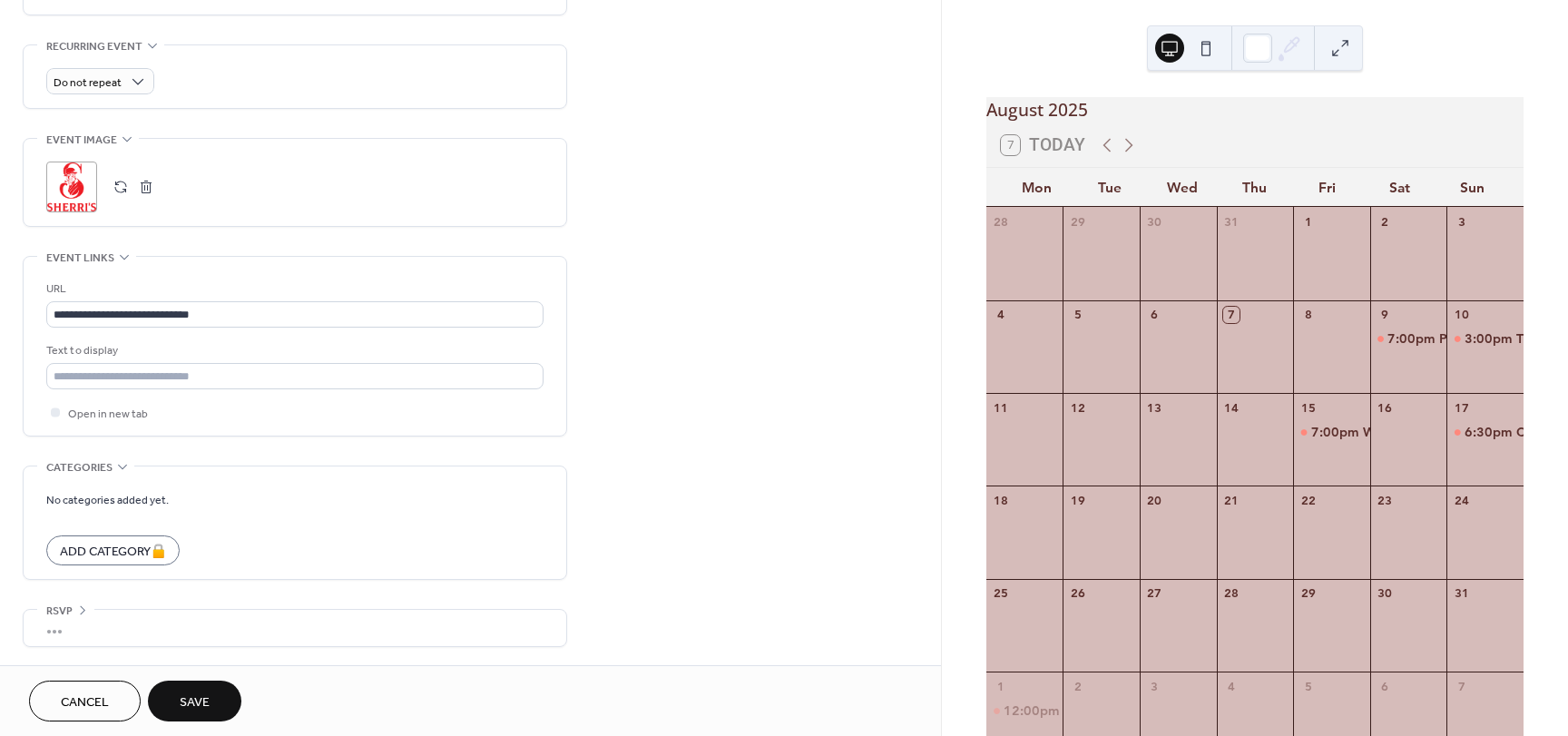 click on "Save" at bounding box center (194, 702) 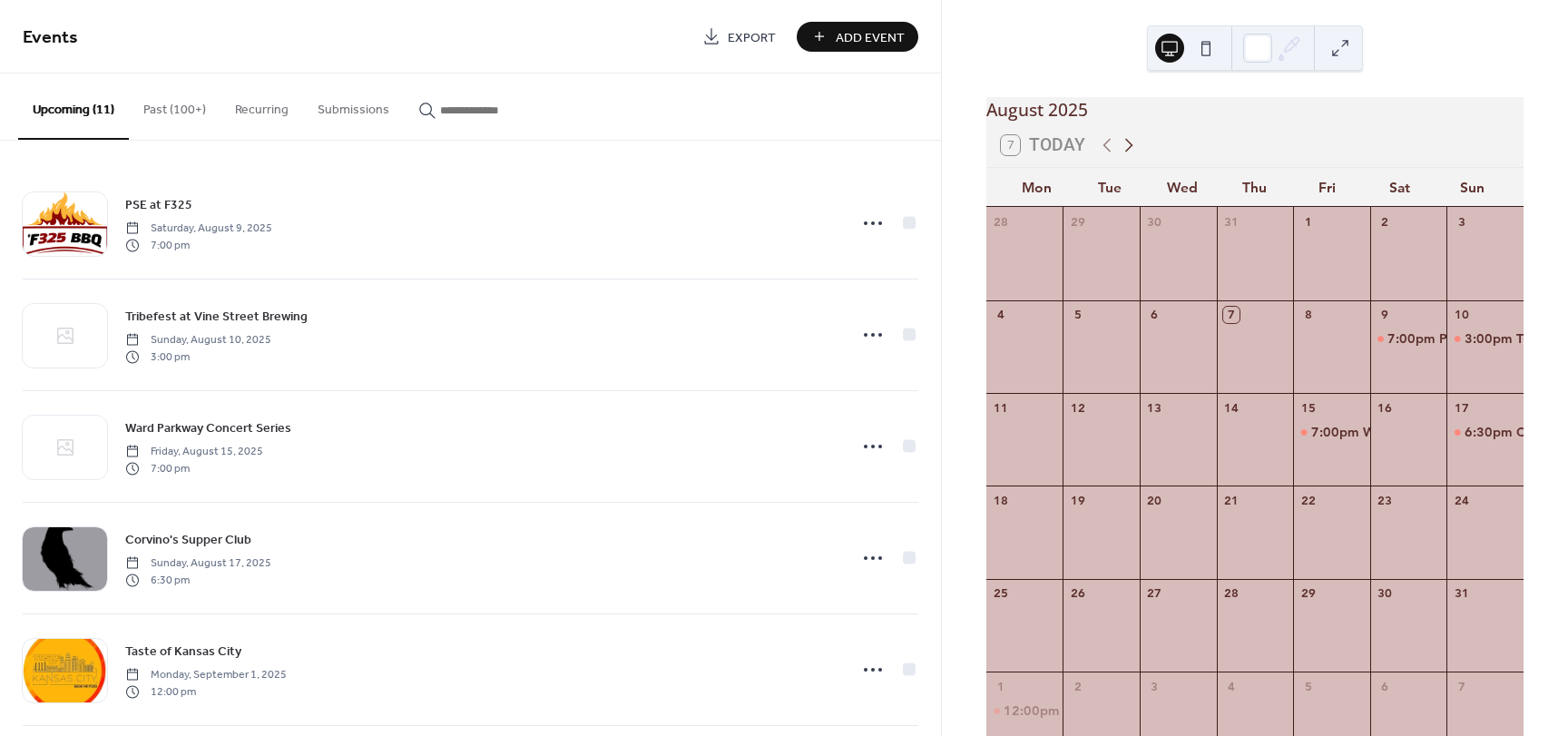 click 